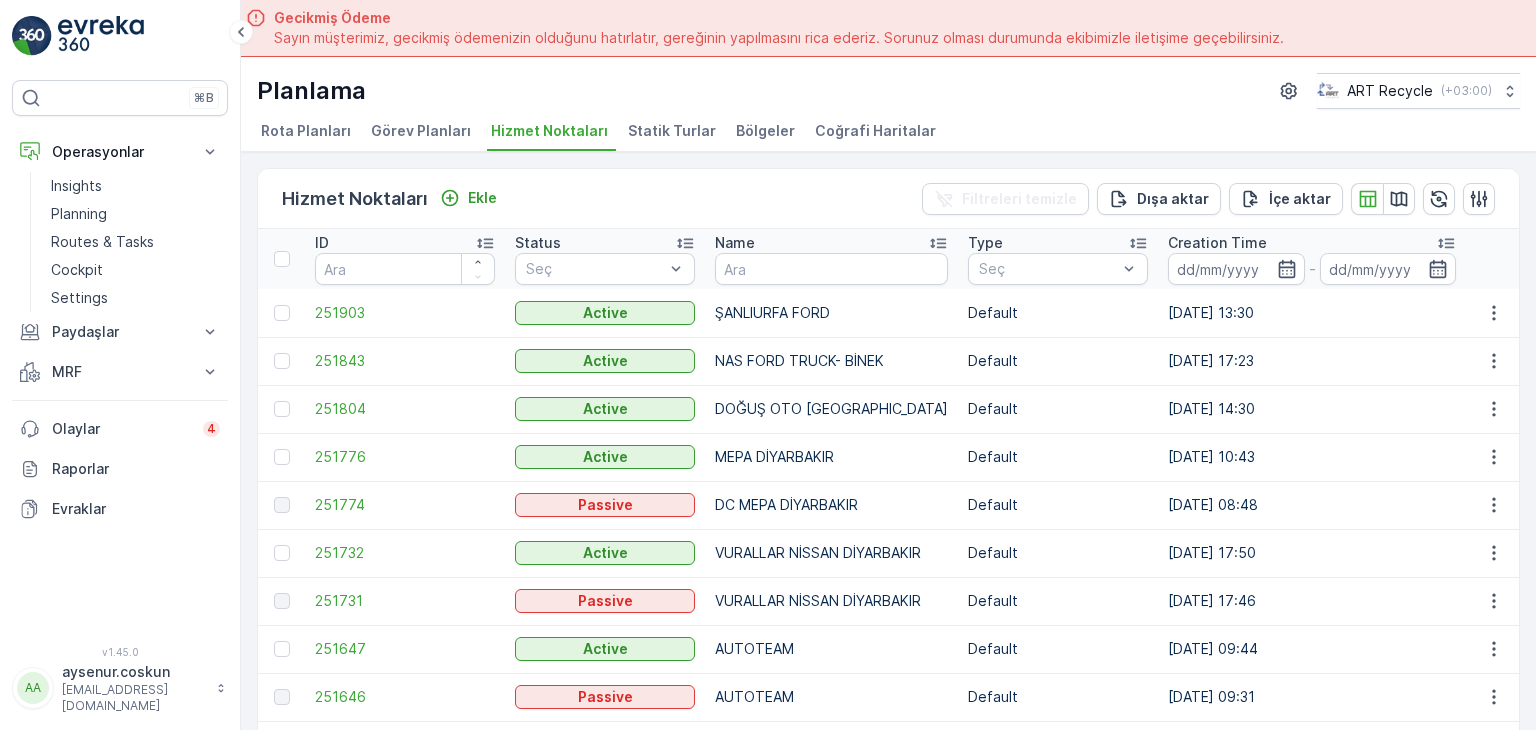 scroll, scrollTop: 0, scrollLeft: 0, axis: both 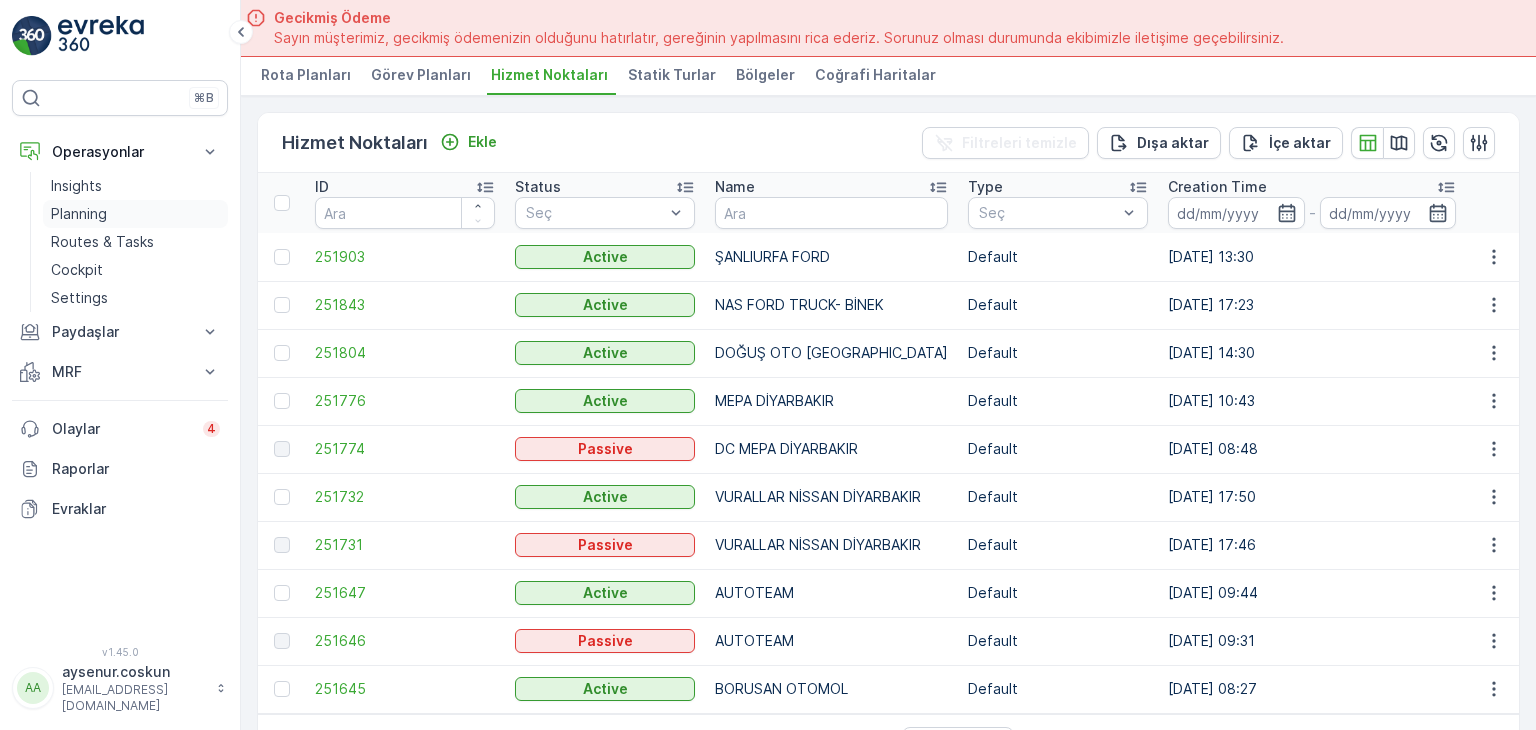 click on "Planning" at bounding box center (135, 214) 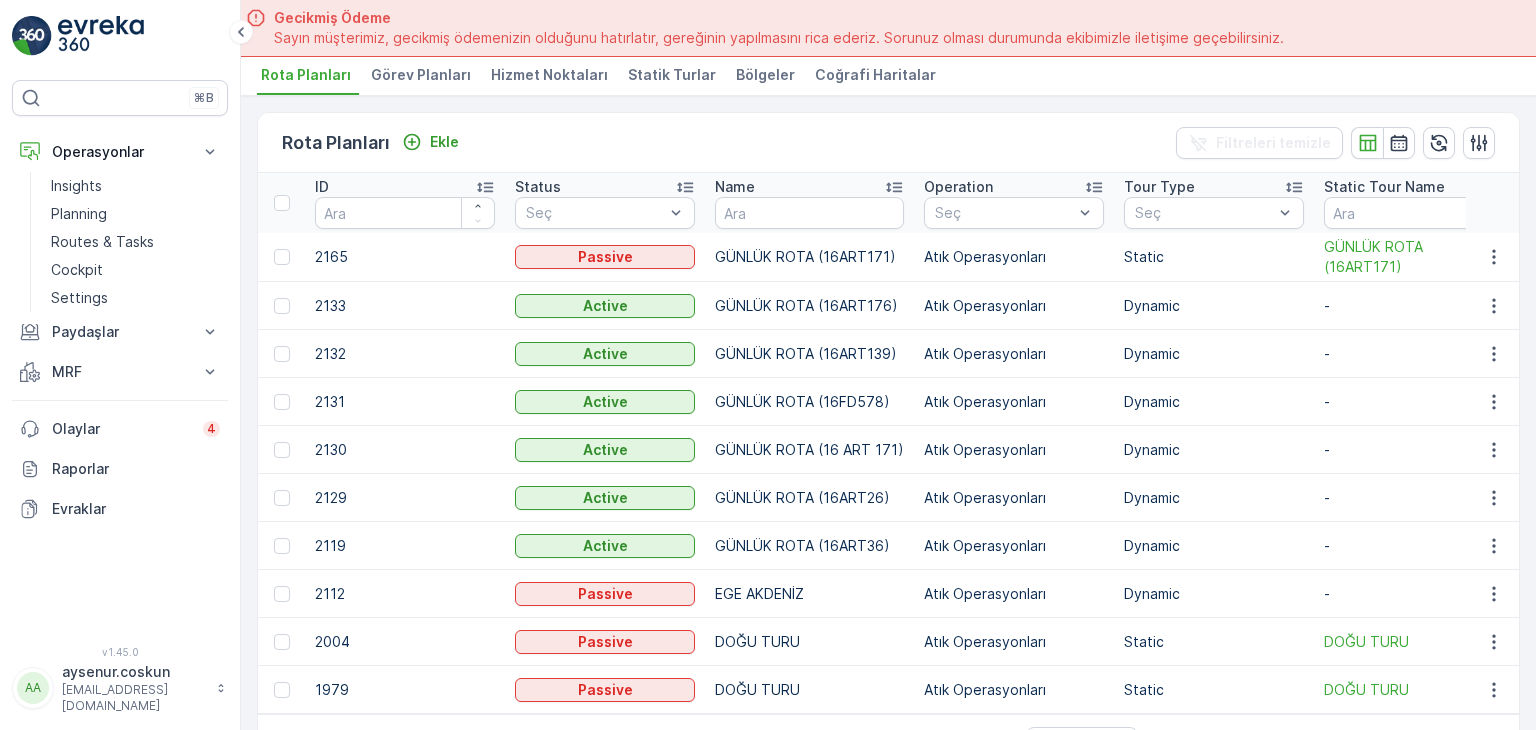click on "Görev Planları" at bounding box center [423, 78] 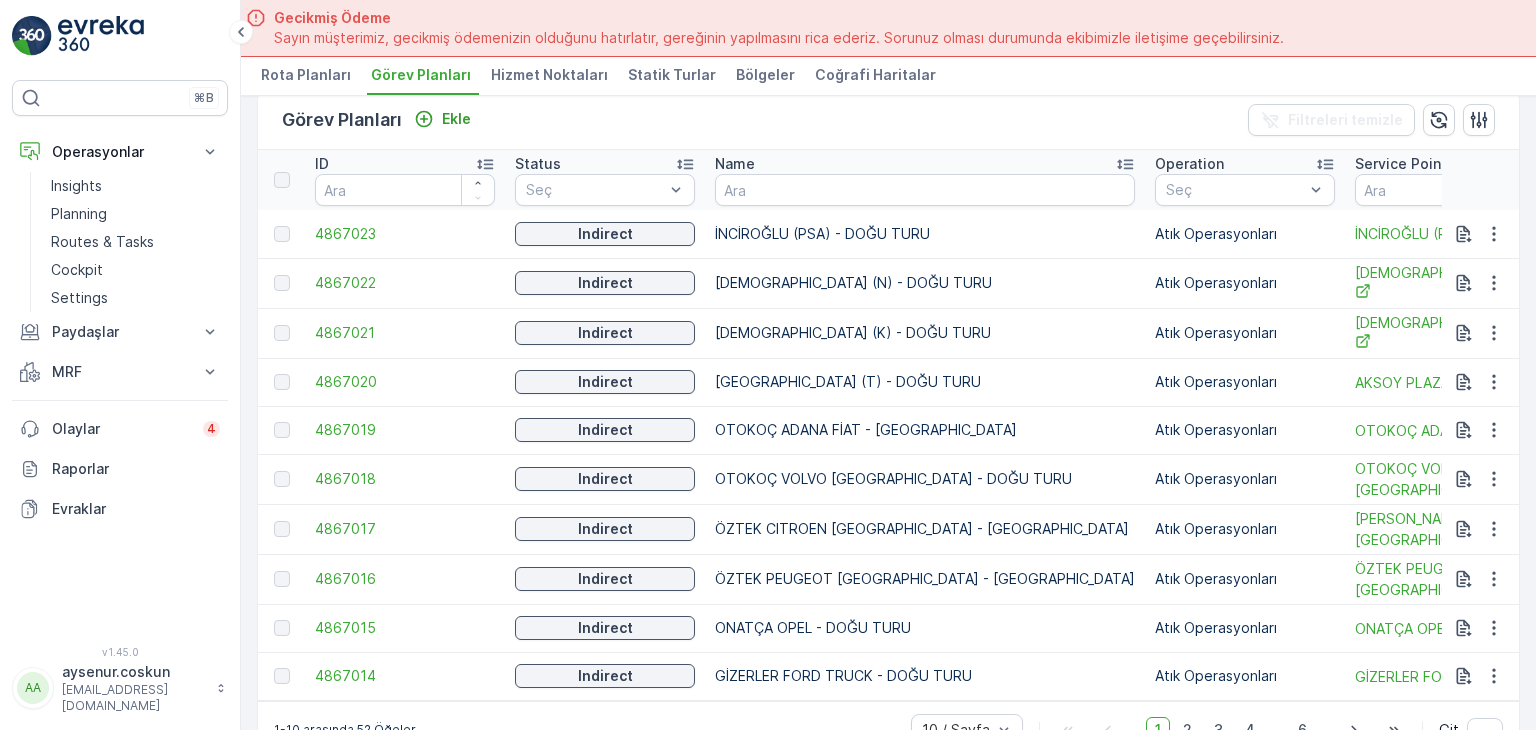 scroll, scrollTop: 0, scrollLeft: 0, axis: both 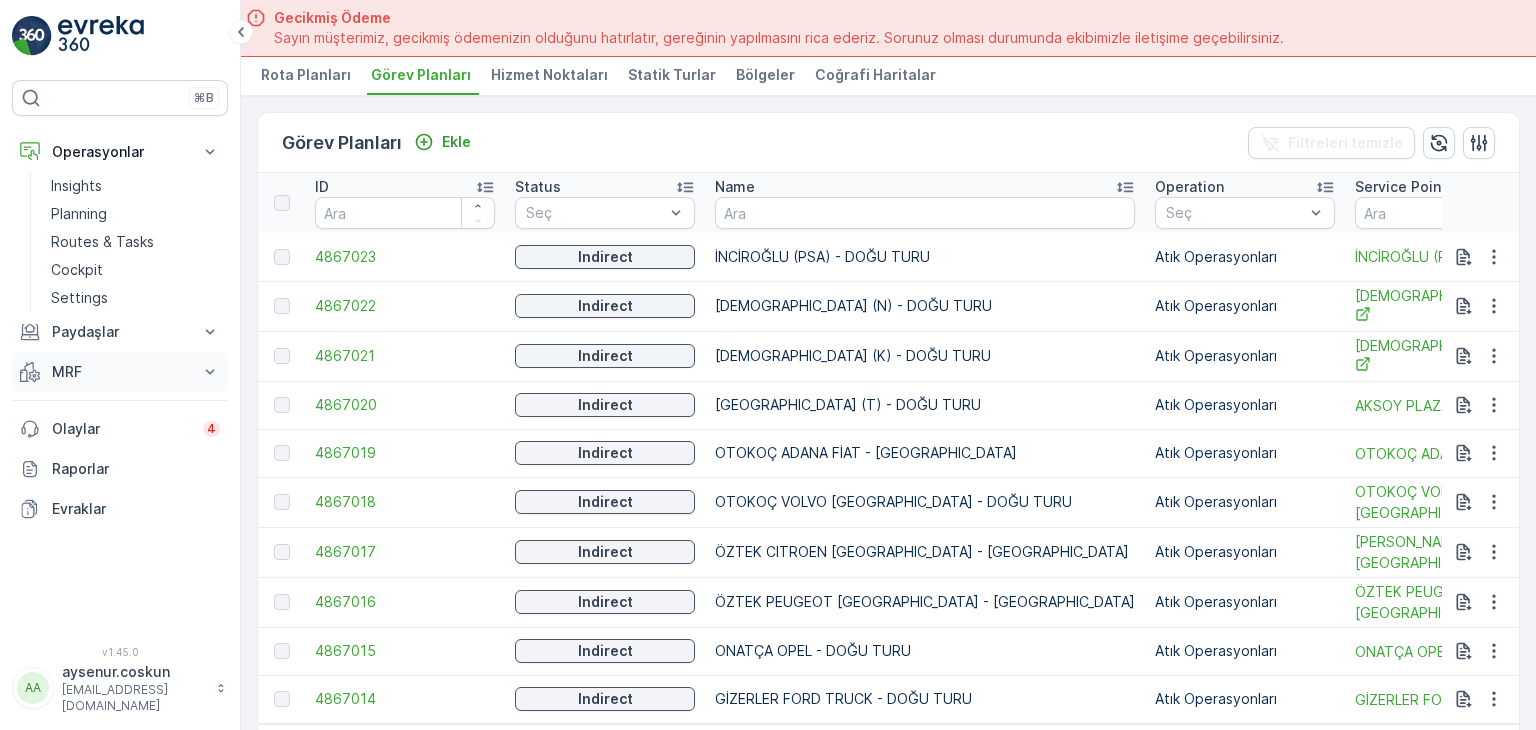click on "MRF" at bounding box center [120, 372] 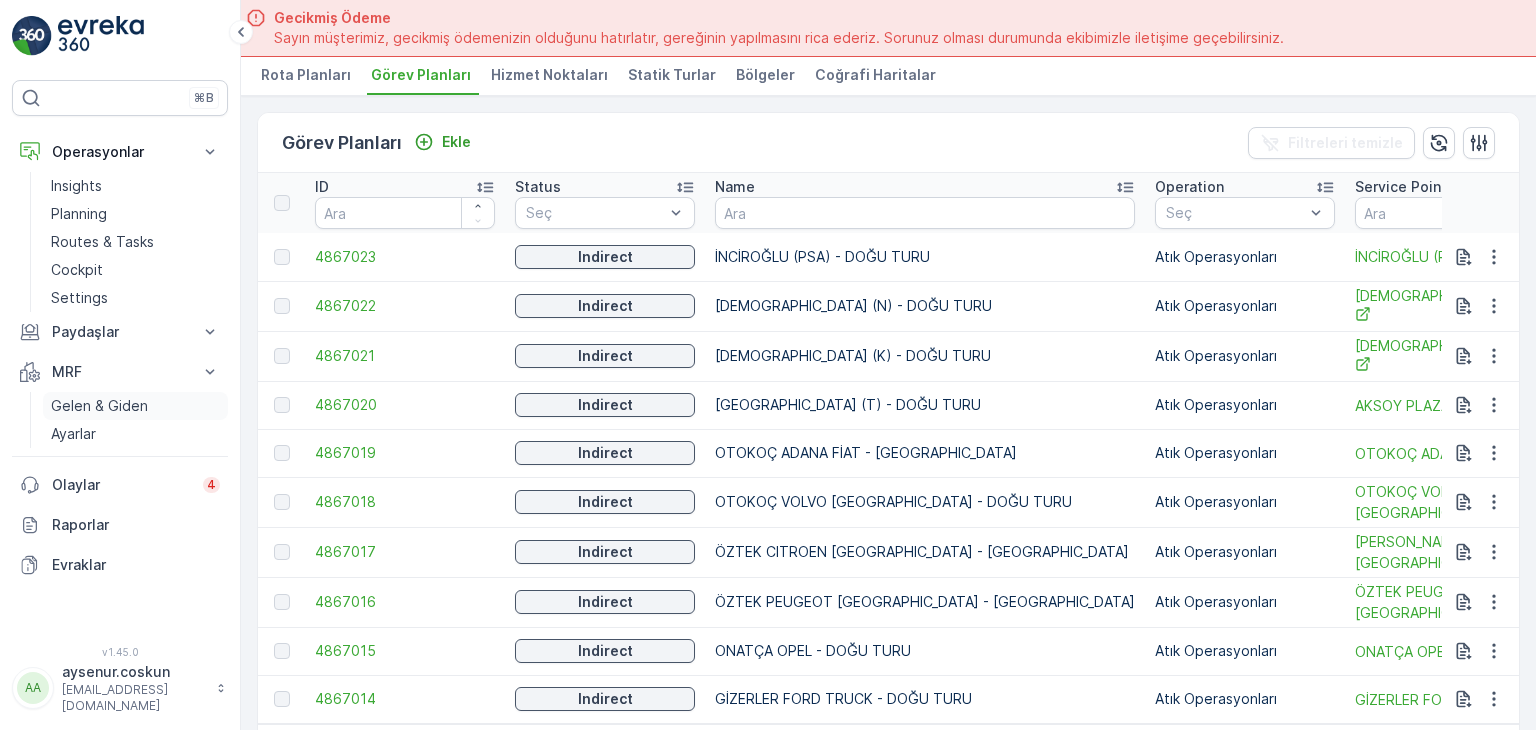 click on "Gelen & Giden" at bounding box center (99, 406) 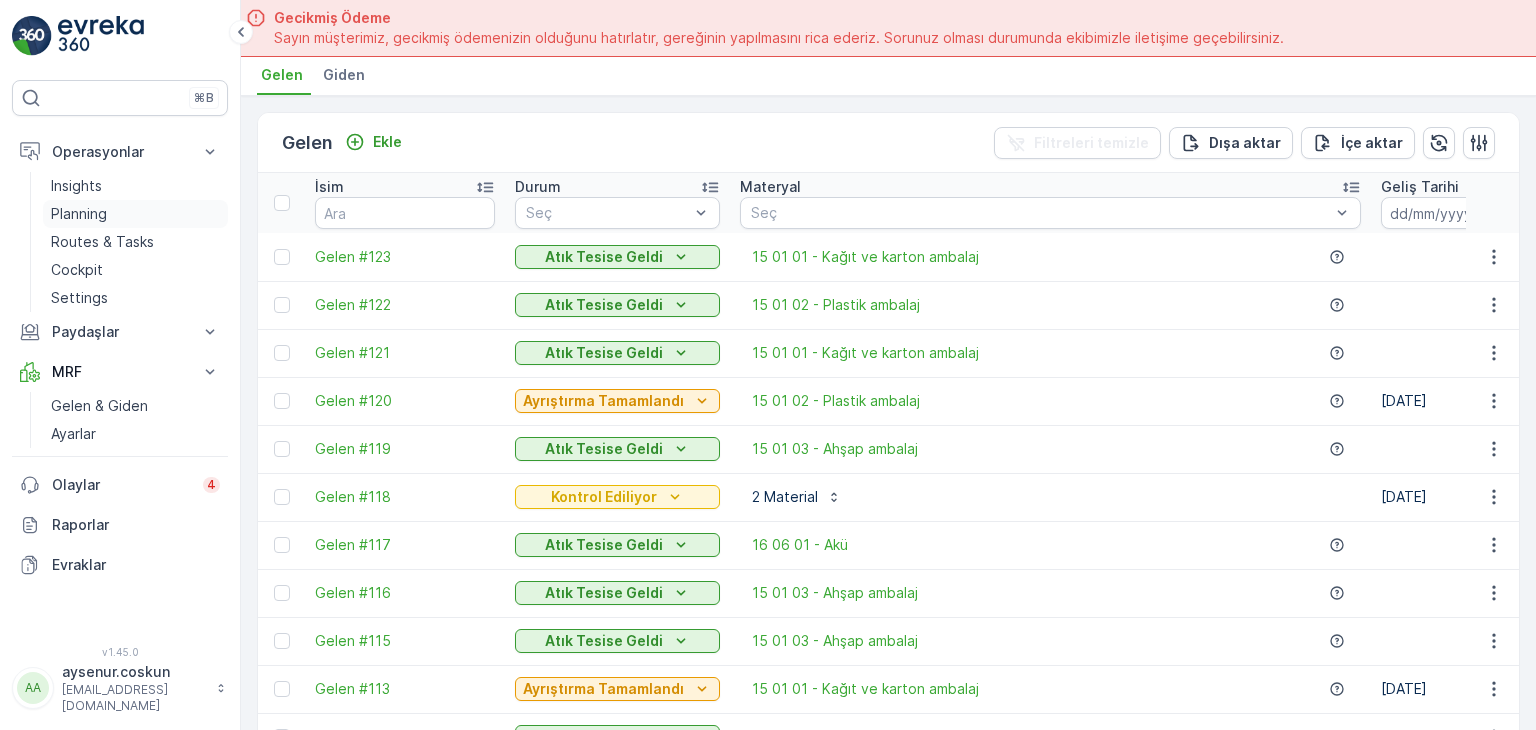 click on "Planning" at bounding box center [79, 214] 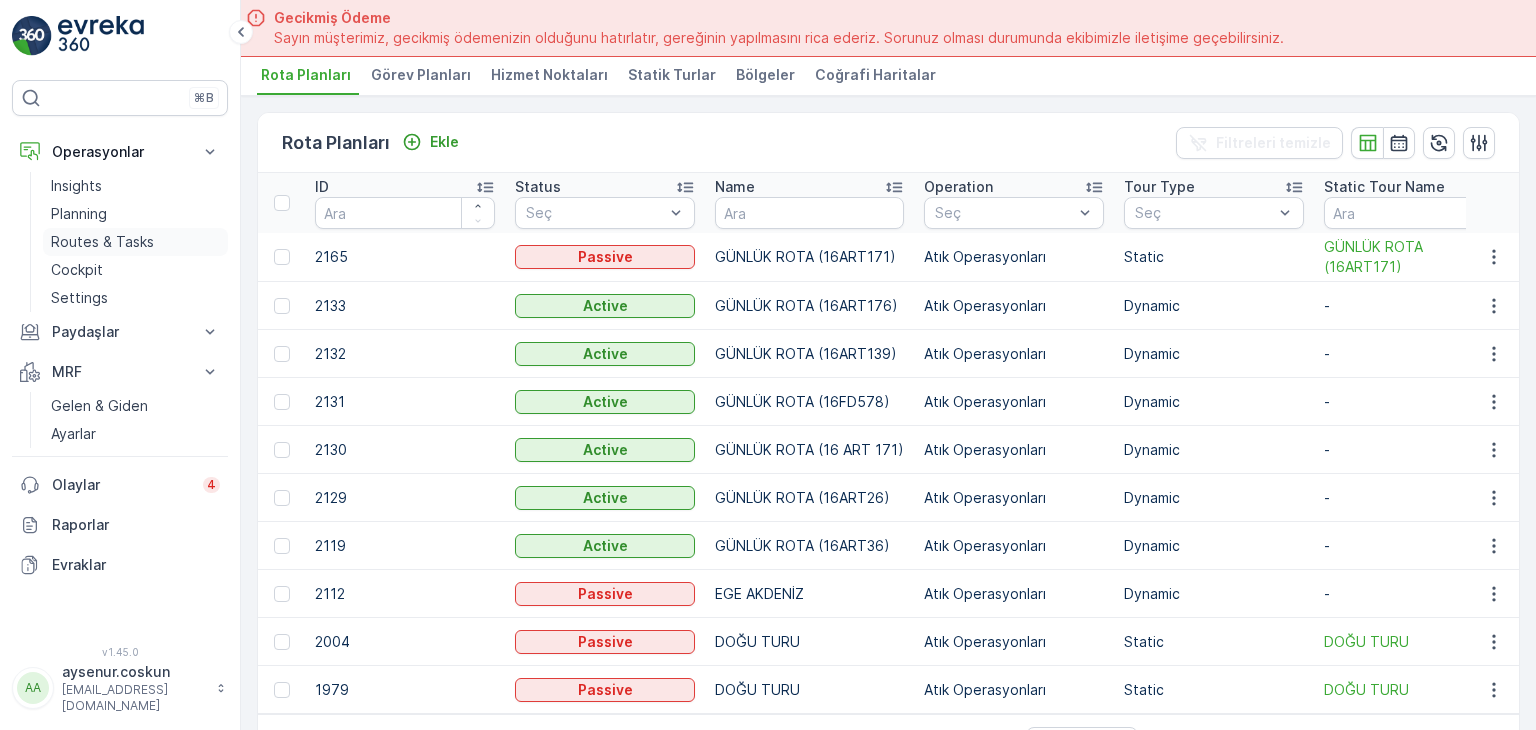 click on "Routes & Tasks" at bounding box center (102, 242) 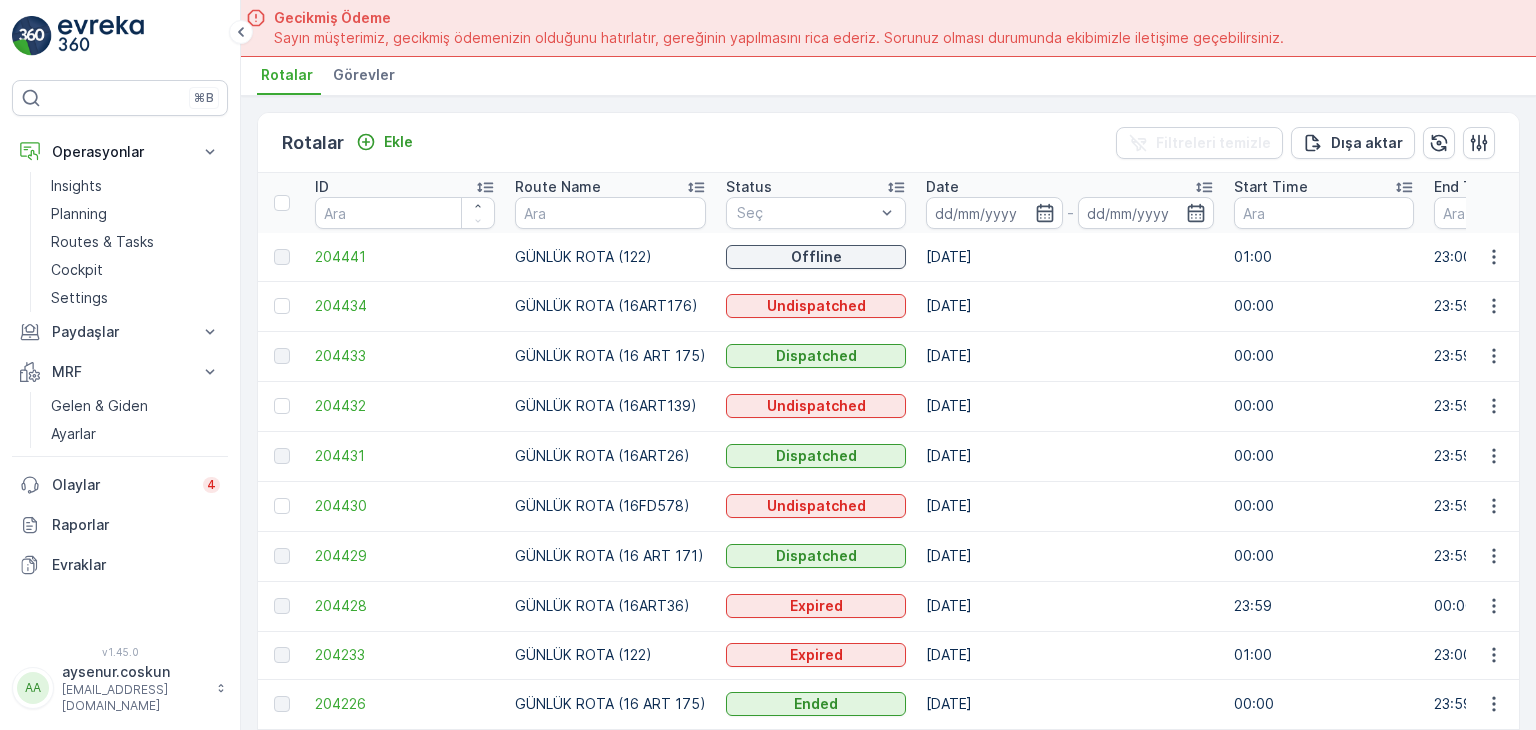 click on "Görevler" at bounding box center [364, 75] 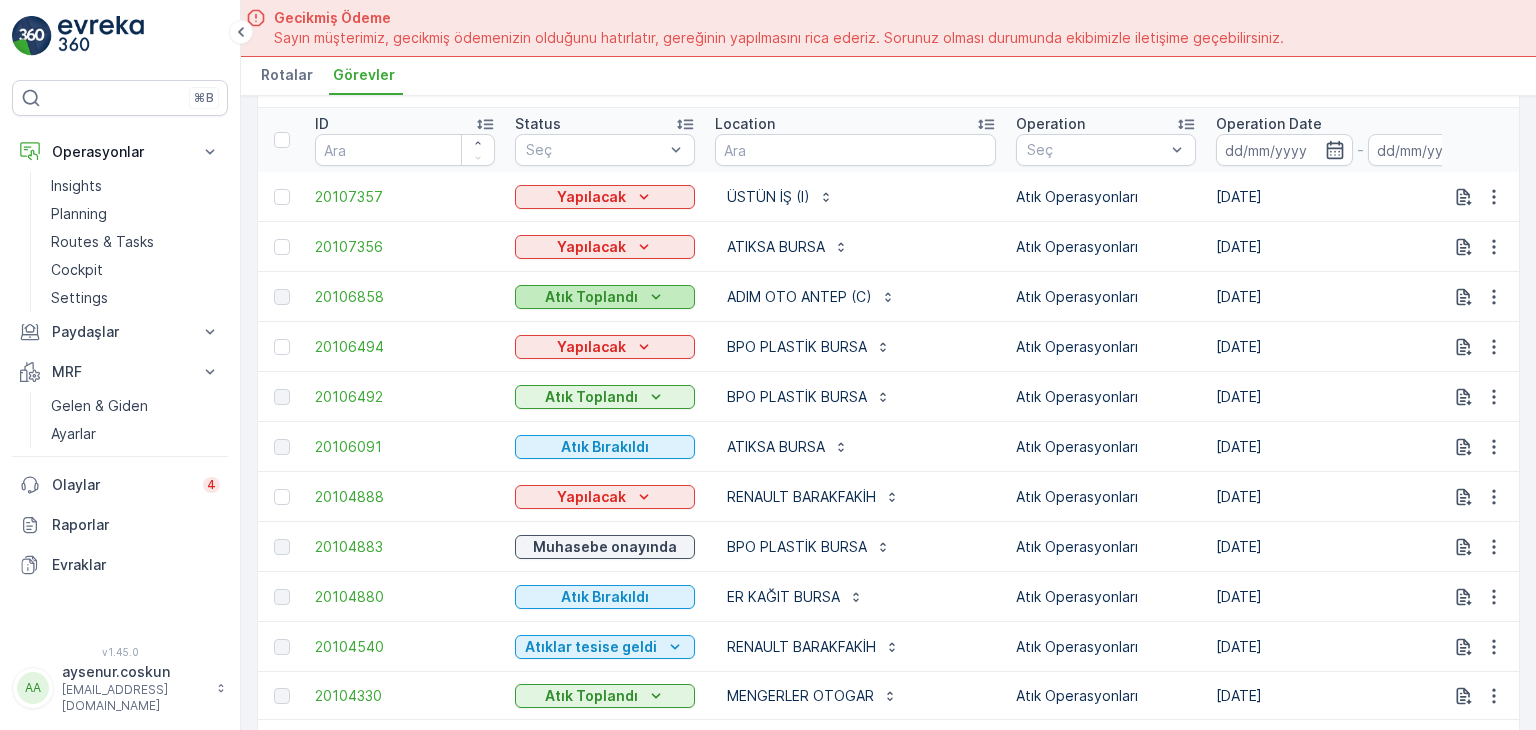 scroll, scrollTop: 100, scrollLeft: 0, axis: vertical 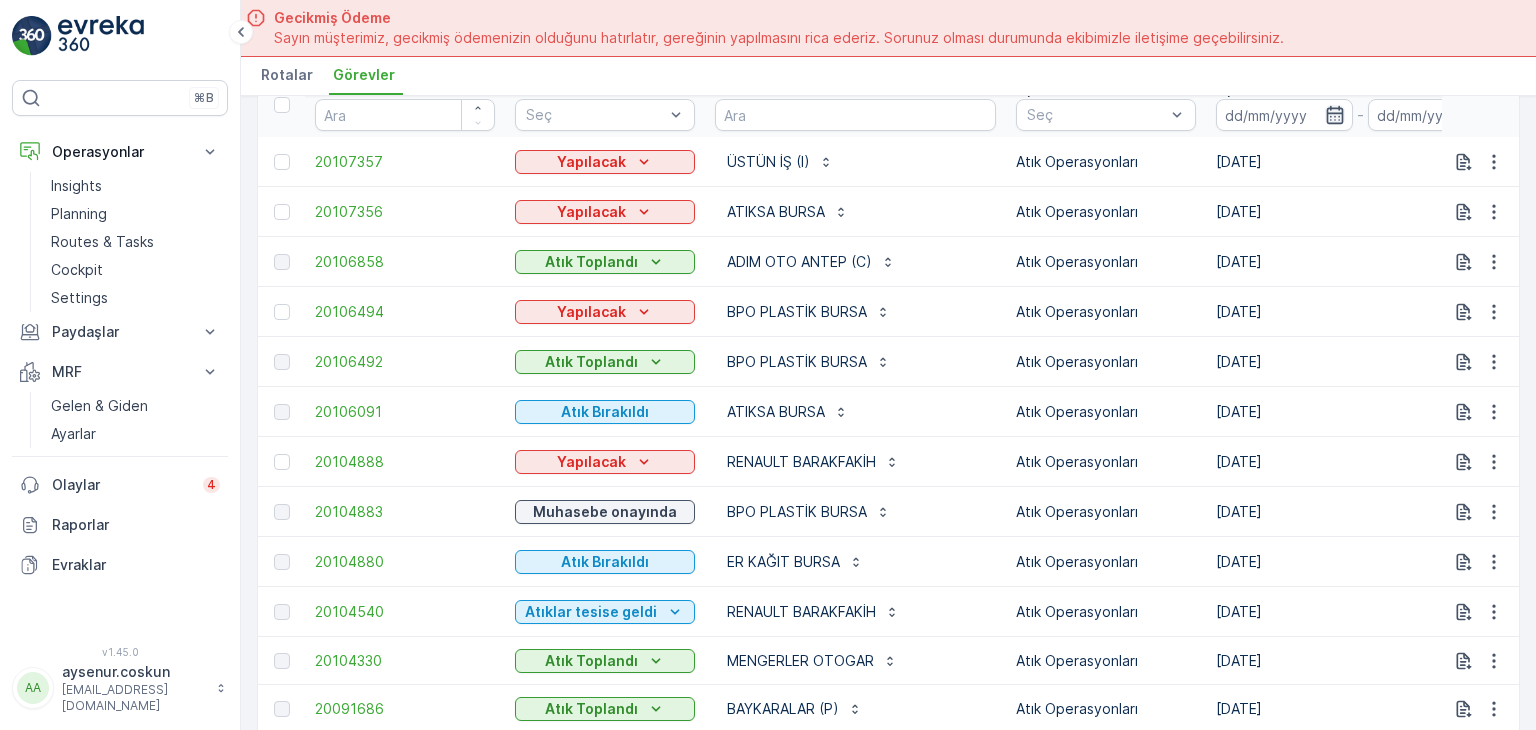 click 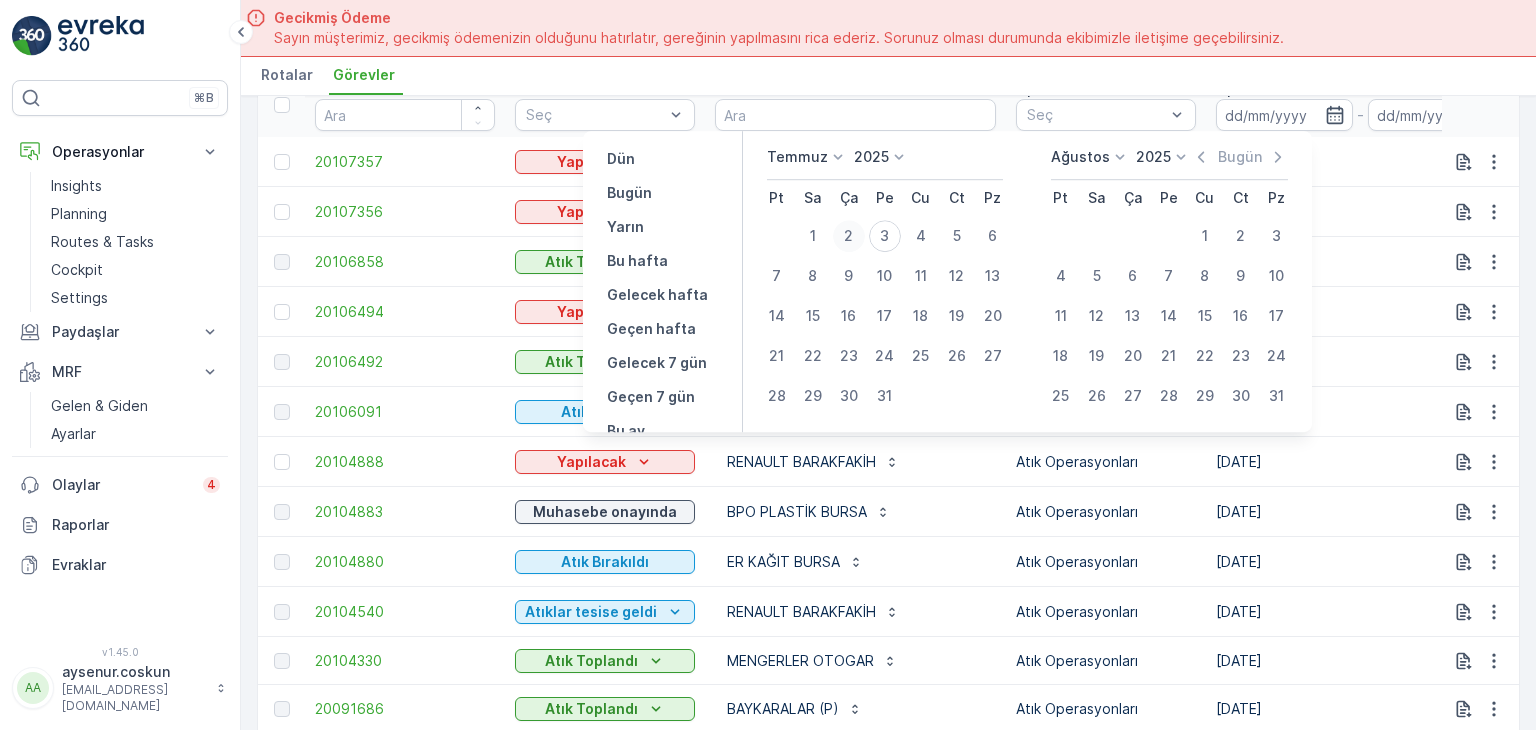 click on "2" at bounding box center [849, 236] 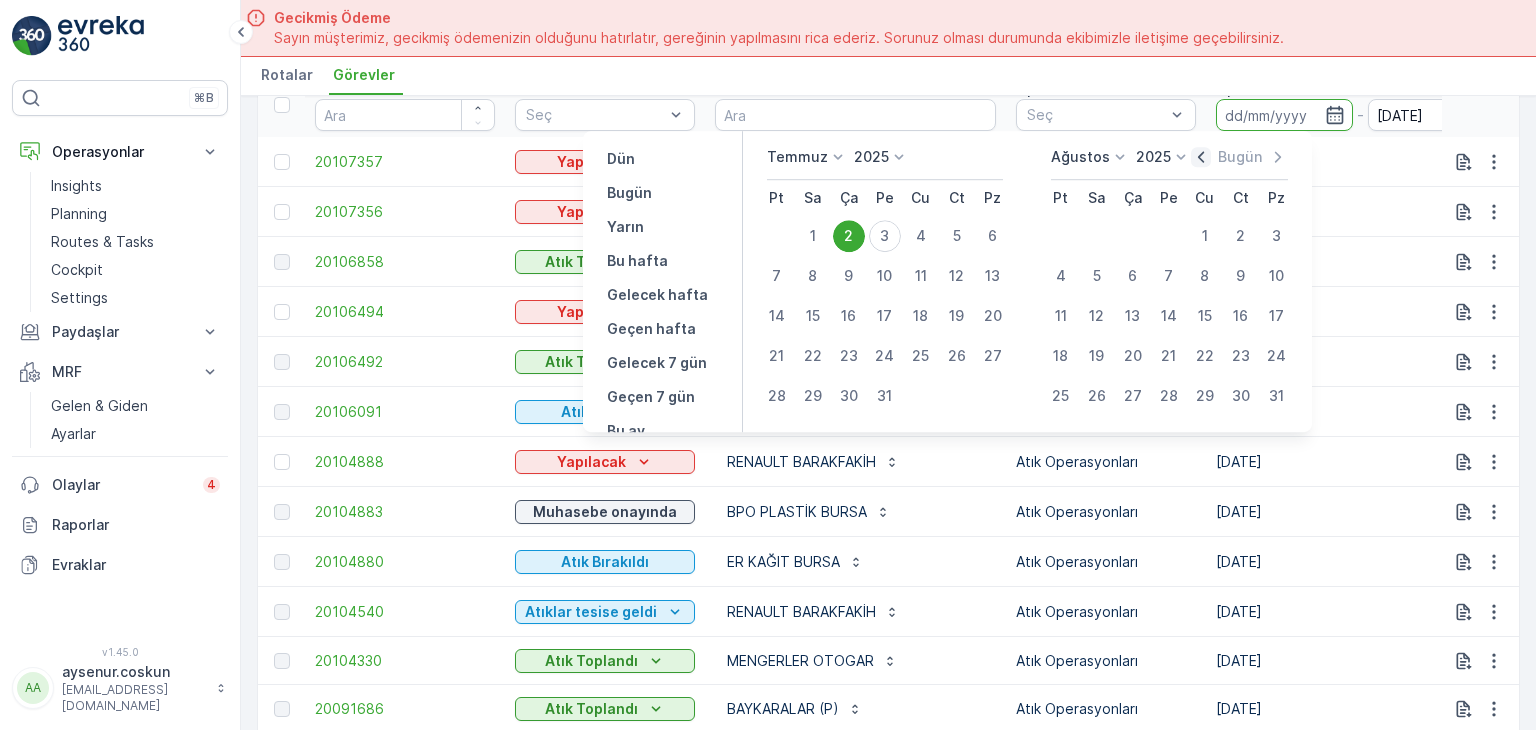 click 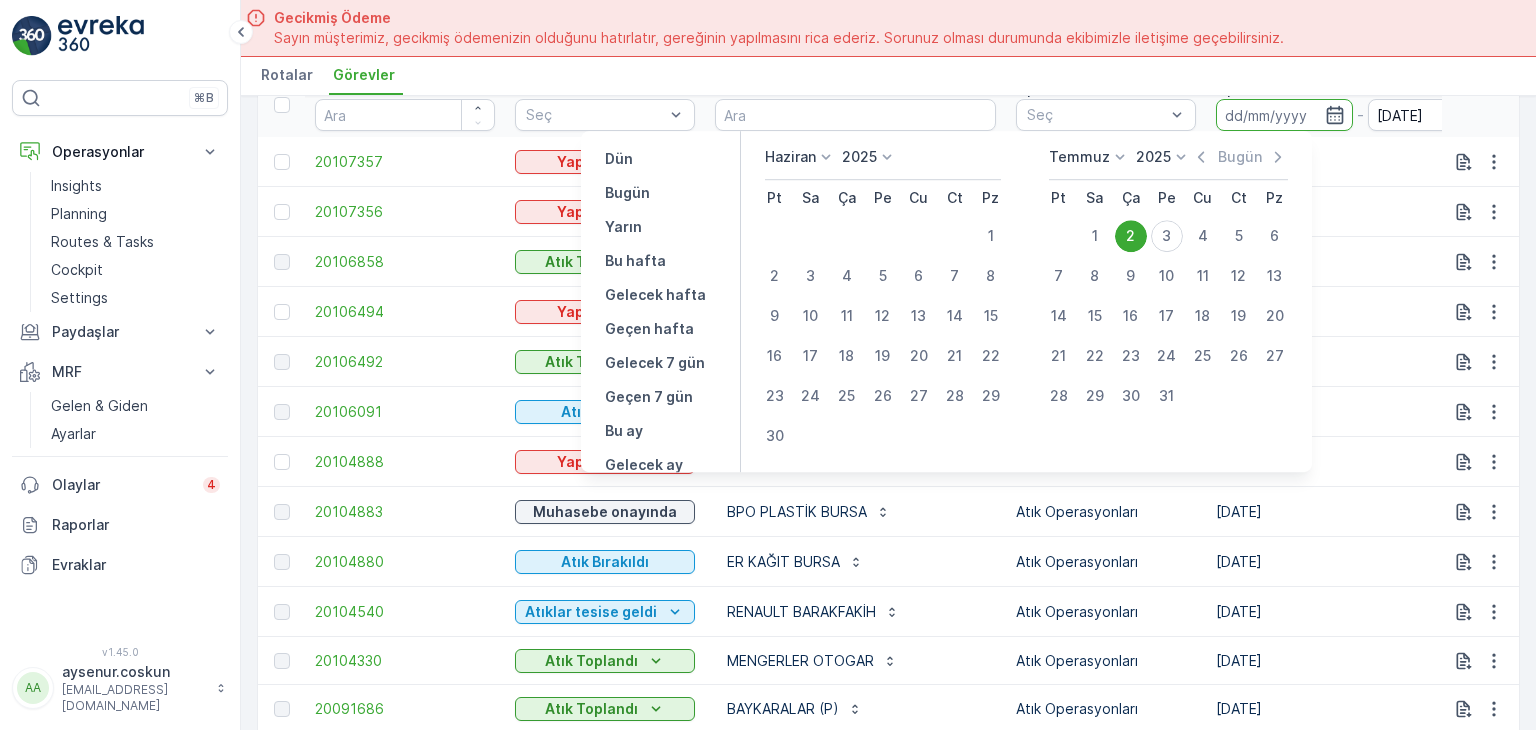 click on "2" at bounding box center (1131, 236) 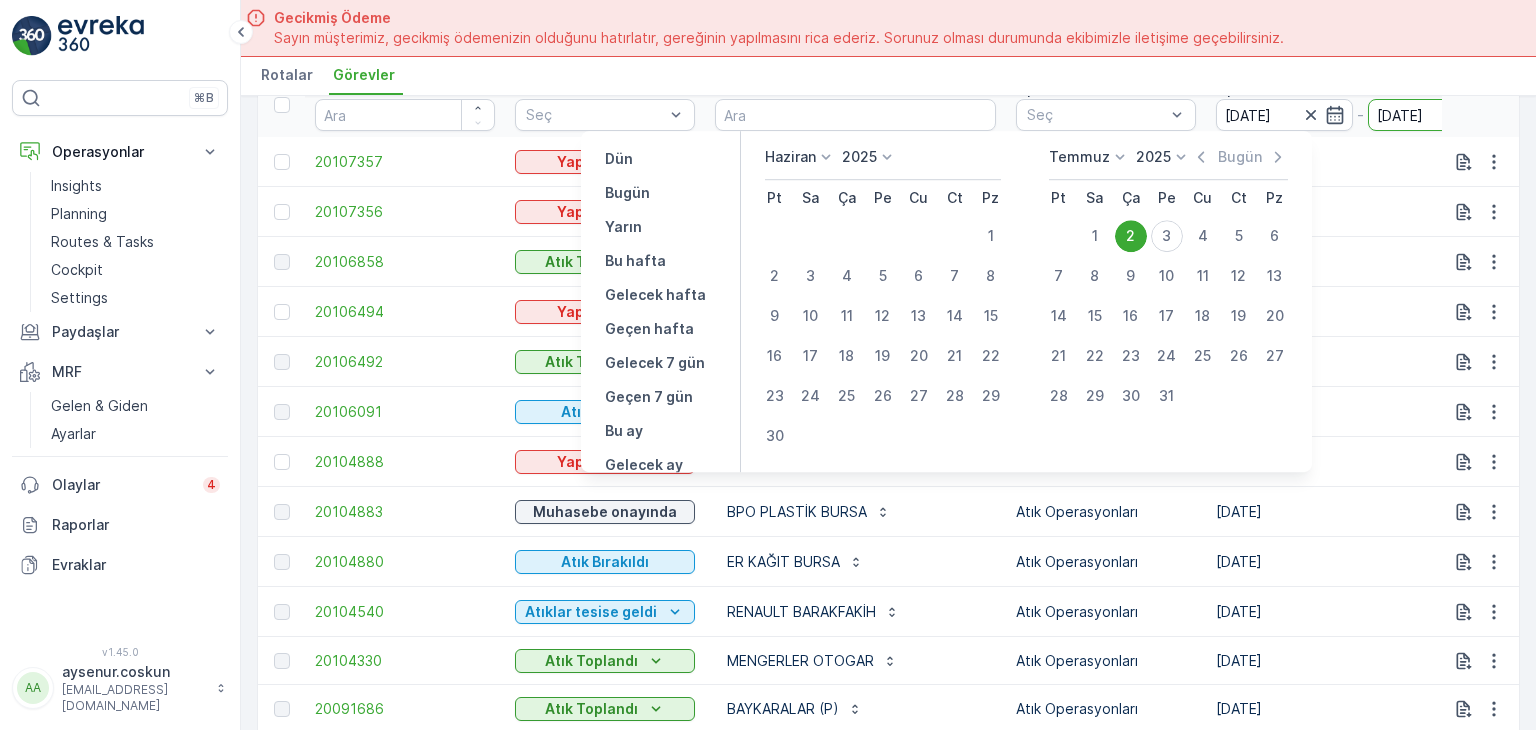 click on "2" at bounding box center (1131, 236) 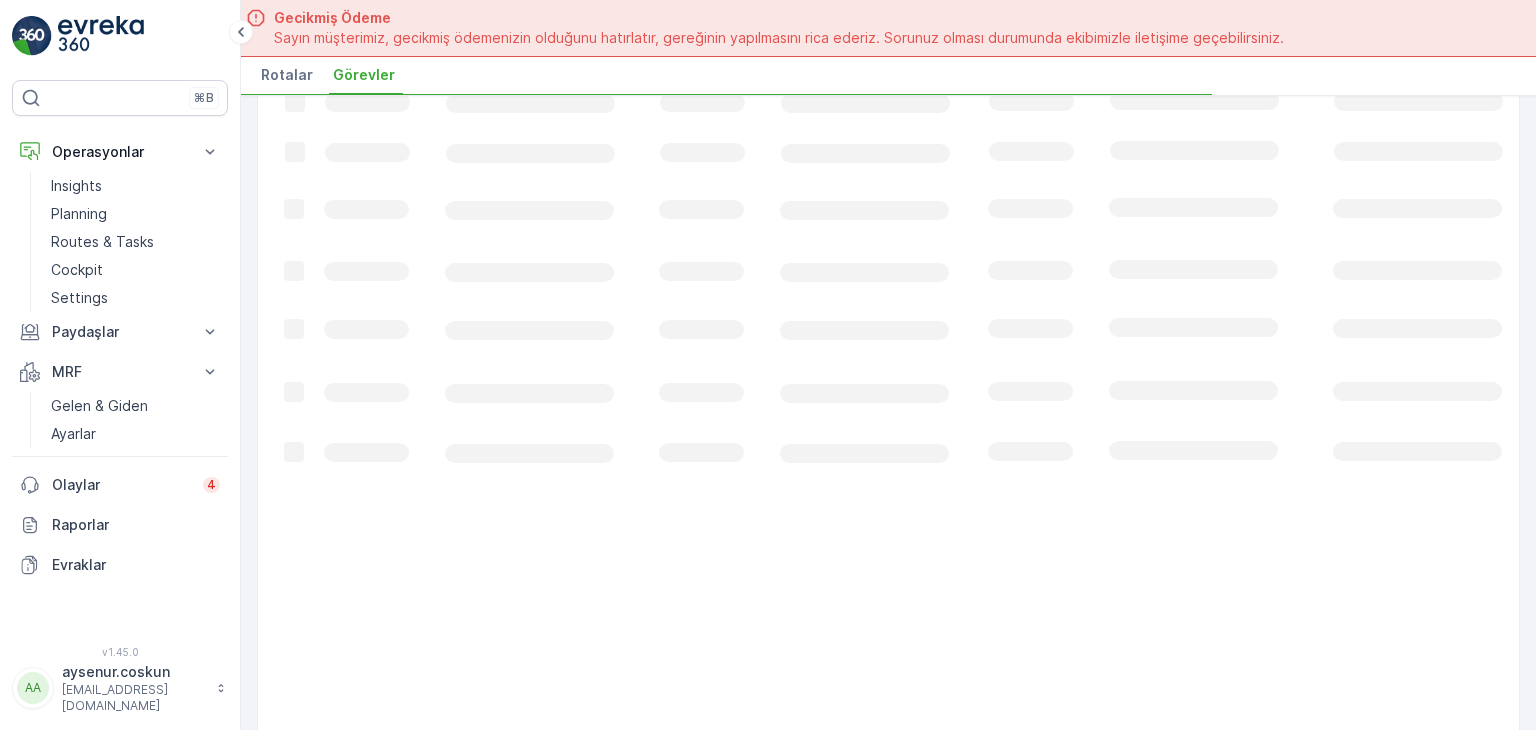 scroll, scrollTop: 0, scrollLeft: 0, axis: both 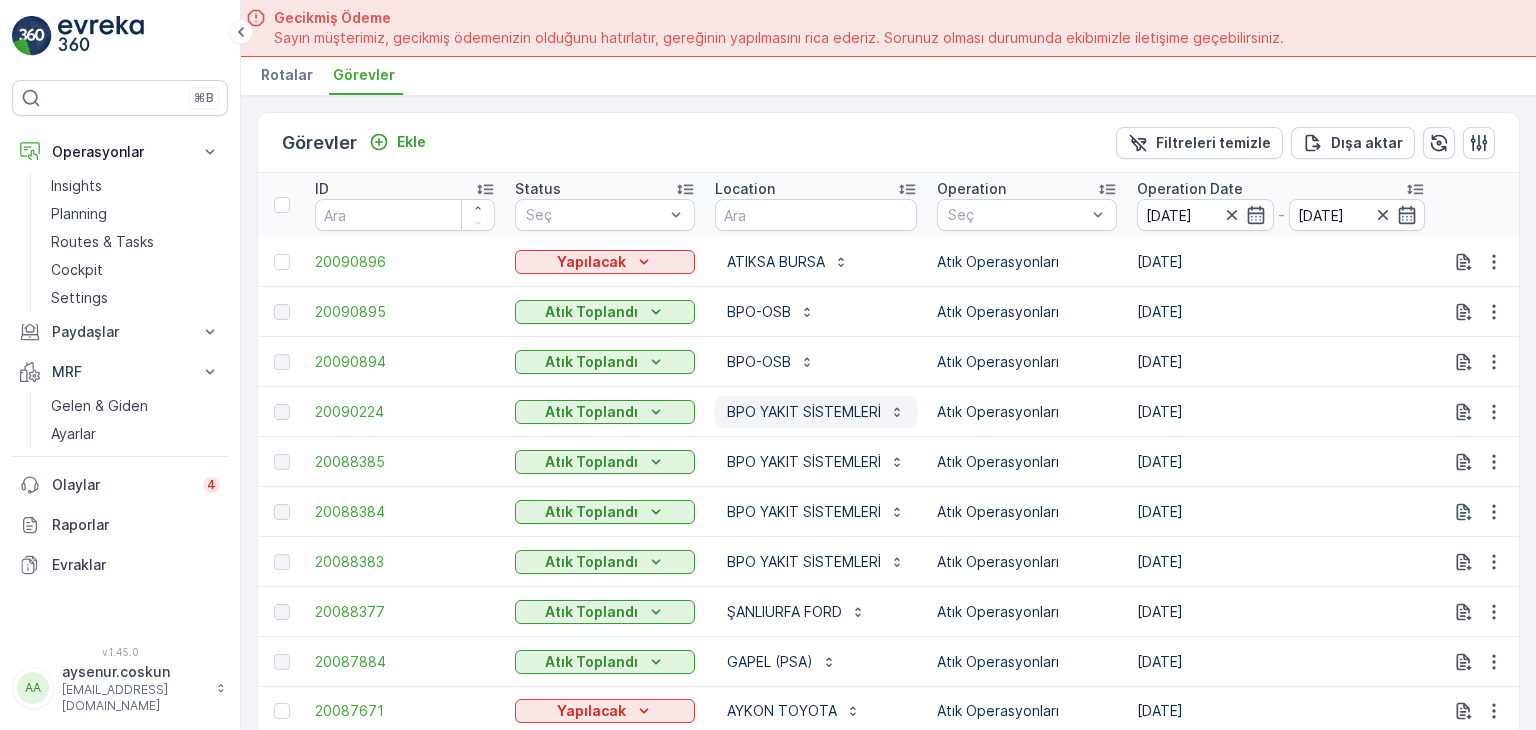 click on "BPO YAKIT SİSTEMLERİ" at bounding box center (816, 412) 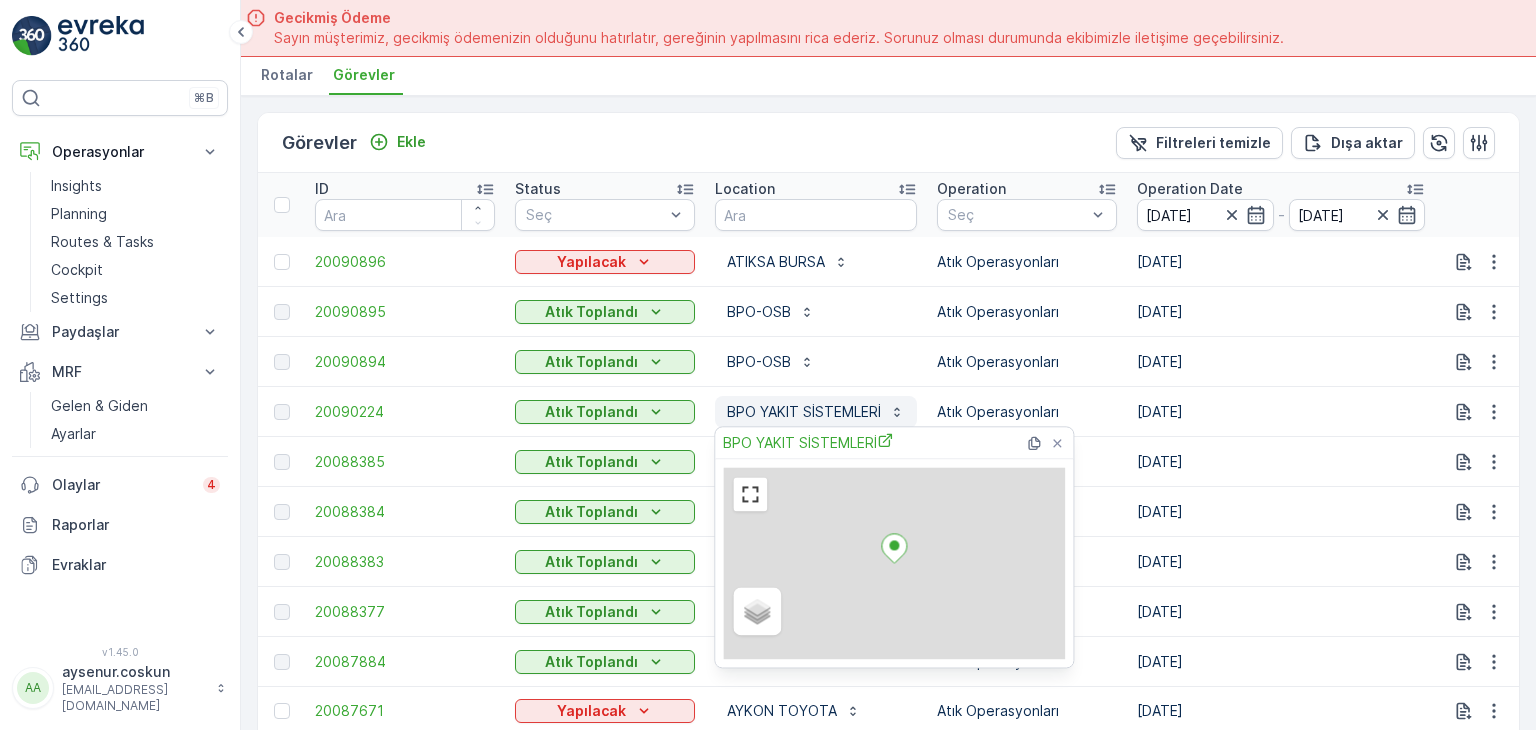 click on "BPO YAKIT SİSTEMLERİ" at bounding box center (816, 412) 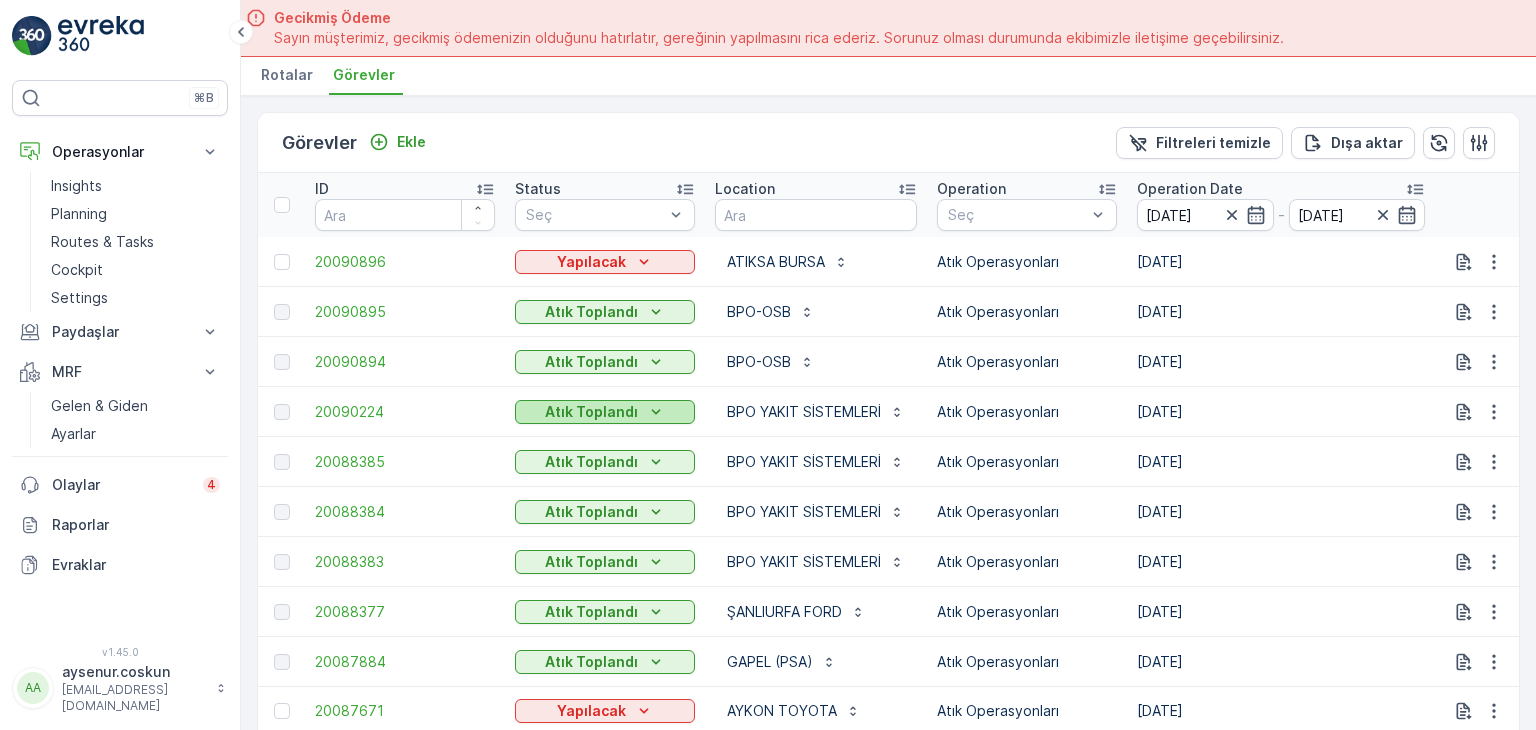 click 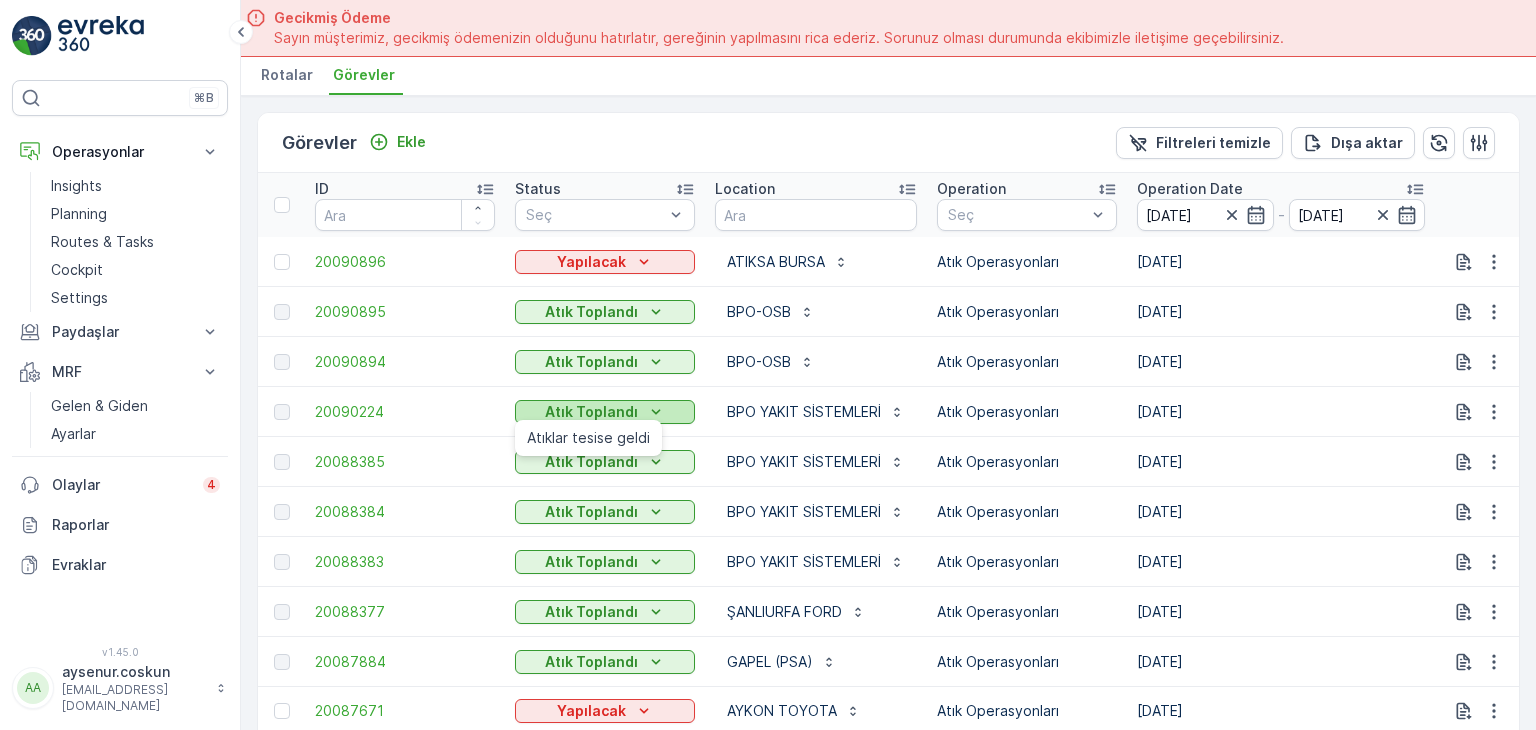 click on "Atık Toplandı" at bounding box center [591, 412] 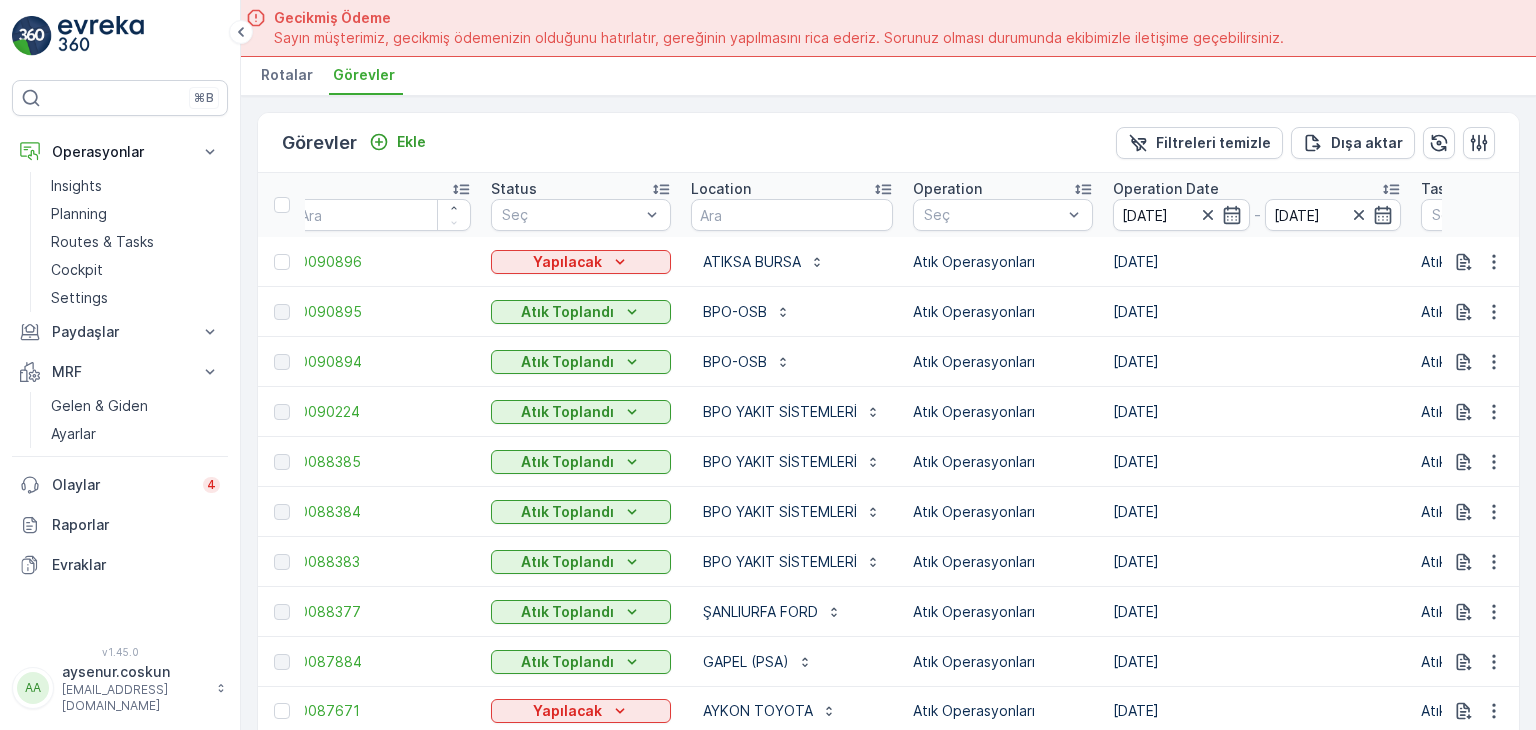 scroll, scrollTop: 0, scrollLeft: 0, axis: both 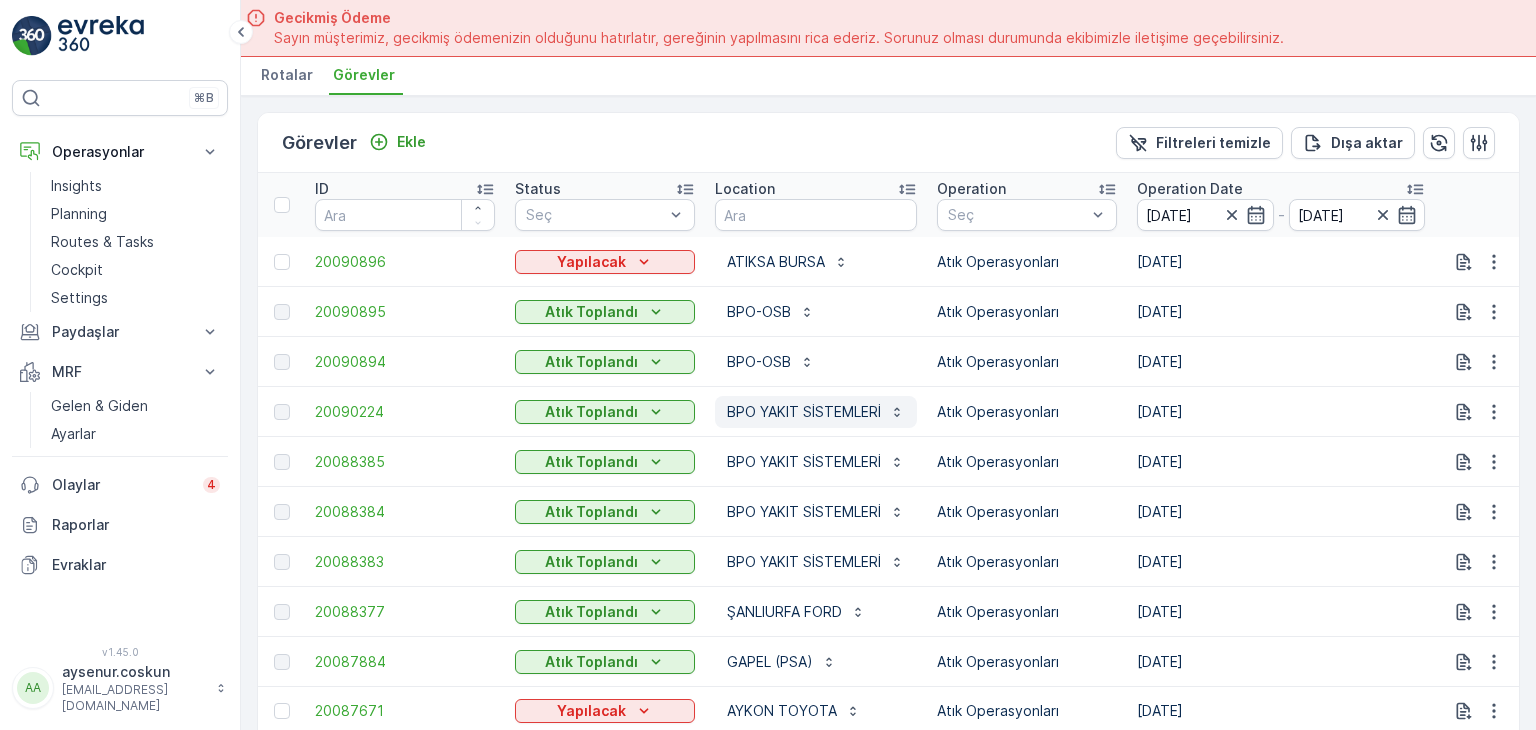 drag, startPoint x: 1020, startPoint y: 413, endPoint x: 724, endPoint y: 391, distance: 296.81644 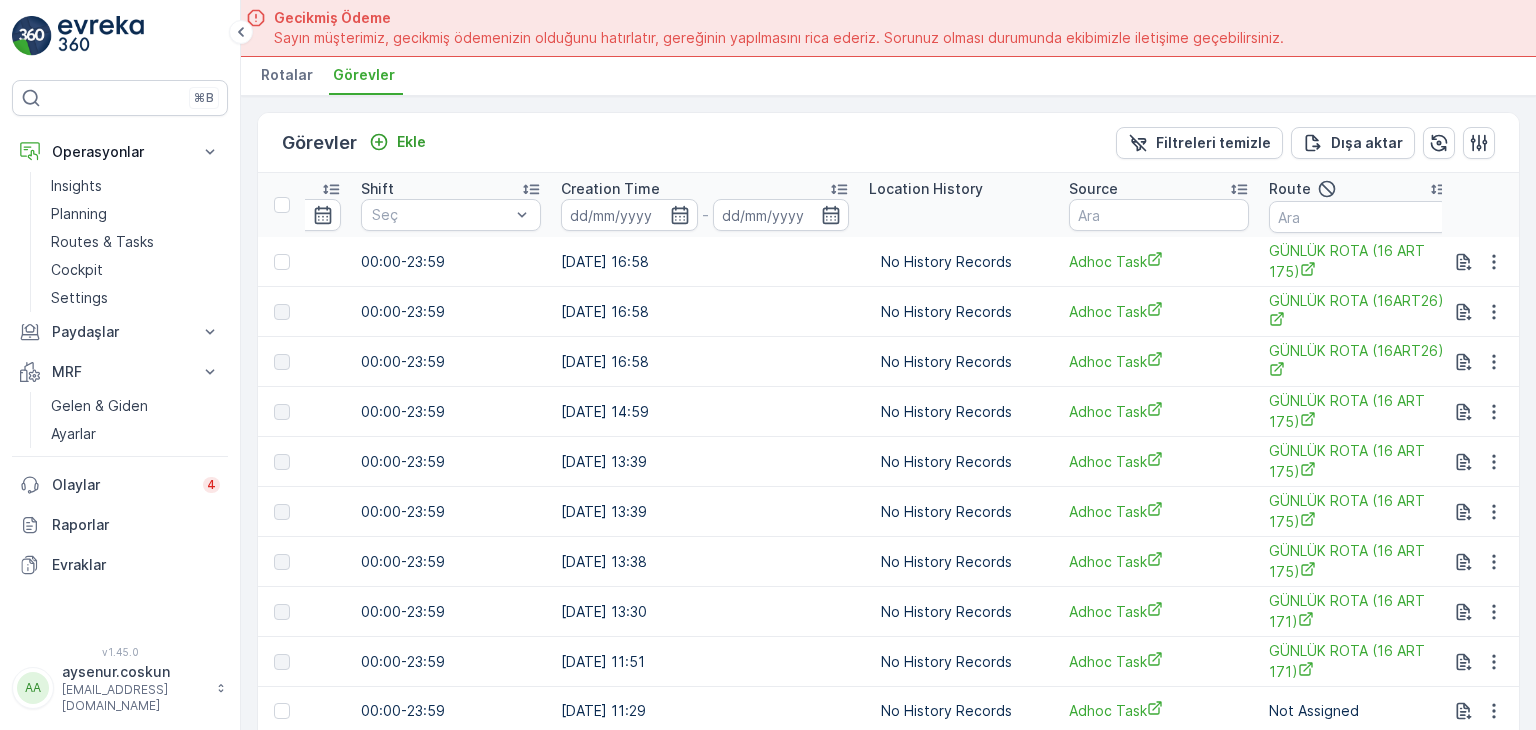 scroll, scrollTop: 0, scrollLeft: 1816, axis: horizontal 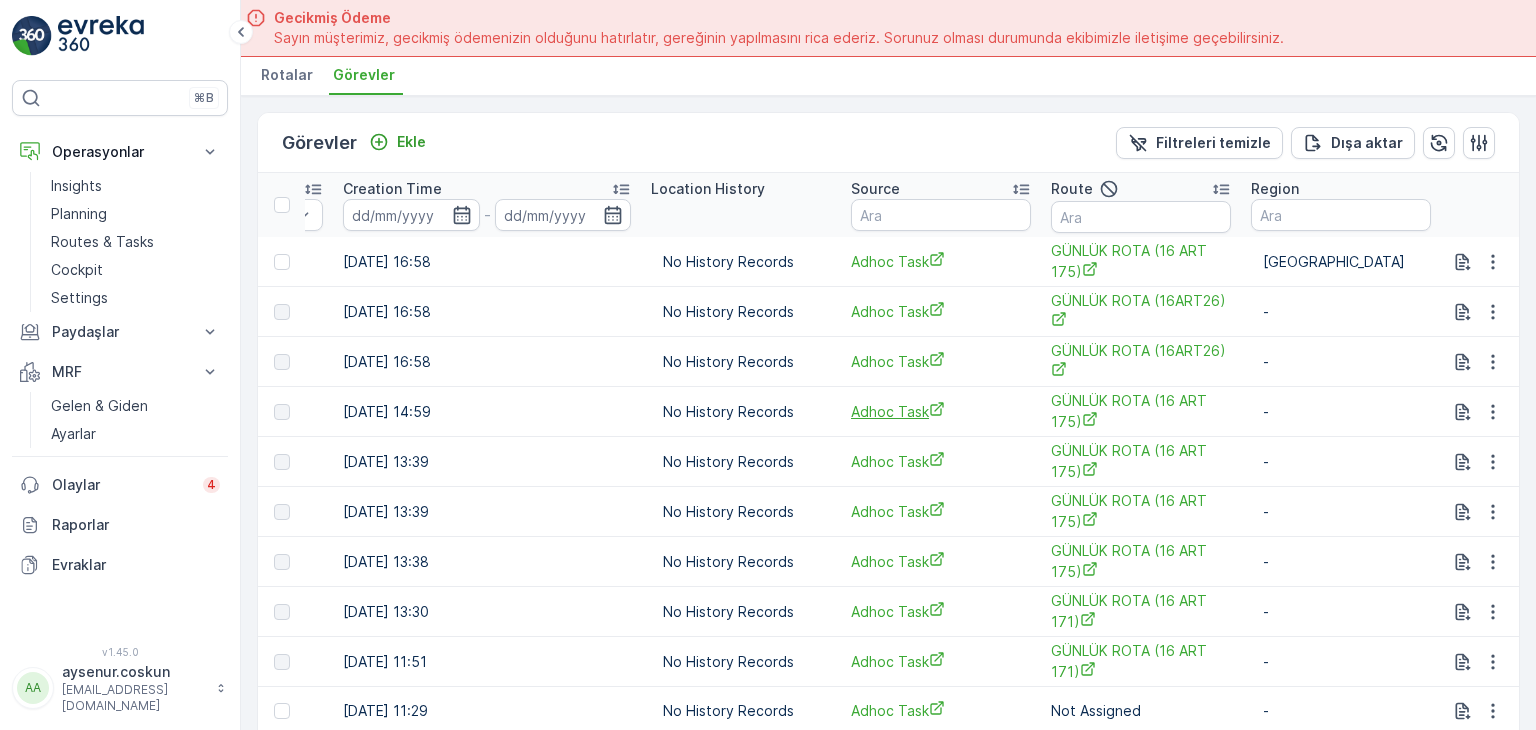 drag, startPoint x: 743, startPoint y: 411, endPoint x: 924, endPoint y: 408, distance: 181.02486 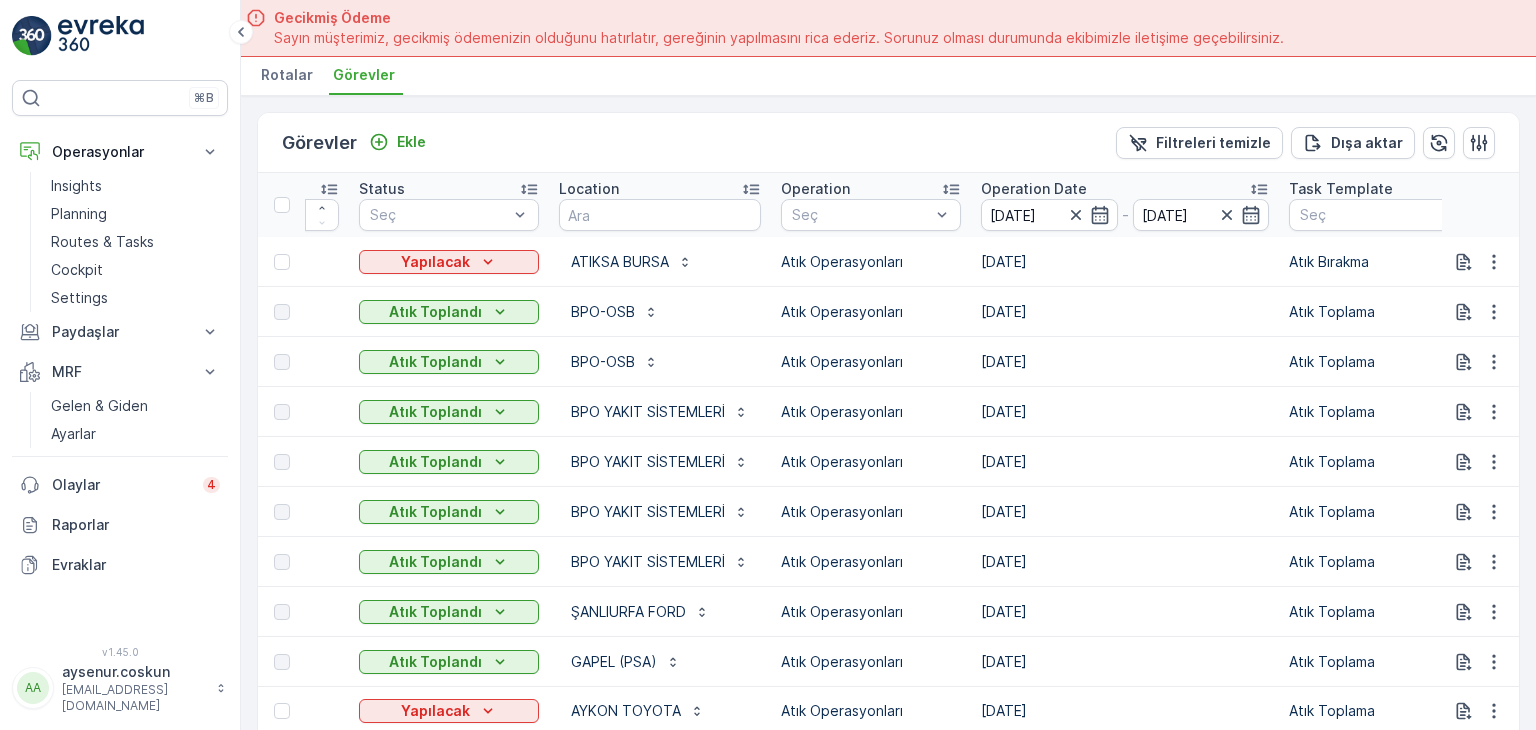 scroll, scrollTop: 0, scrollLeft: 0, axis: both 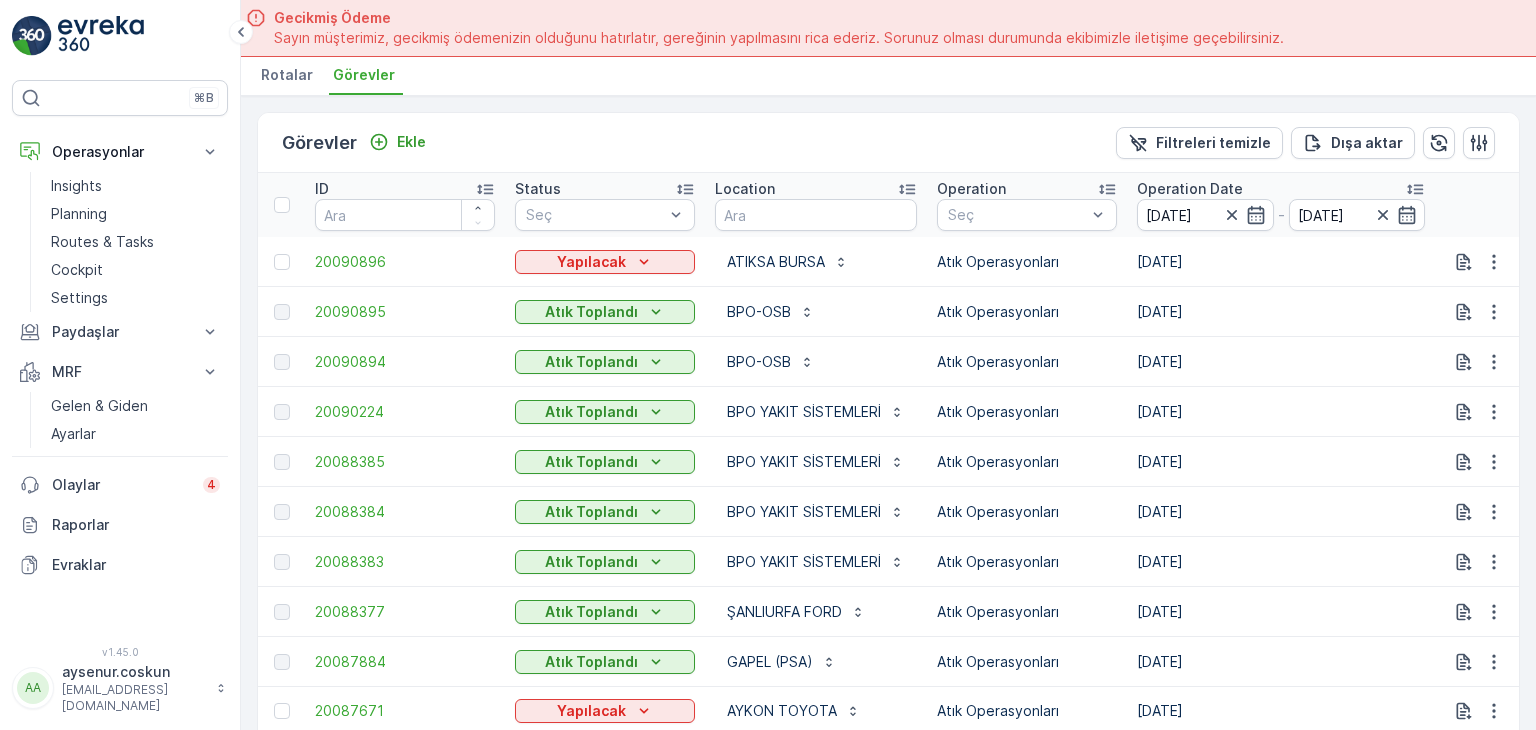 drag, startPoint x: 1272, startPoint y: 420, endPoint x: 1032, endPoint y: 398, distance: 241.00623 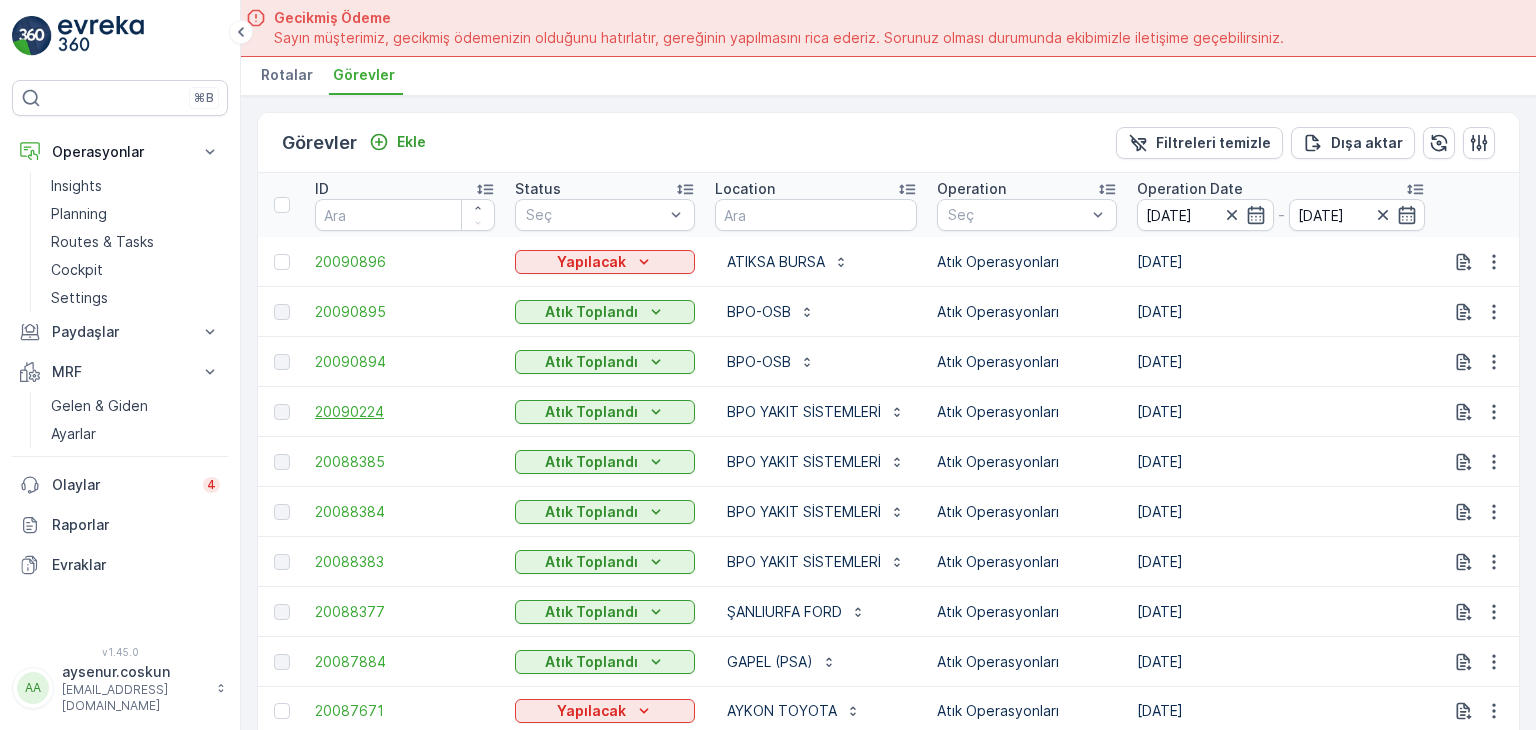 click on "20090224" at bounding box center (405, 412) 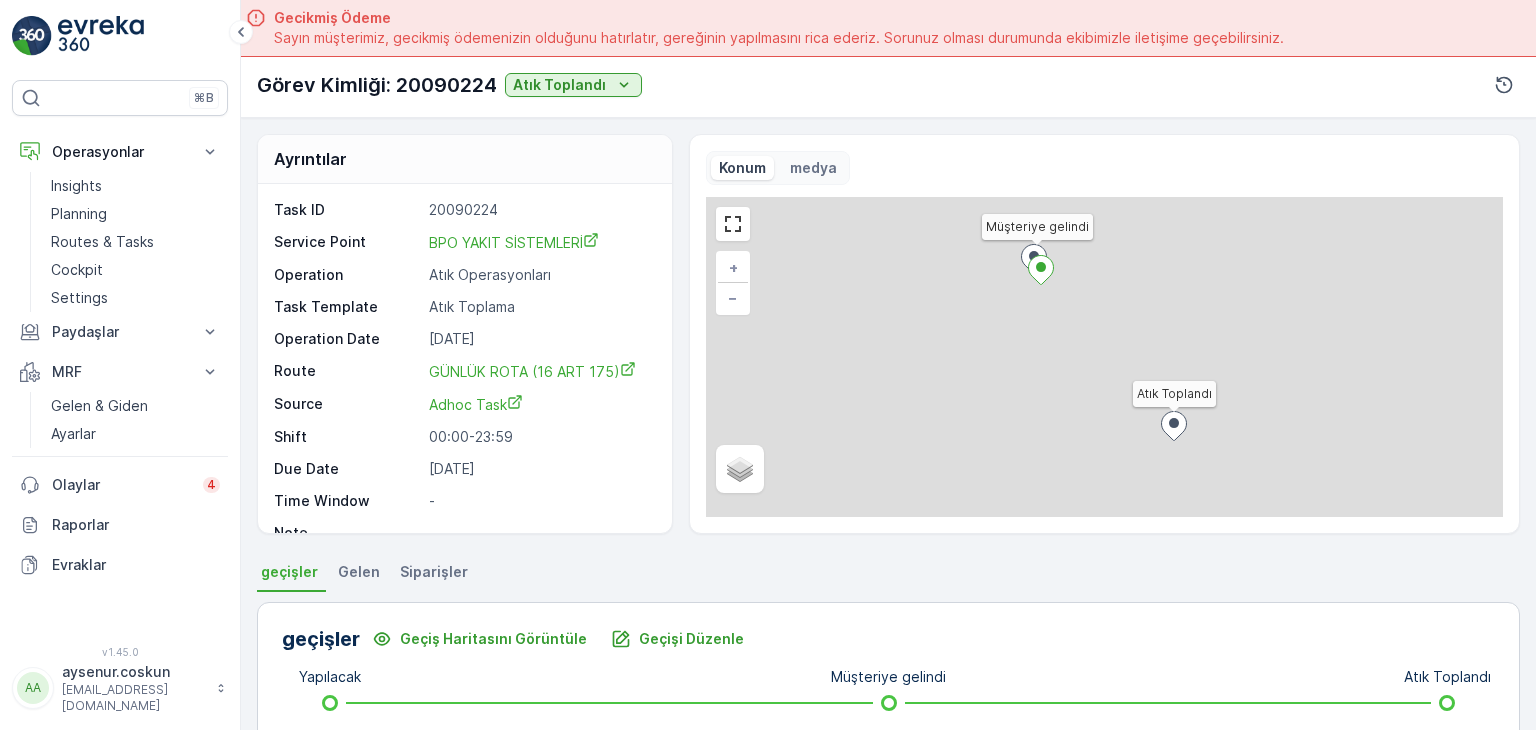 scroll, scrollTop: 24, scrollLeft: 0, axis: vertical 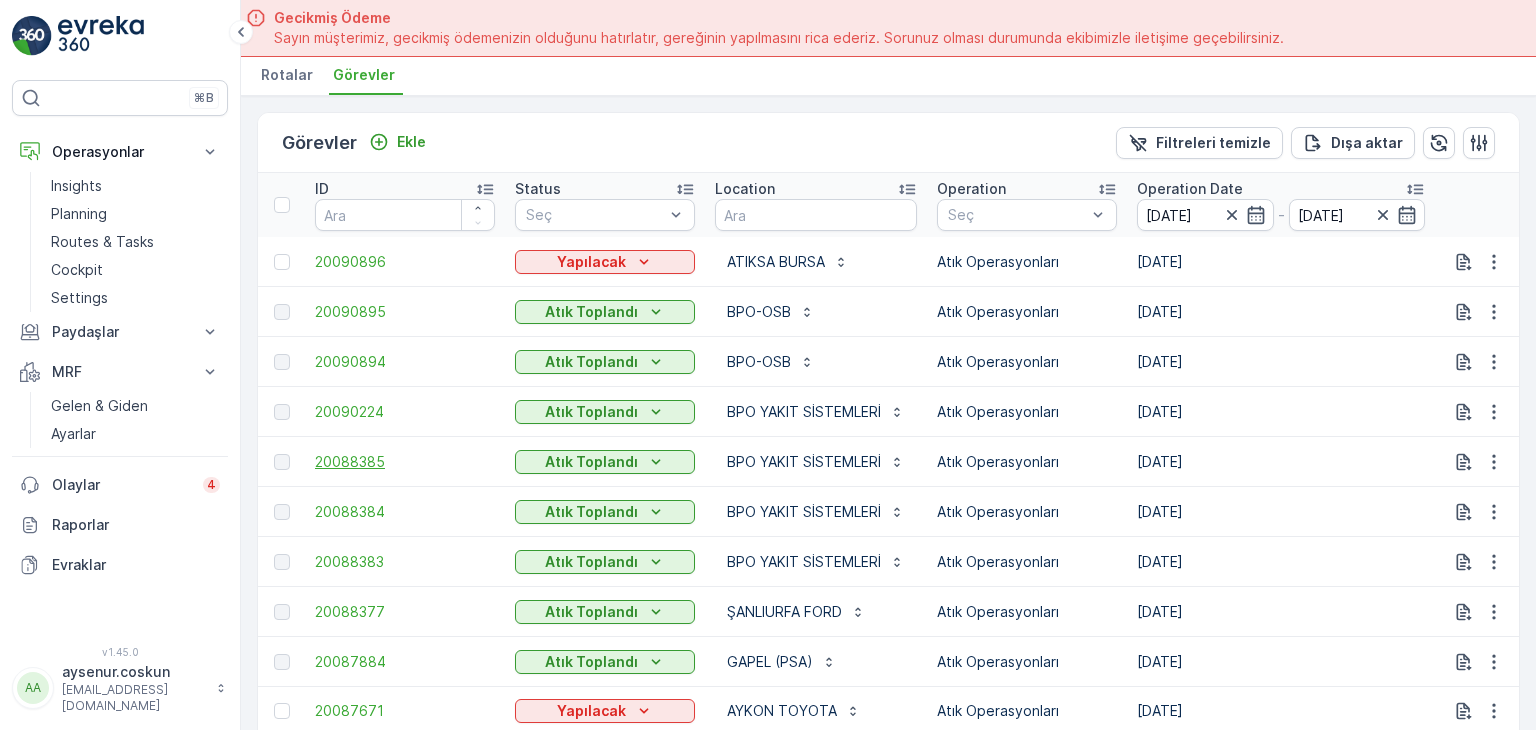 click on "20088385" at bounding box center [405, 462] 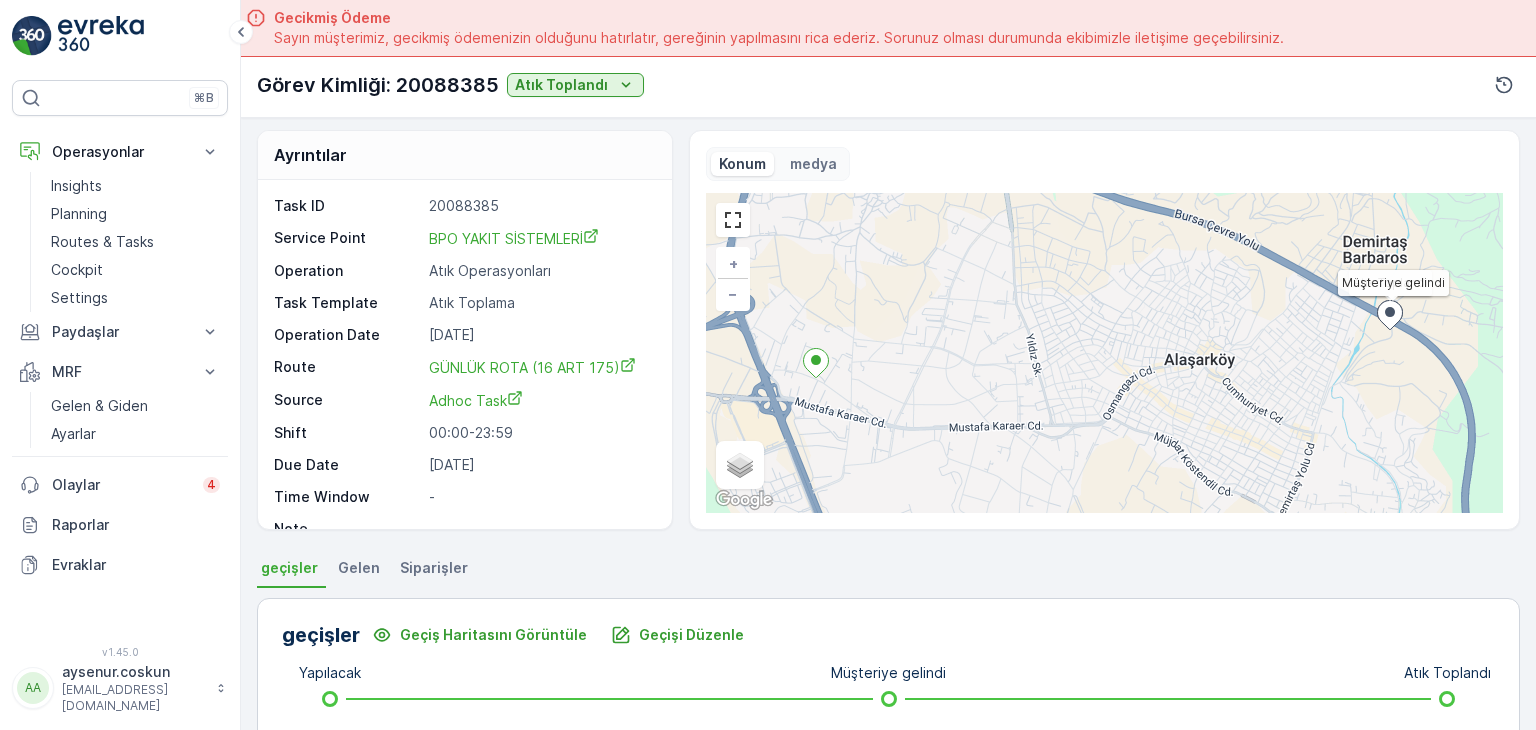 scroll, scrollTop: 0, scrollLeft: 0, axis: both 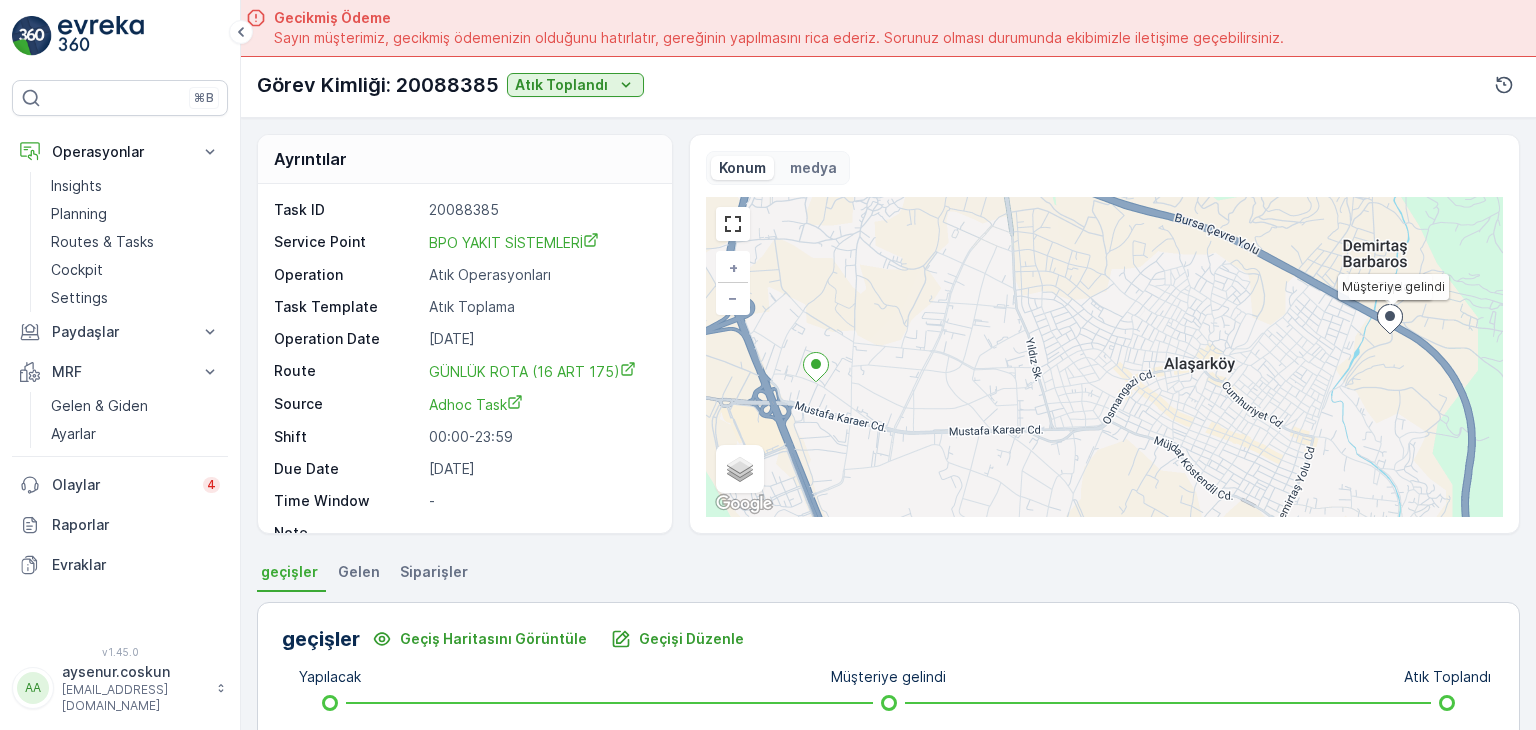 click on "Gelen" at bounding box center [359, 572] 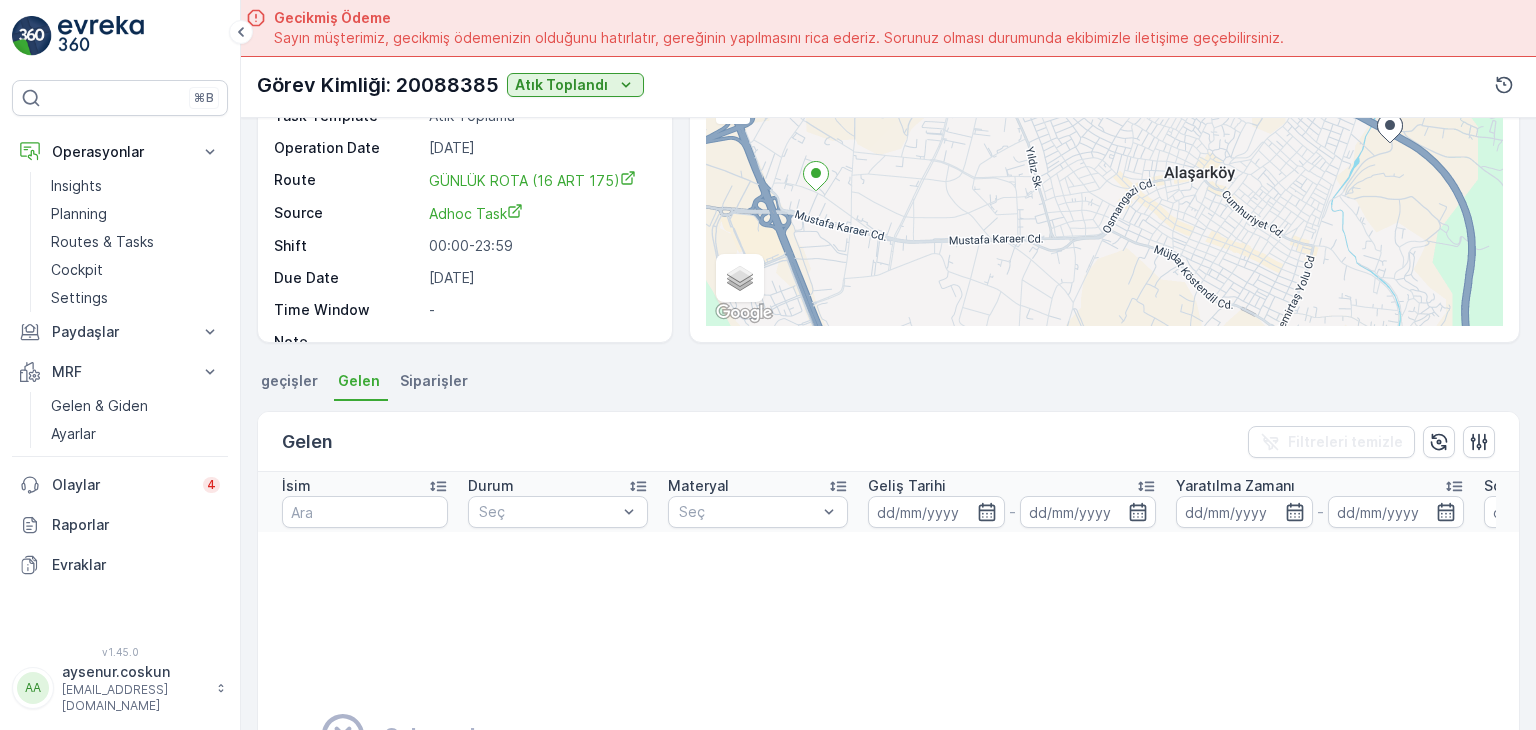 scroll, scrollTop: 0, scrollLeft: 0, axis: both 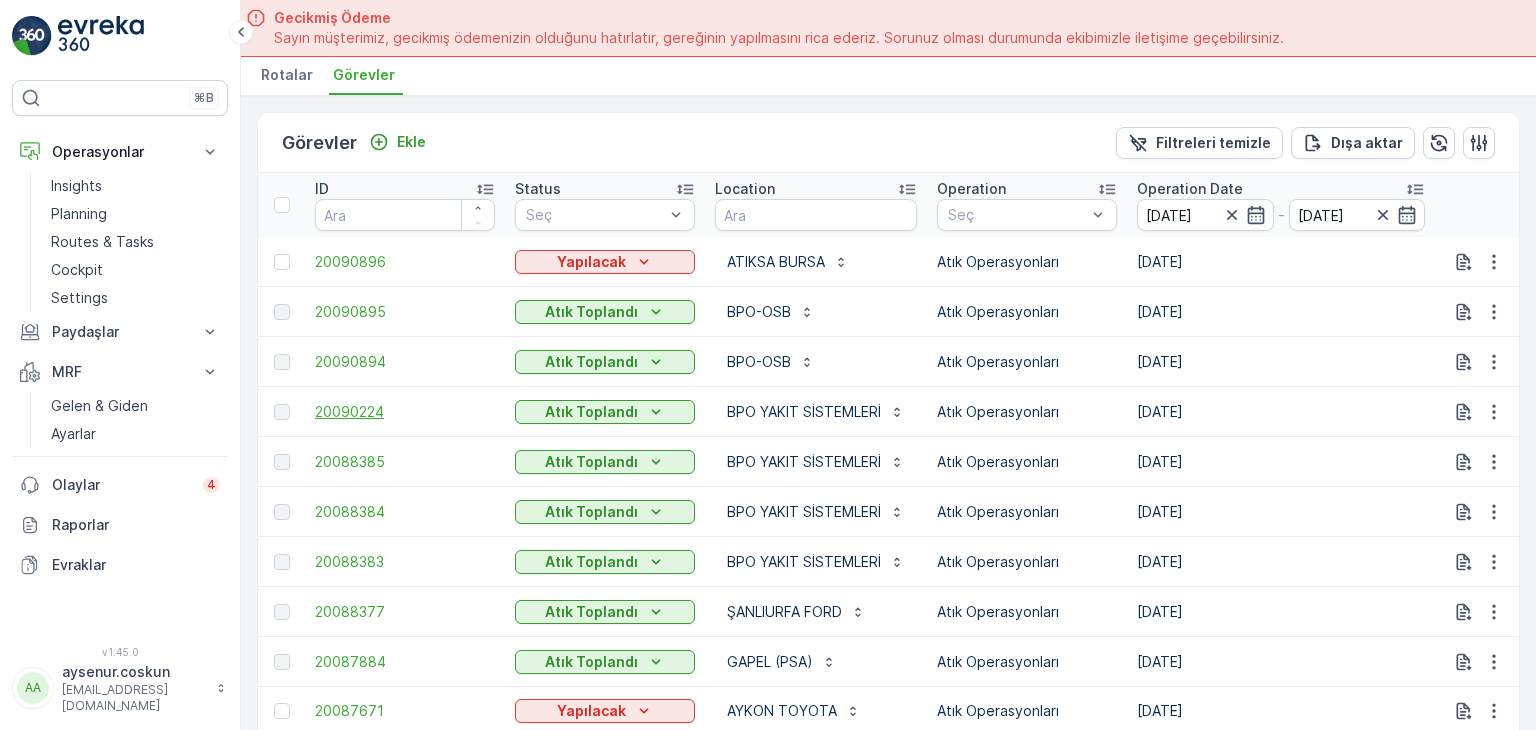 click on "20090224" at bounding box center [405, 412] 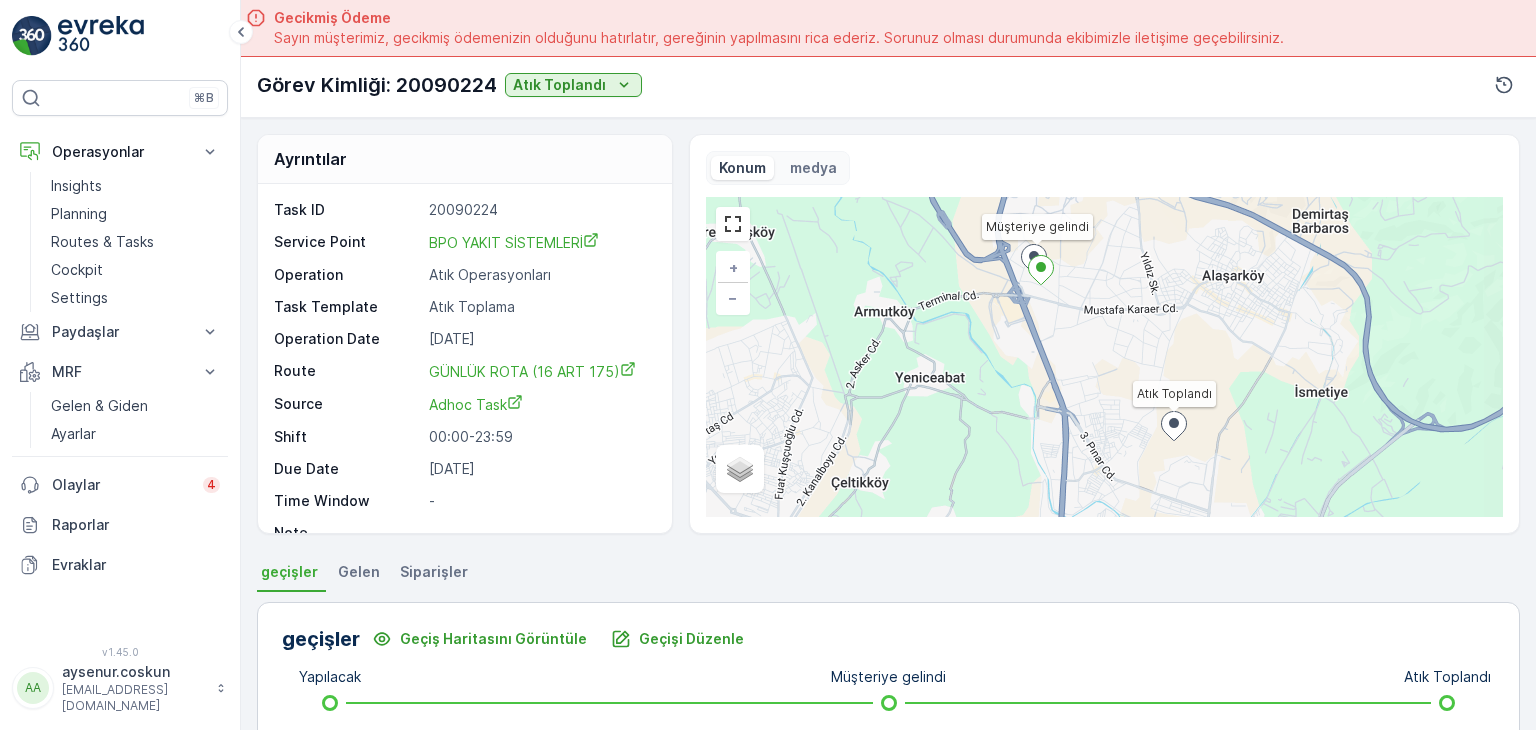 click on "Gelen" at bounding box center [361, 575] 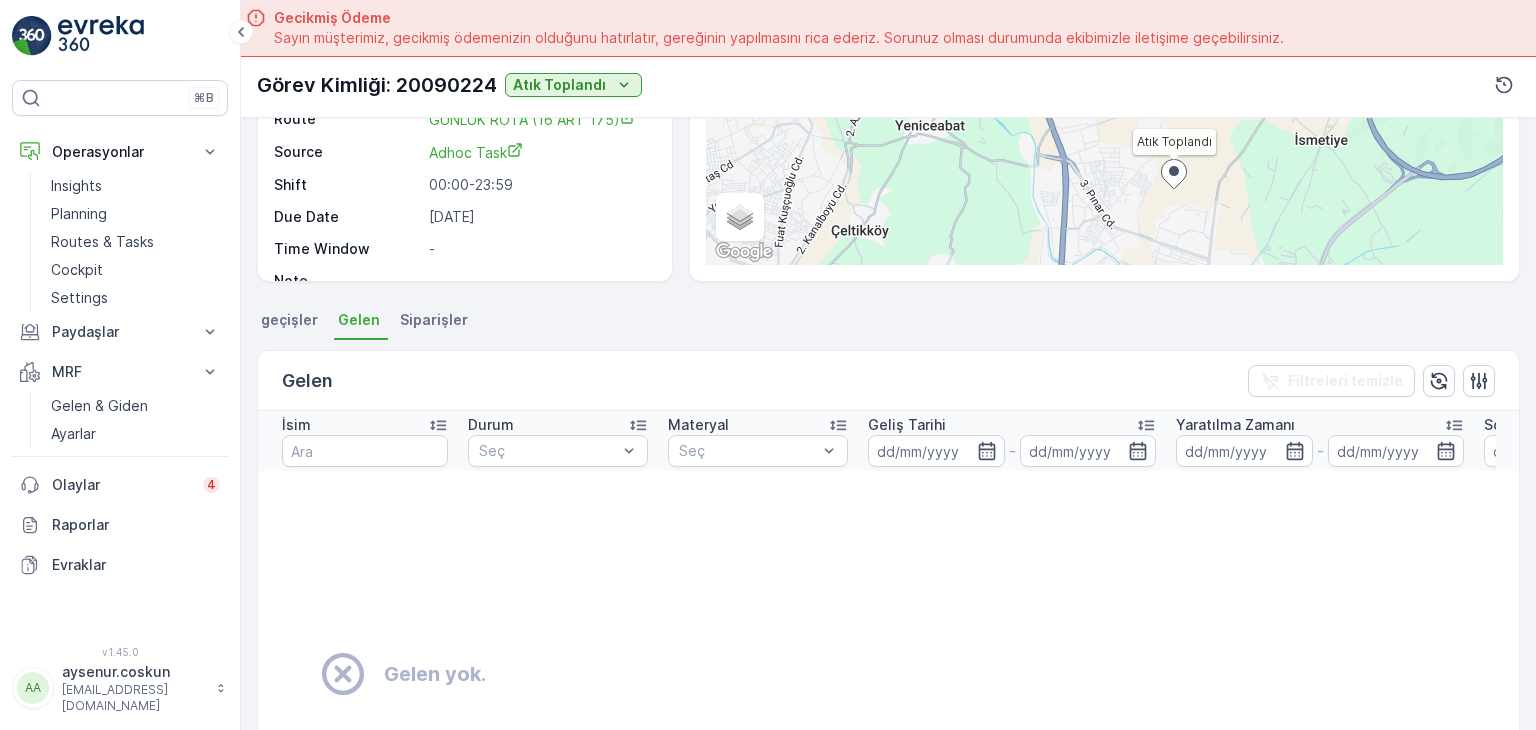 scroll, scrollTop: 300, scrollLeft: 0, axis: vertical 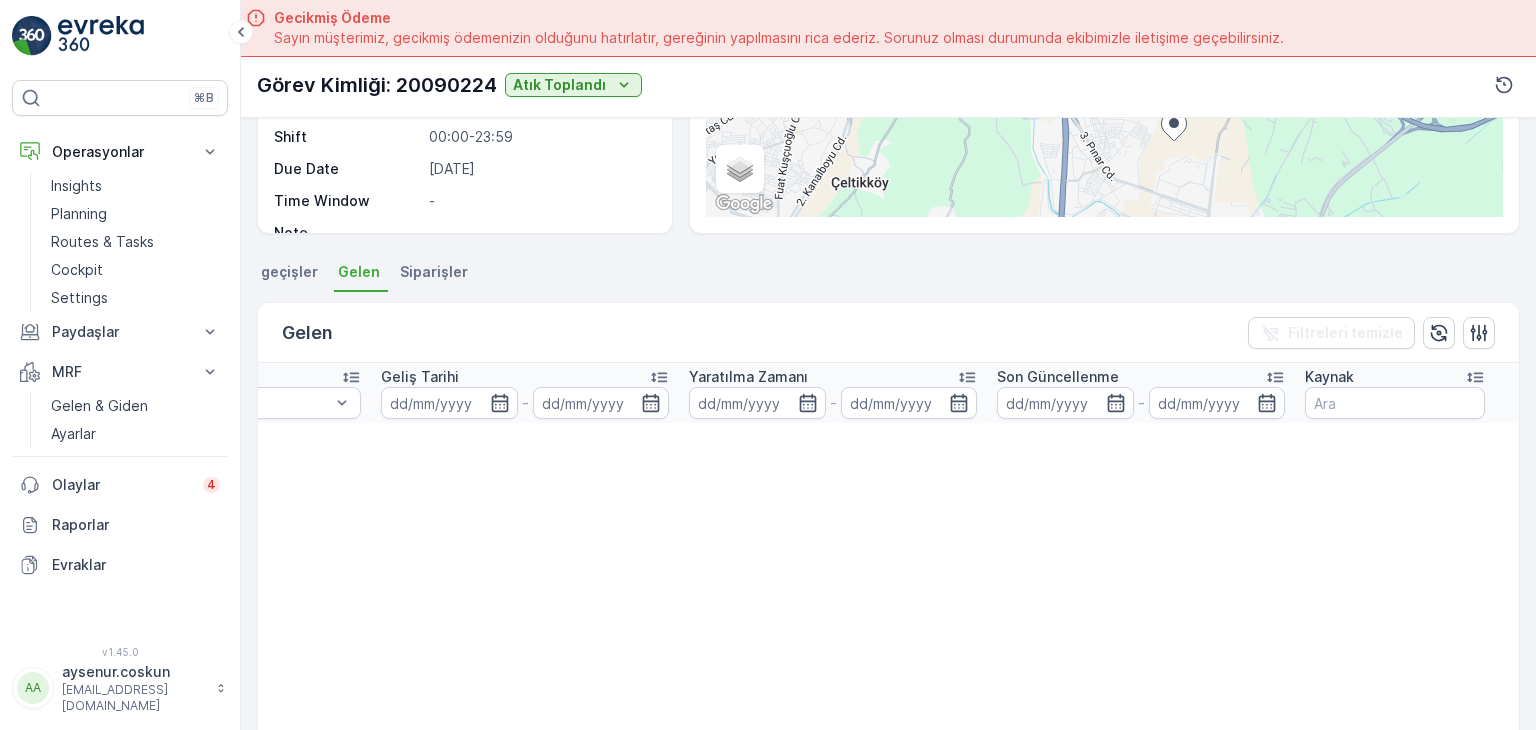 drag, startPoint x: 596, startPoint y: 549, endPoint x: 873, endPoint y: 558, distance: 277.14618 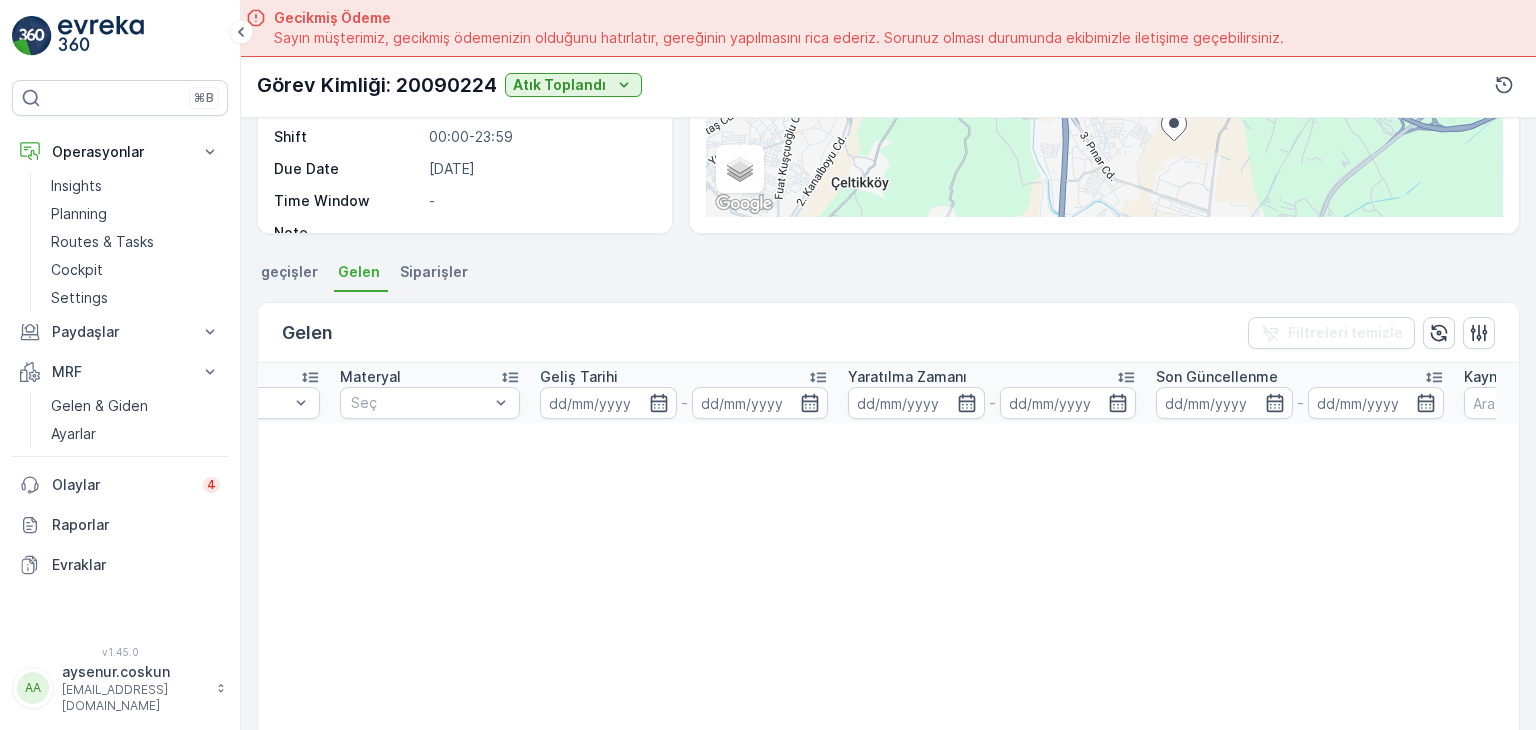 scroll, scrollTop: 0, scrollLeft: 0, axis: both 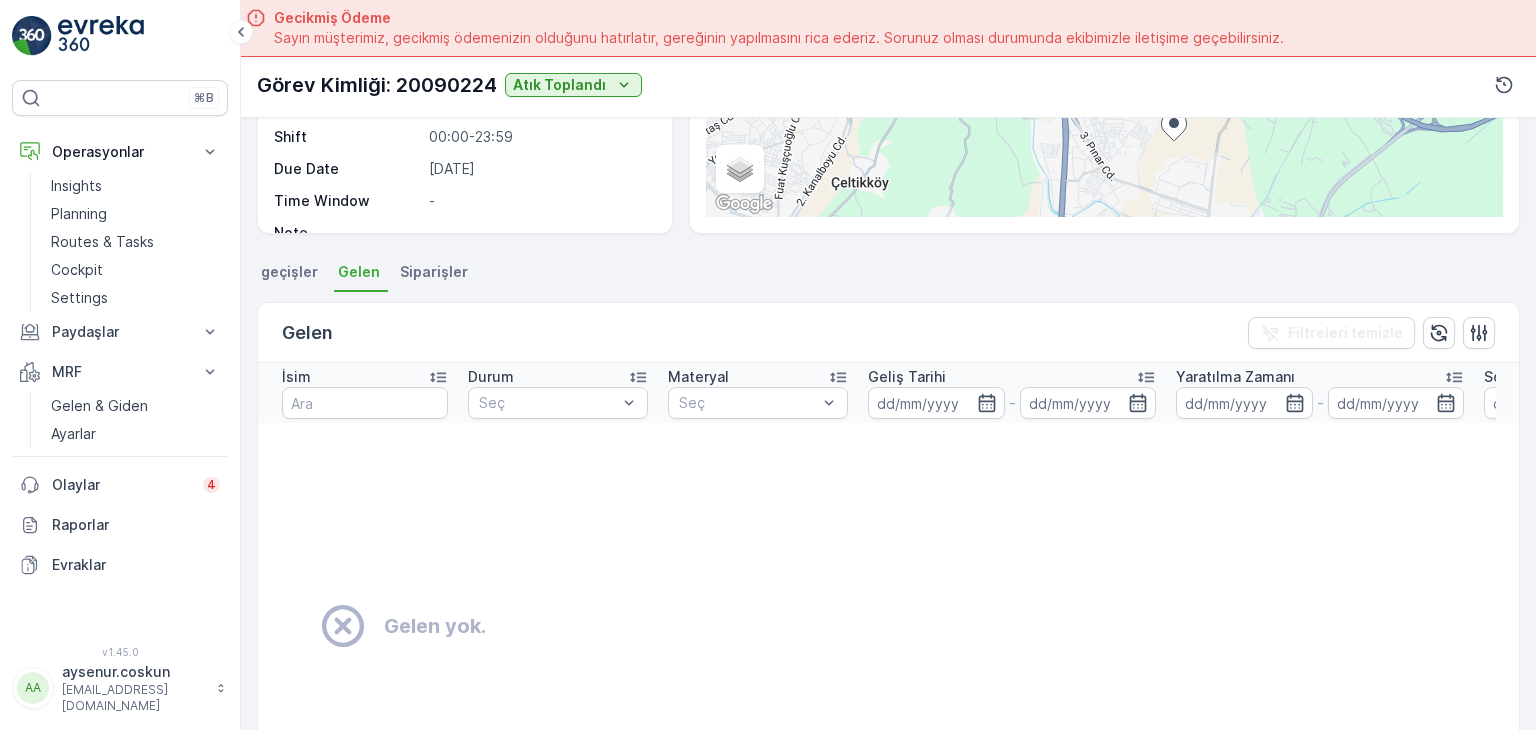 drag, startPoint x: 907, startPoint y: 548, endPoint x: 588, endPoint y: 438, distance: 337.43295 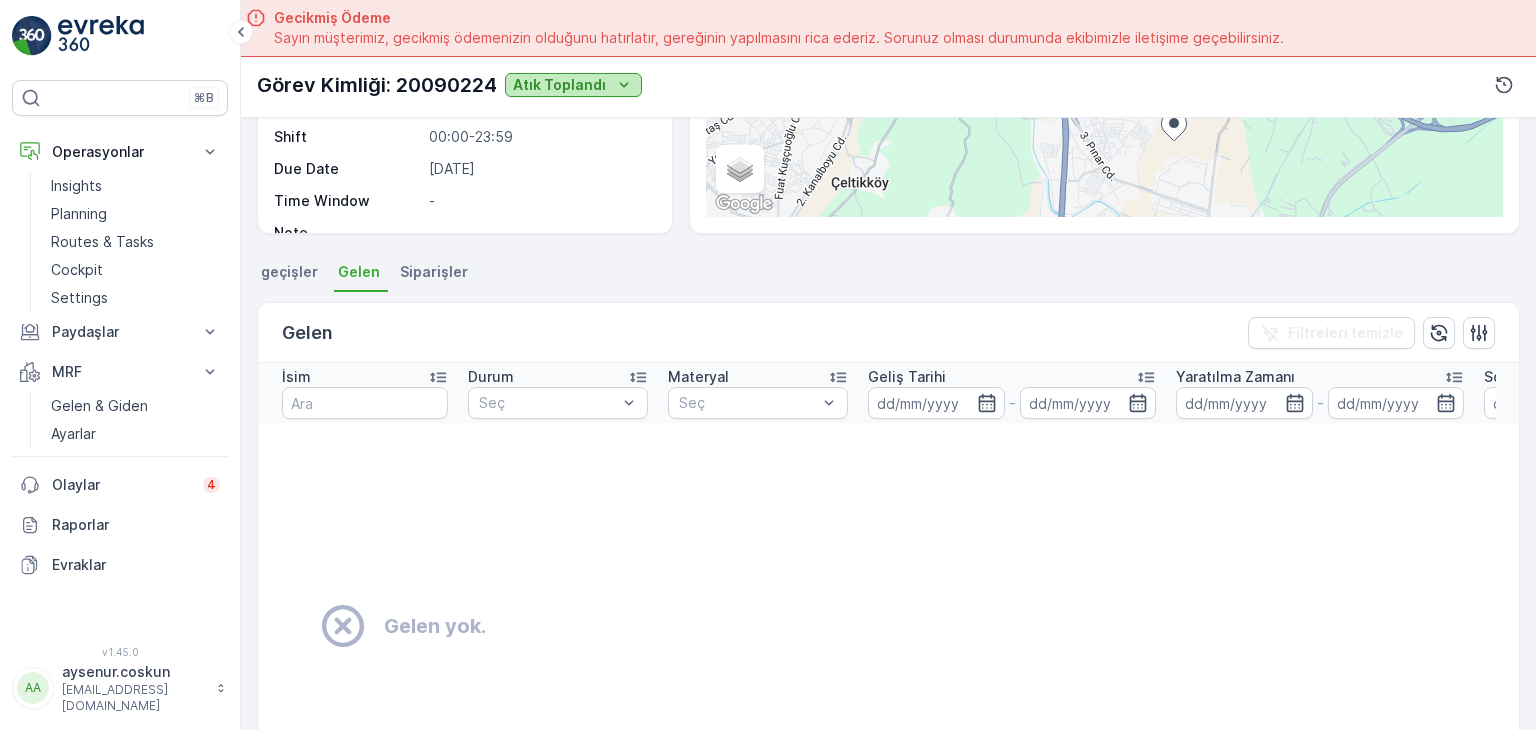 click on "Atık Toplandı" at bounding box center [559, 85] 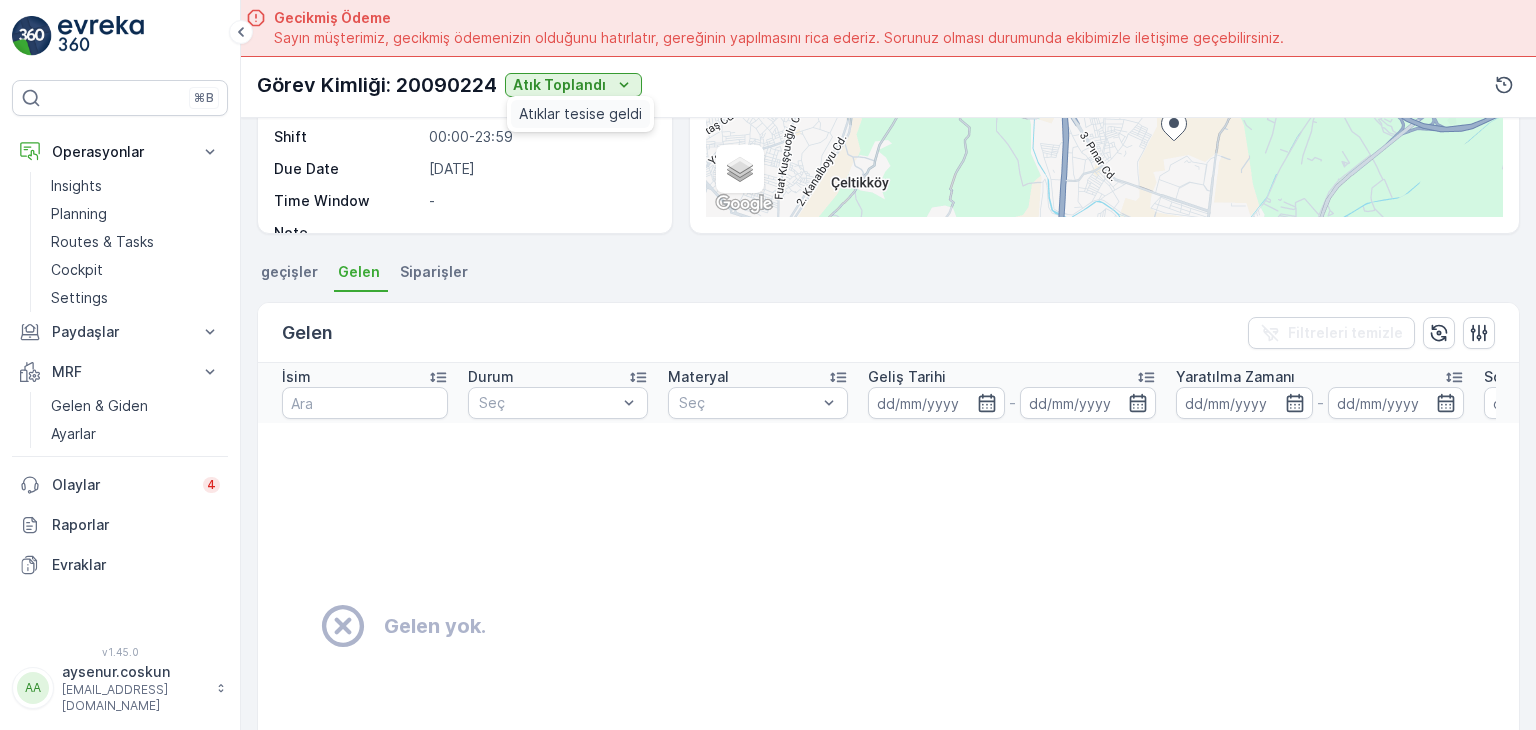 click on "Atıklar tesise geldi" at bounding box center (580, 114) 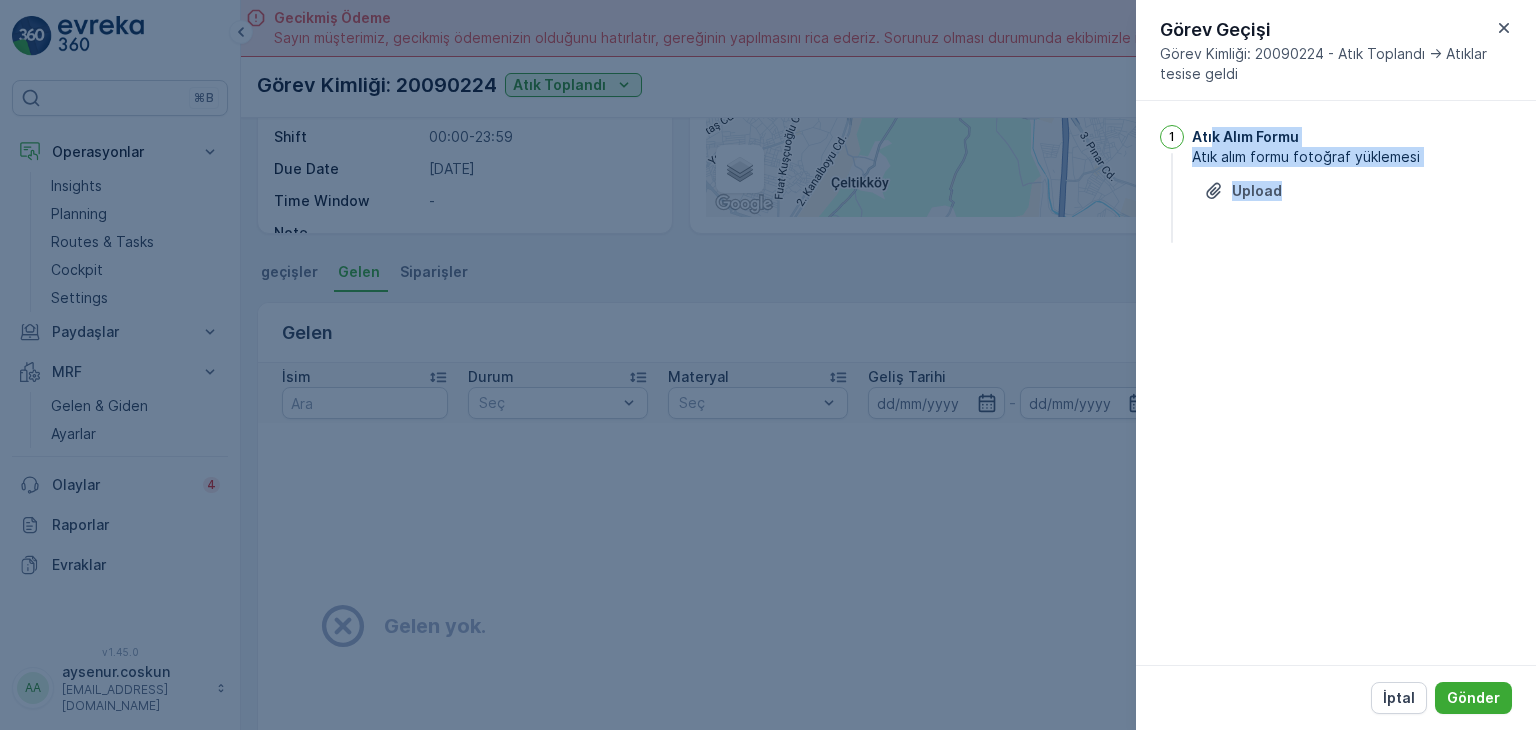 drag, startPoint x: 1212, startPoint y: 126, endPoint x: 1343, endPoint y: 177, distance: 140.57738 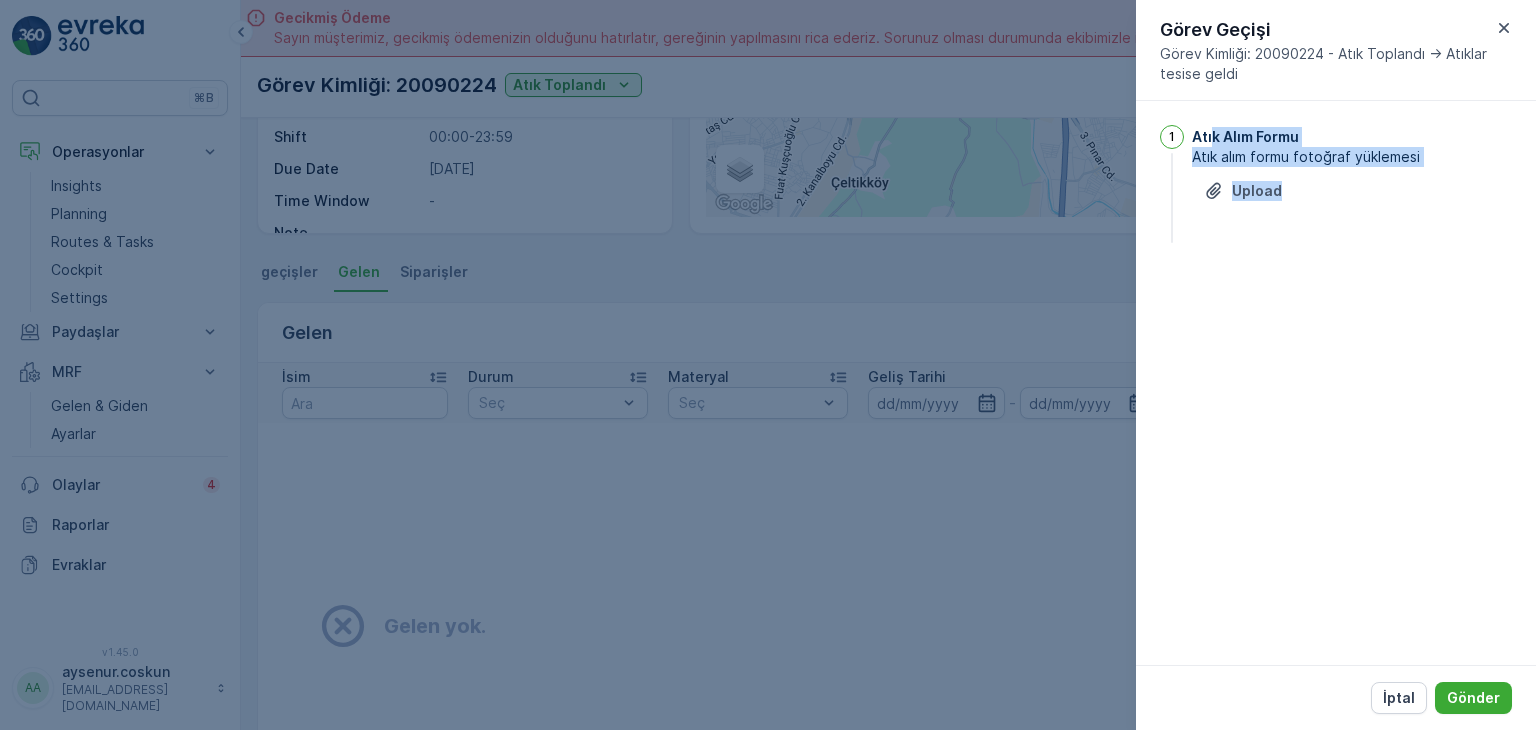 click on "Atık Alım Formu Atık alım formu fotoğraf yüklemesi Upload" at bounding box center [1352, 186] 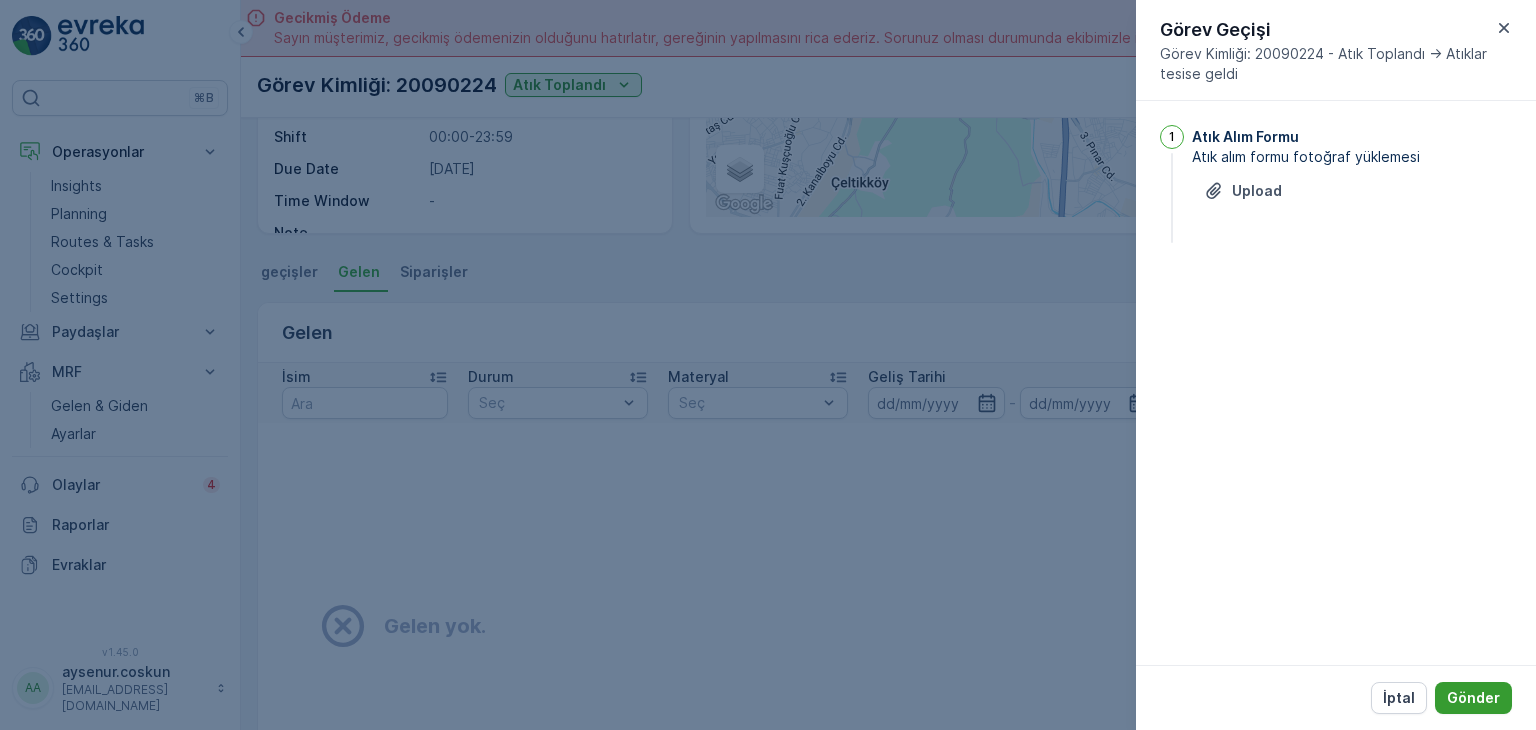 click on "Gönder" at bounding box center [1473, 698] 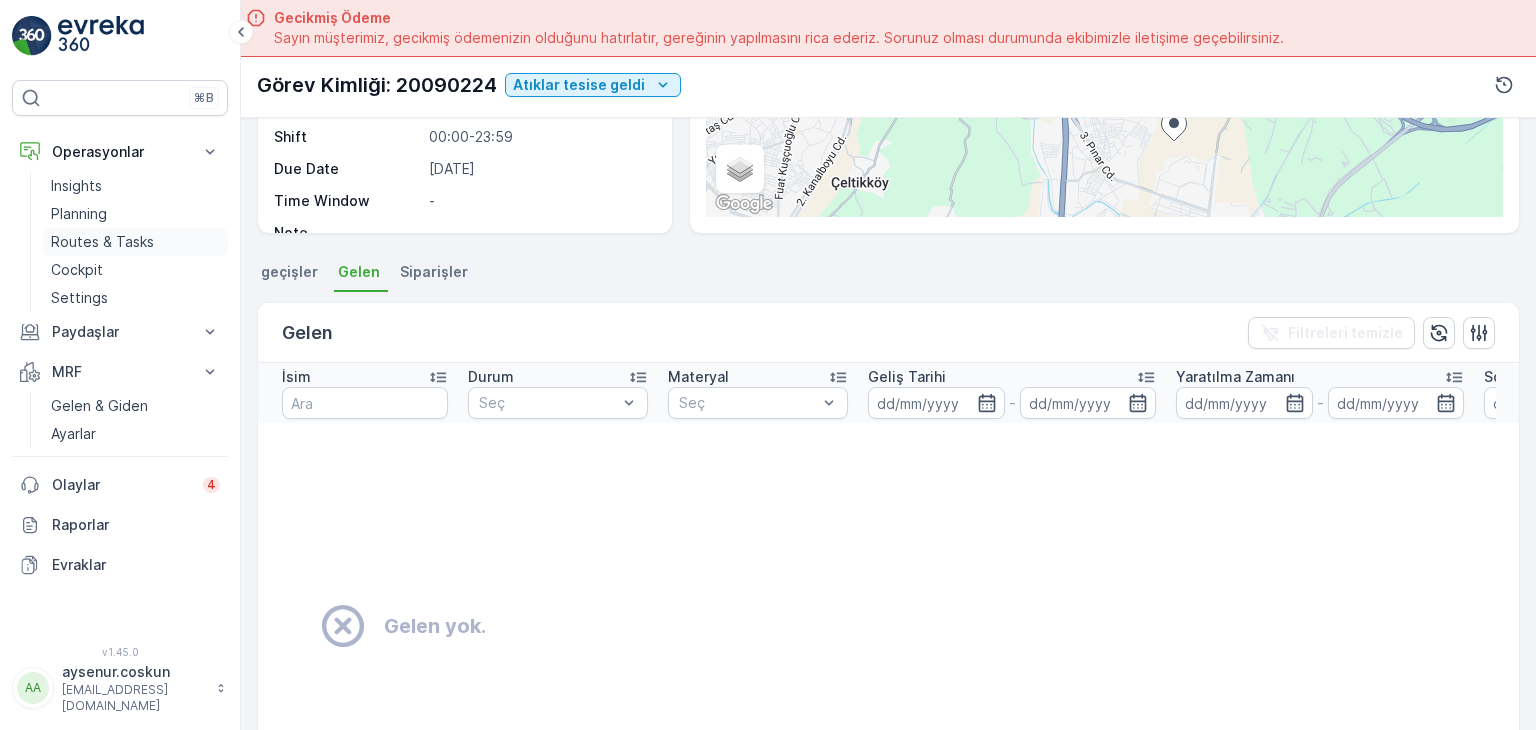 click on "Routes & Tasks" at bounding box center (102, 242) 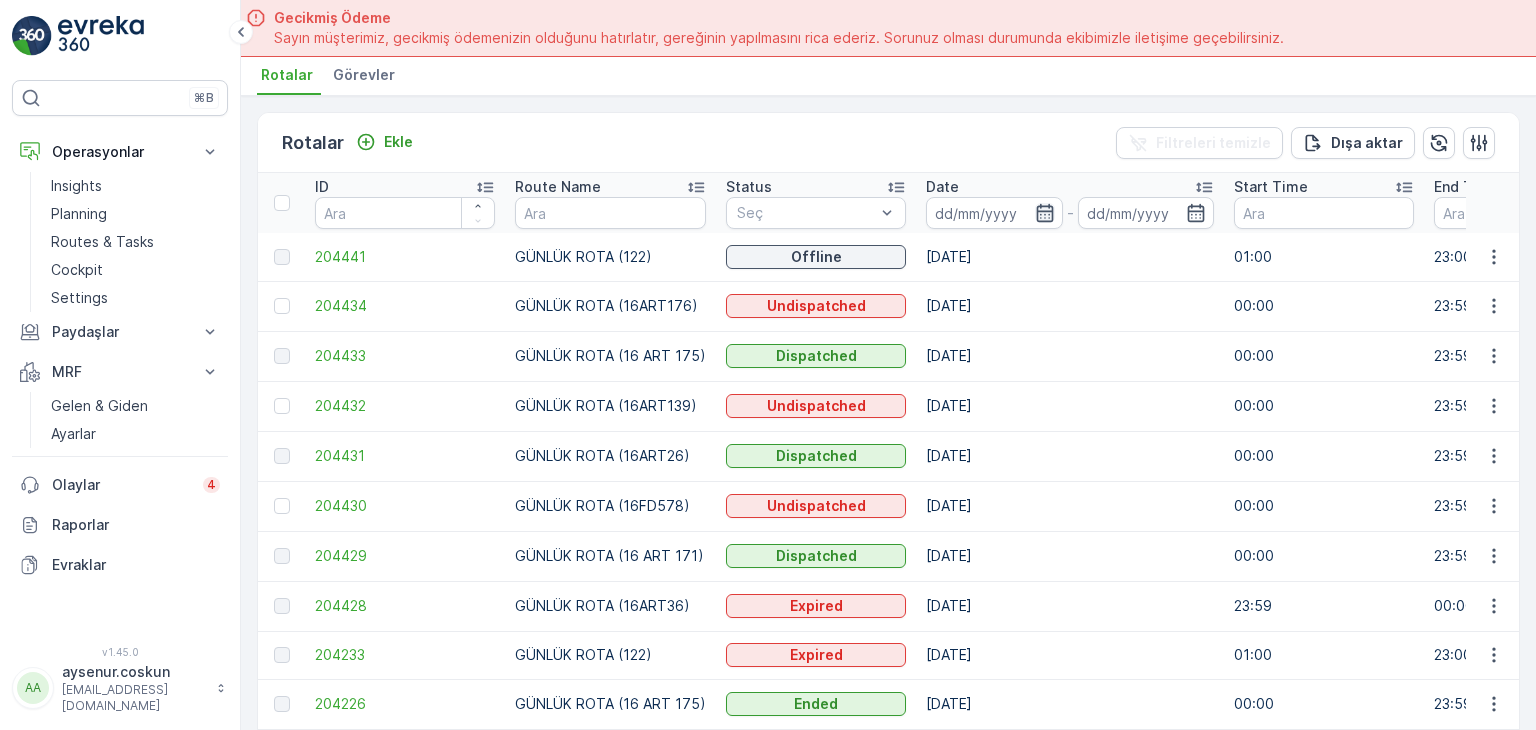 click 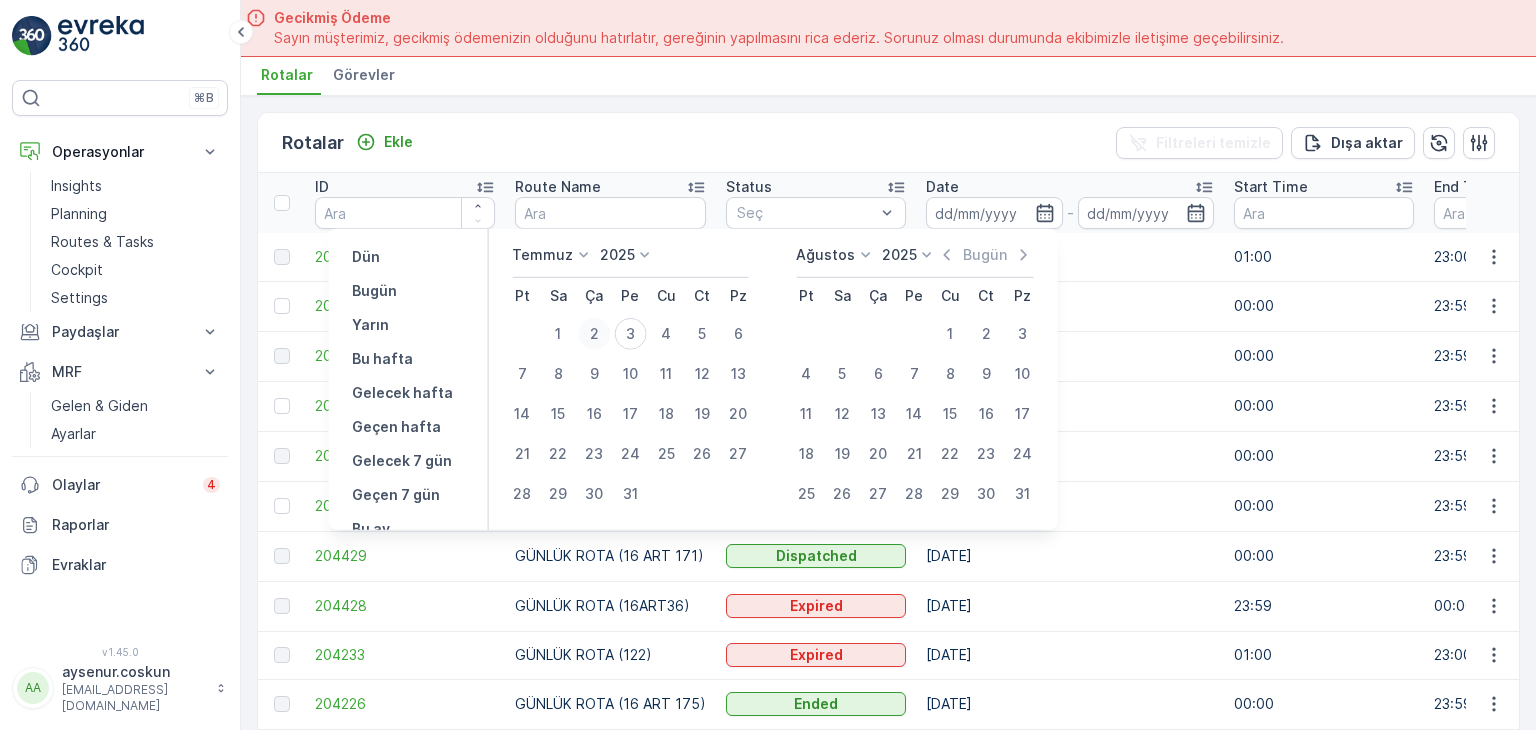 click on "2" at bounding box center [594, 334] 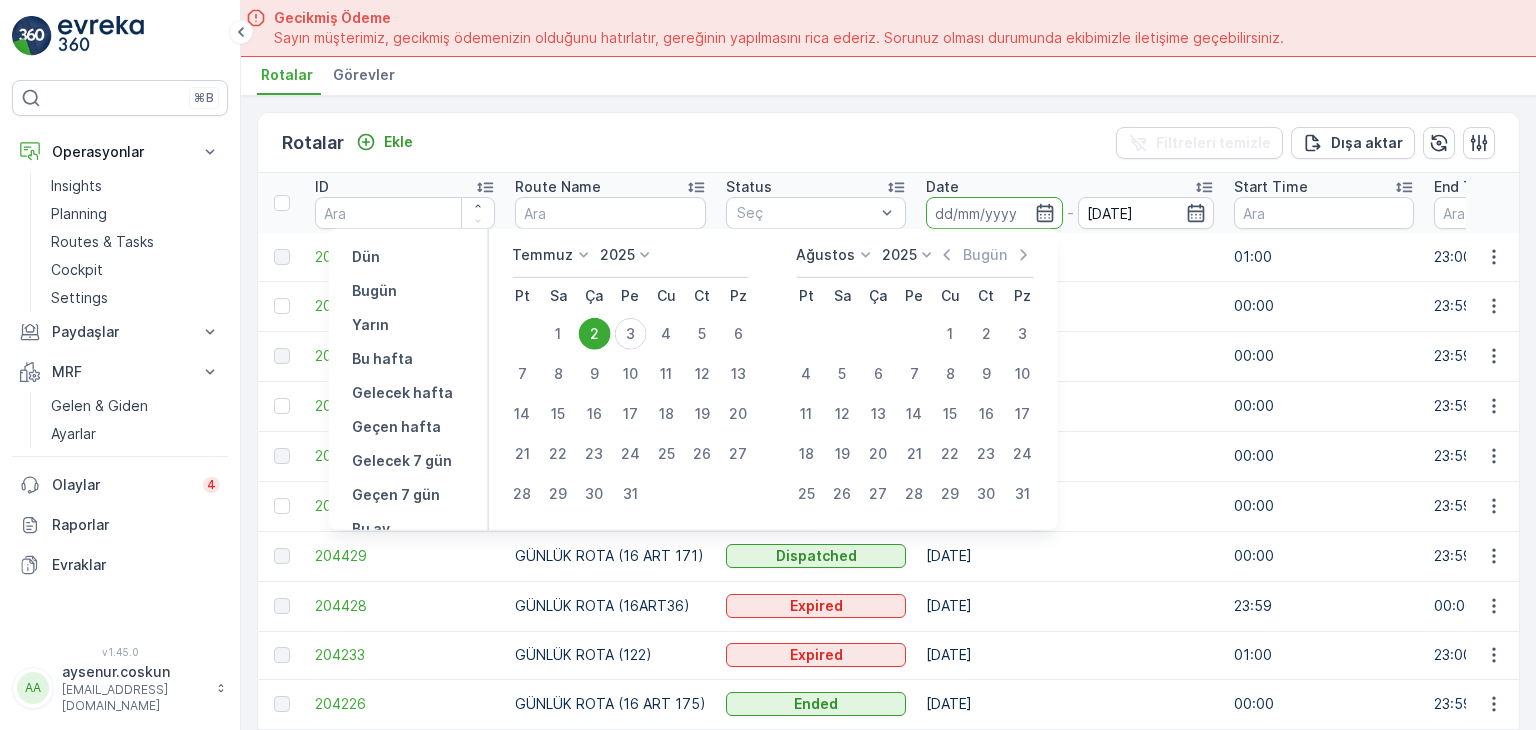 click on "2" at bounding box center (594, 334) 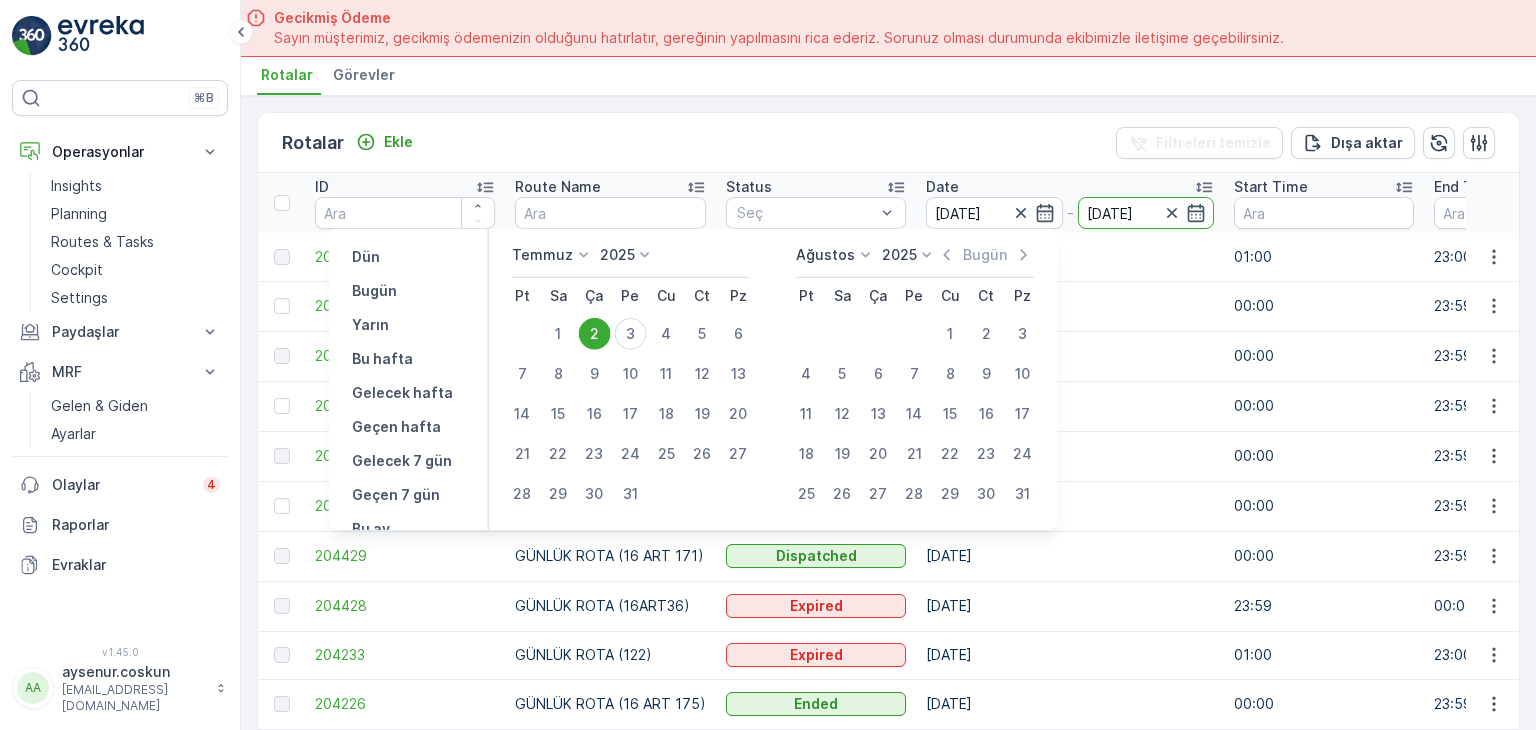 click on "Ağustos" at bounding box center [825, 255] 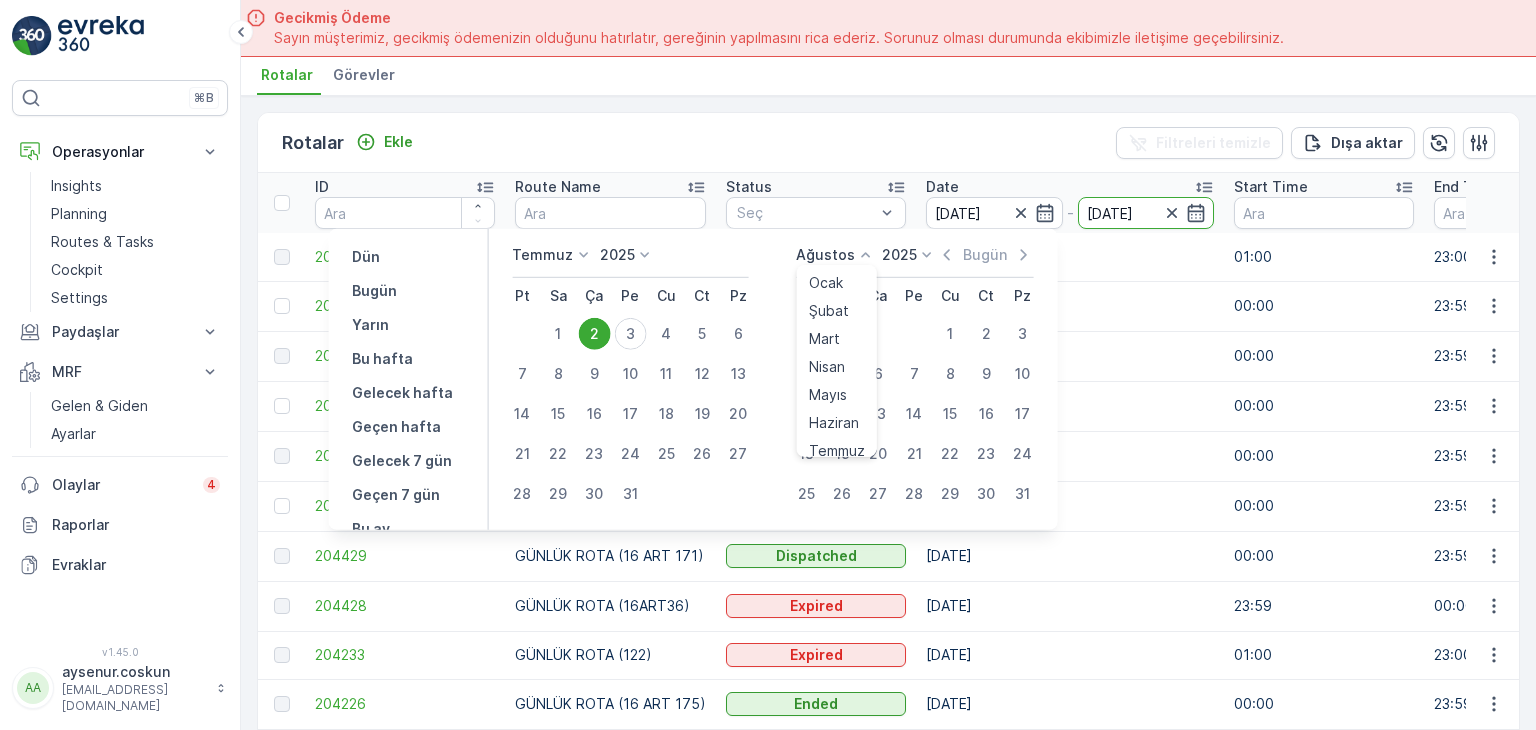 click on "Ağustos" at bounding box center [825, 255] 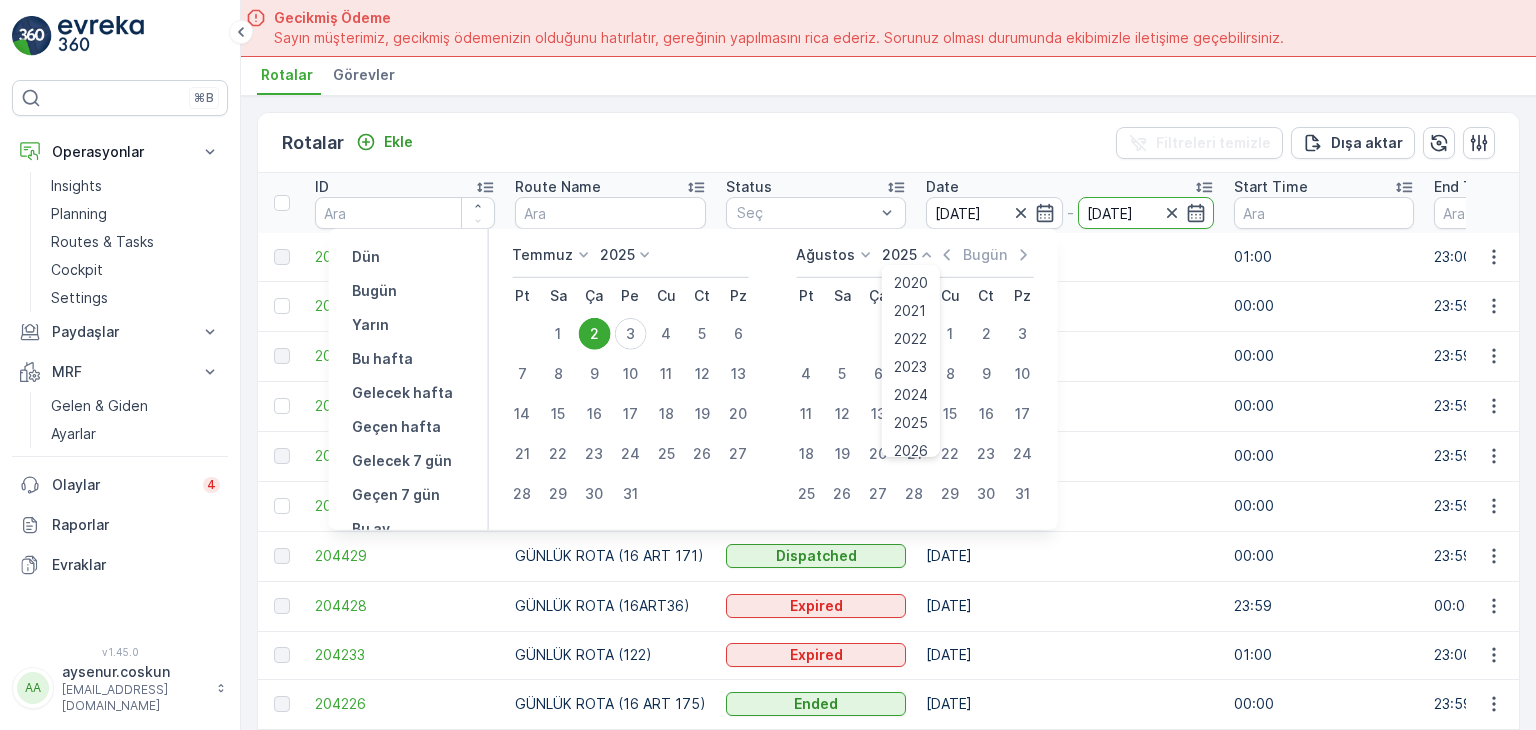 click 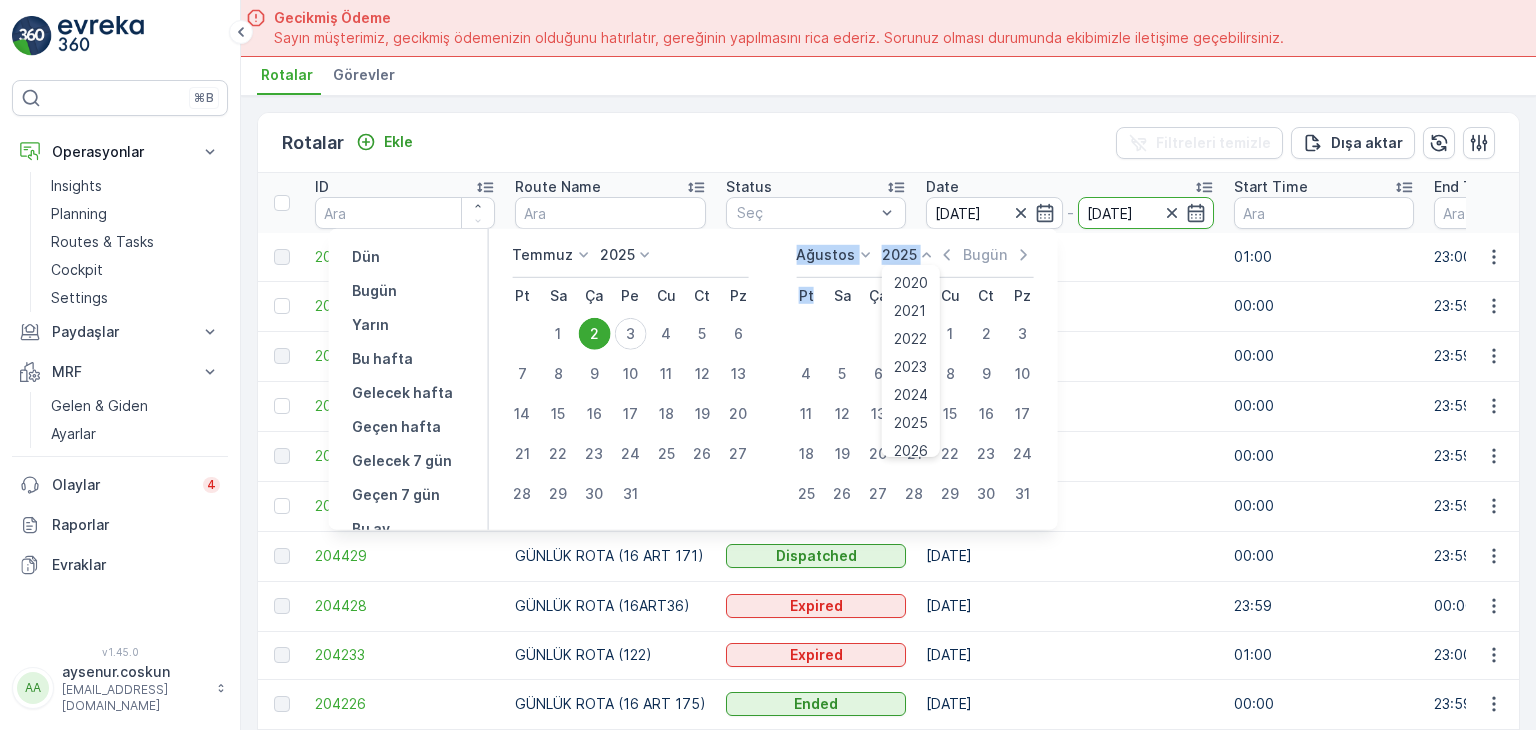 click 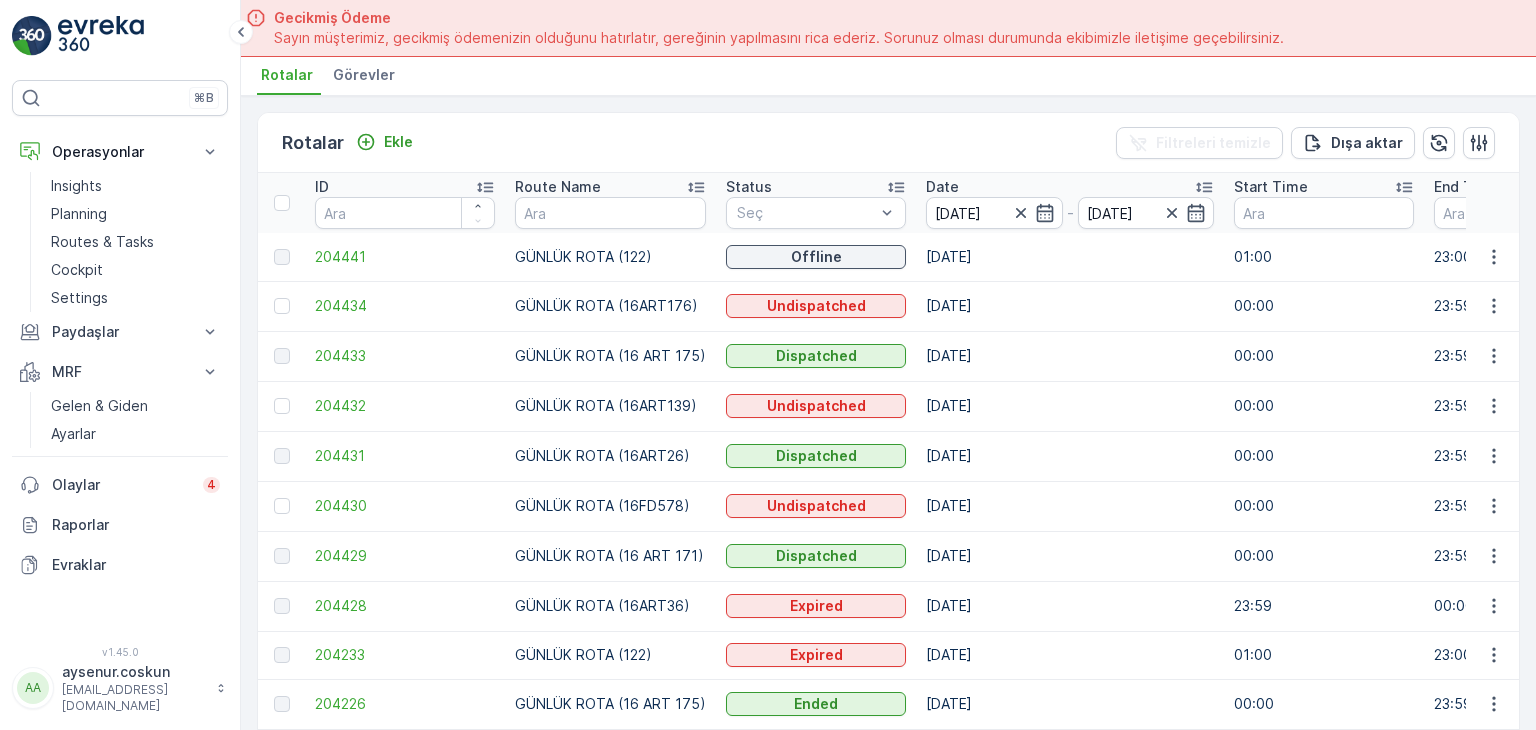 click on "Rotalar Ekle Filtreleri temizle [PERSON_NAME]" at bounding box center [888, 143] 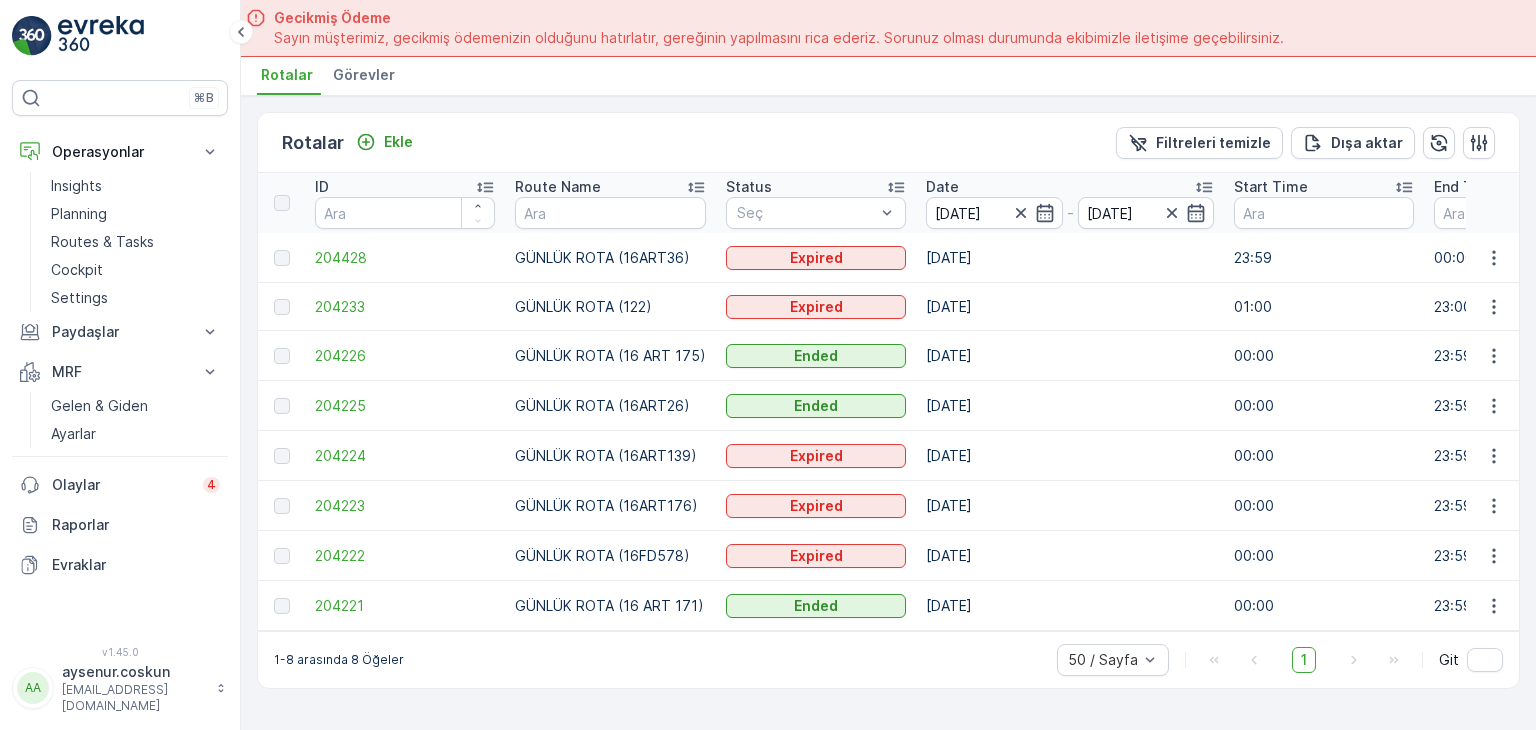 click on "Görevler" at bounding box center (366, 78) 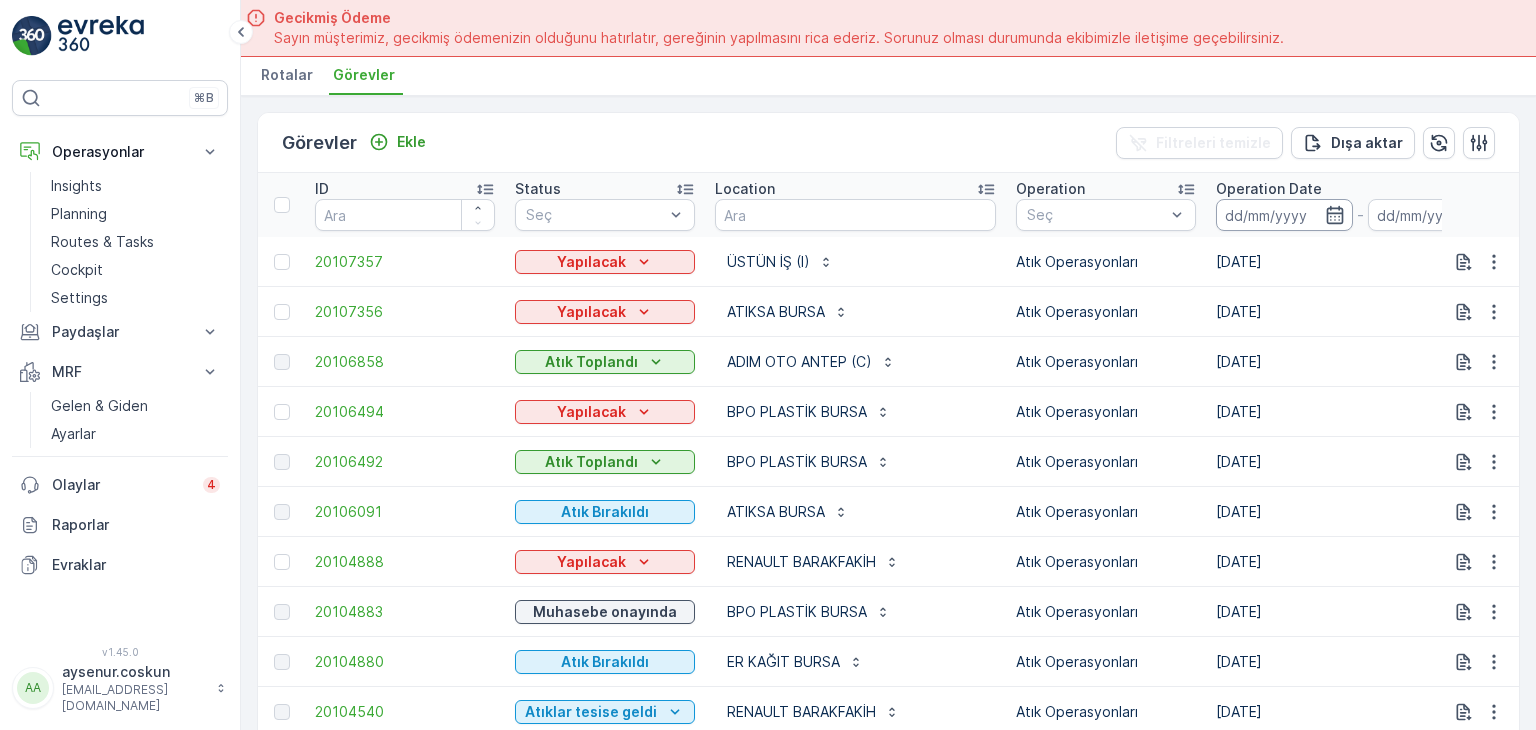 click at bounding box center [1284, 215] 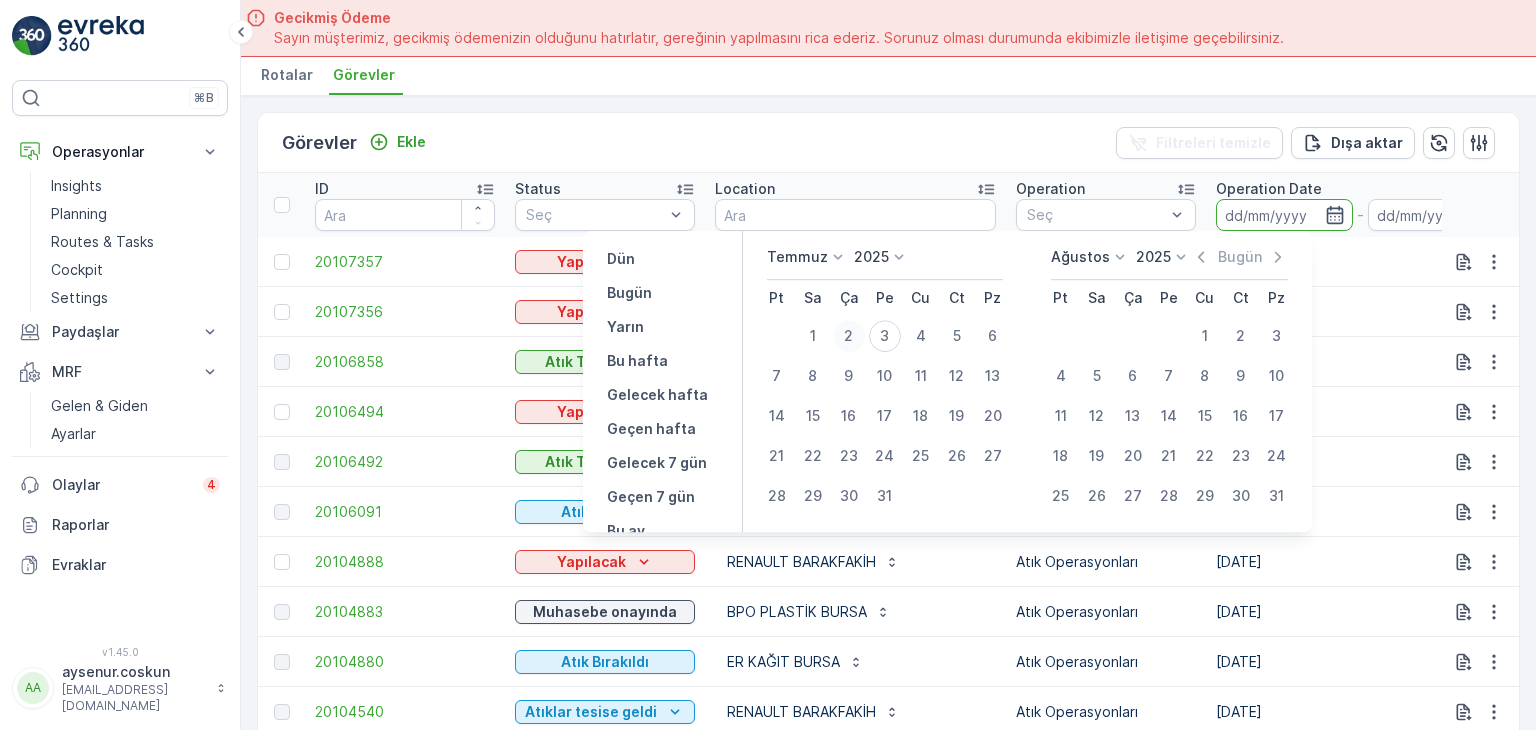 click on "2" at bounding box center [849, 336] 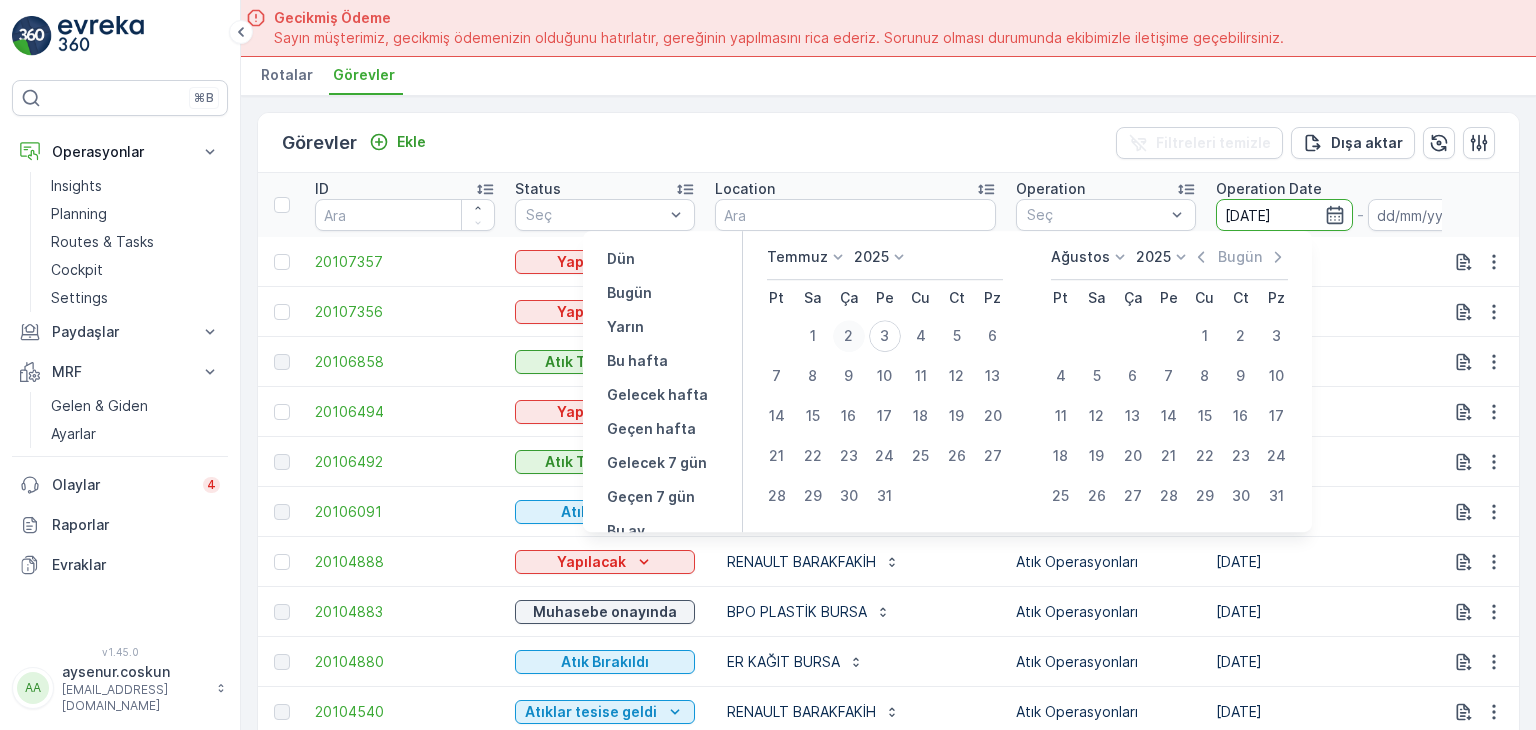 click on "2" at bounding box center (849, 336) 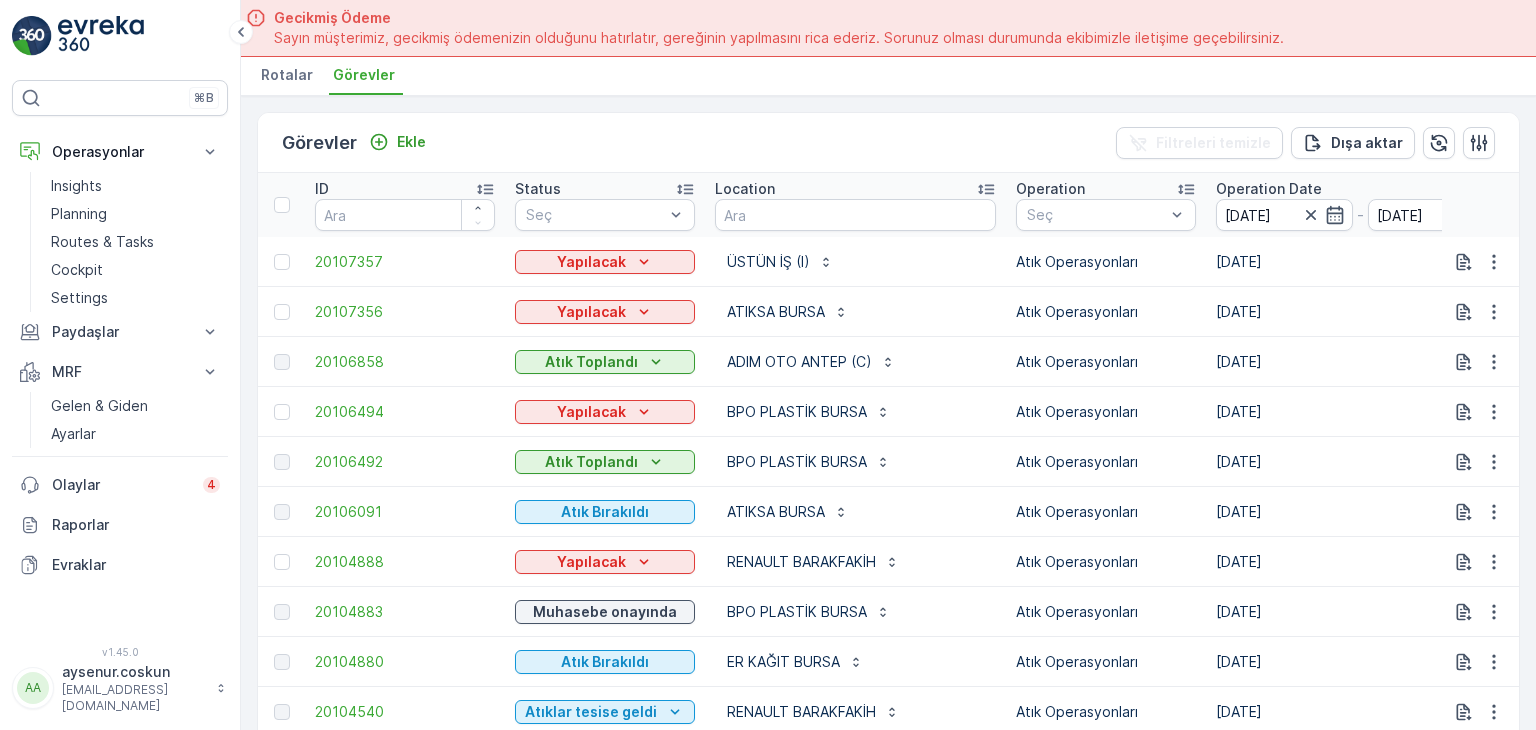 type on "[DATE]" 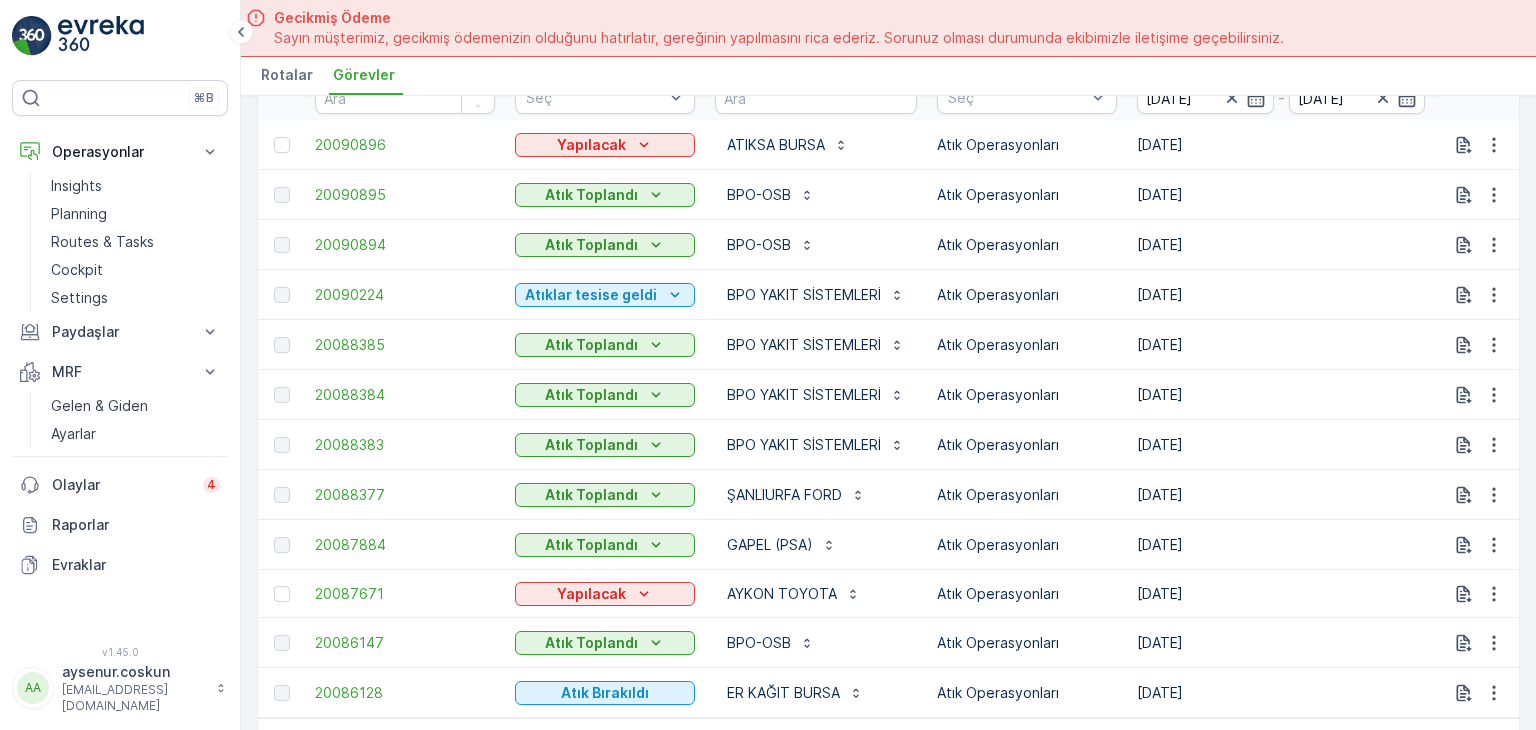 scroll, scrollTop: 82, scrollLeft: 0, axis: vertical 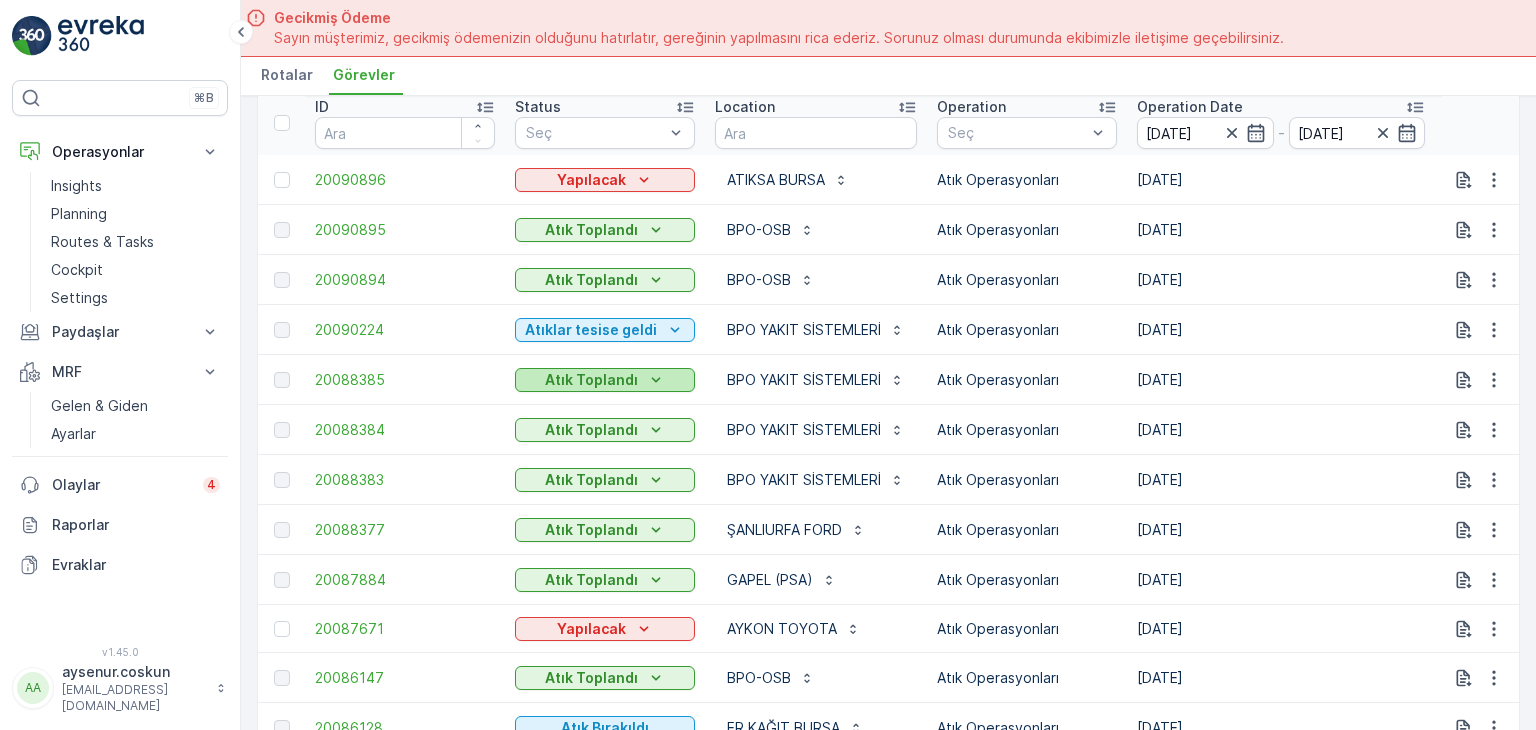 click on "Atık Toplandı" at bounding box center (591, 380) 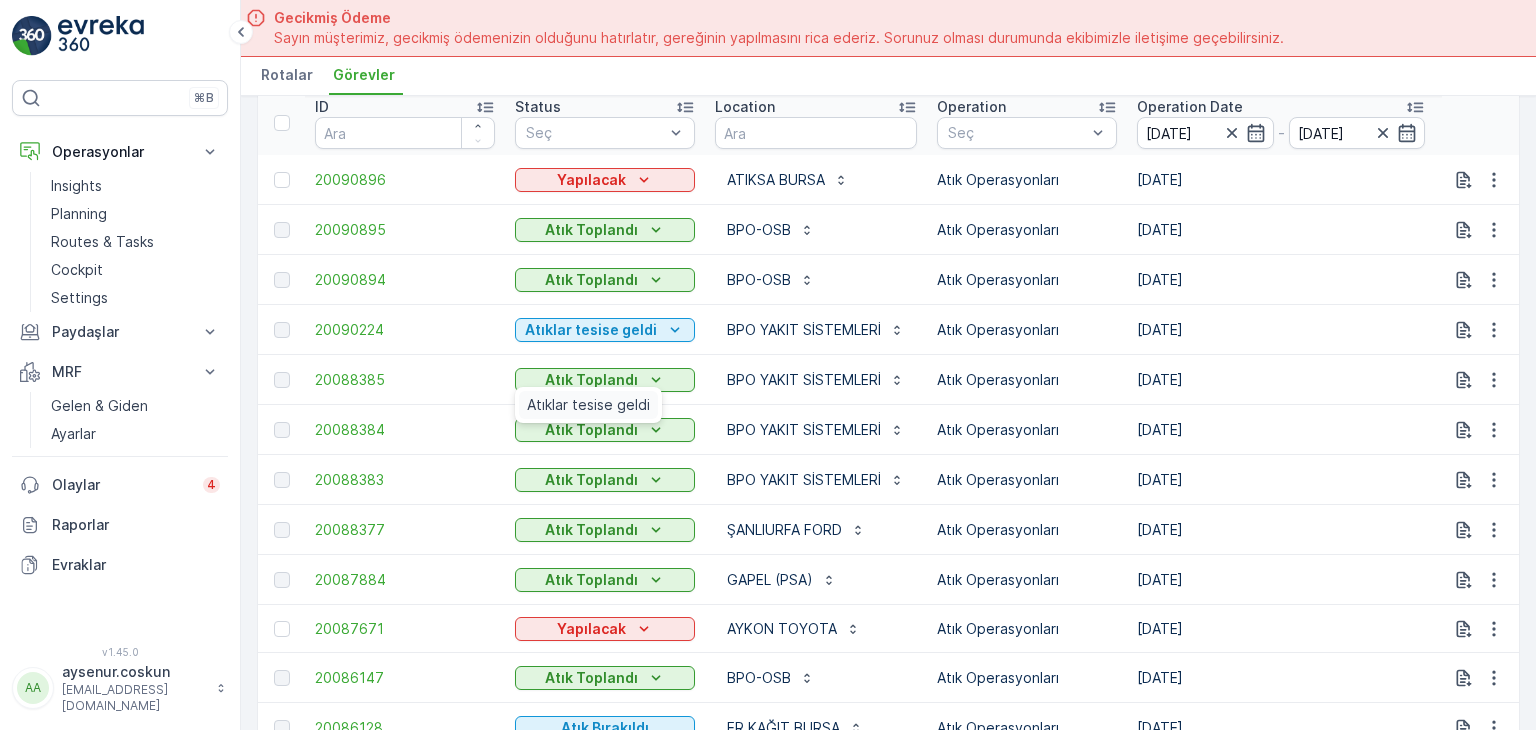 click on "Atıklar tesise geldi" at bounding box center [588, 405] 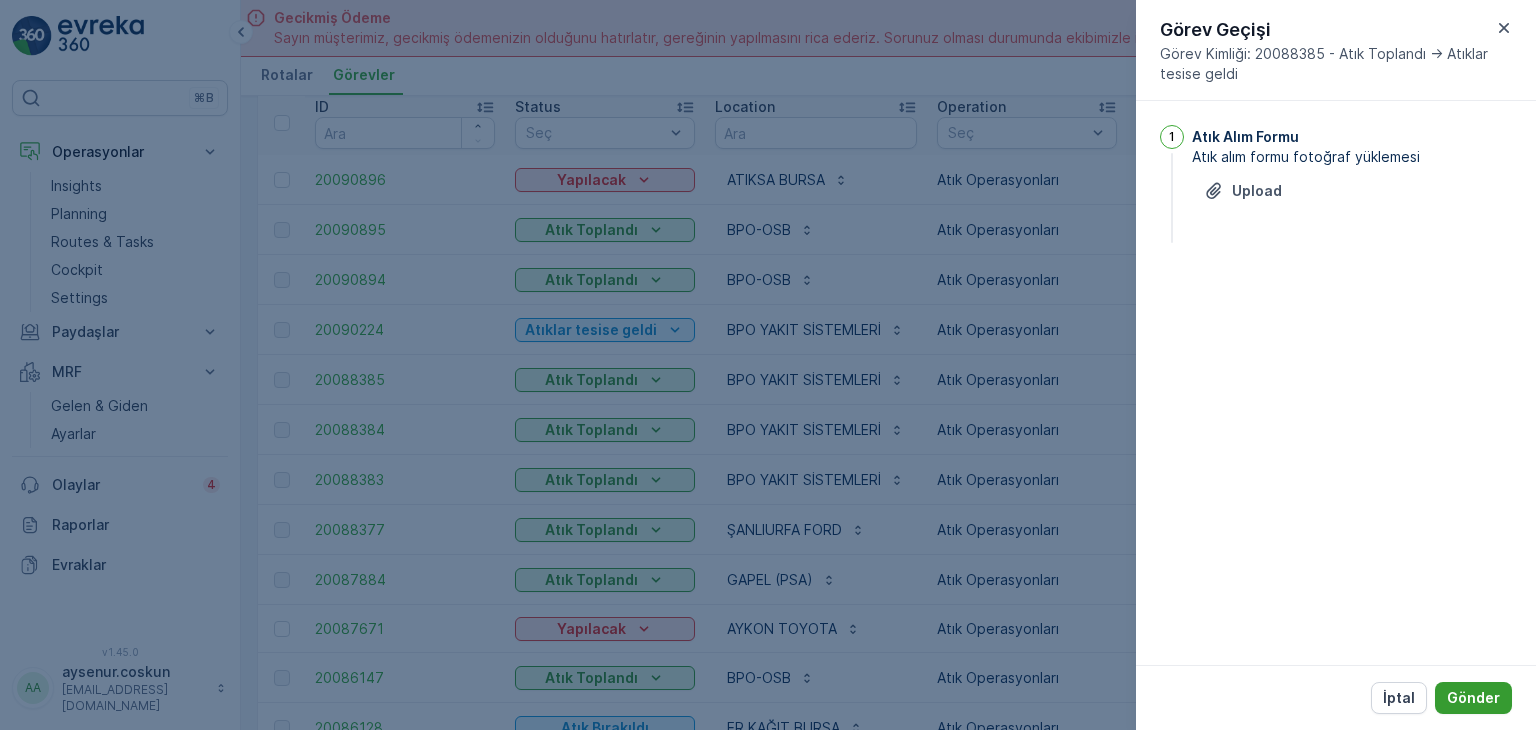 click on "Gönder" at bounding box center (1473, 698) 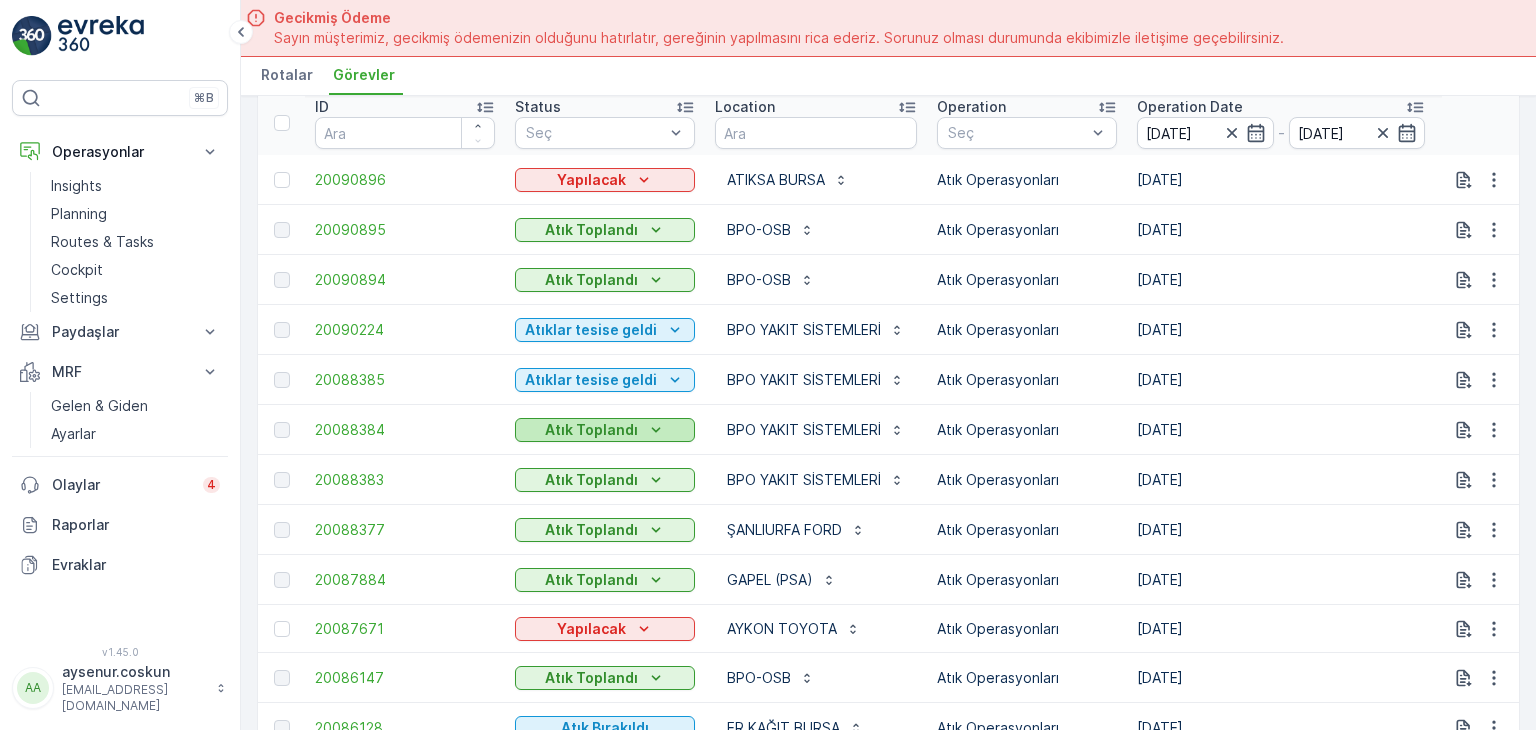 click on "Atık Toplandı" at bounding box center (591, 430) 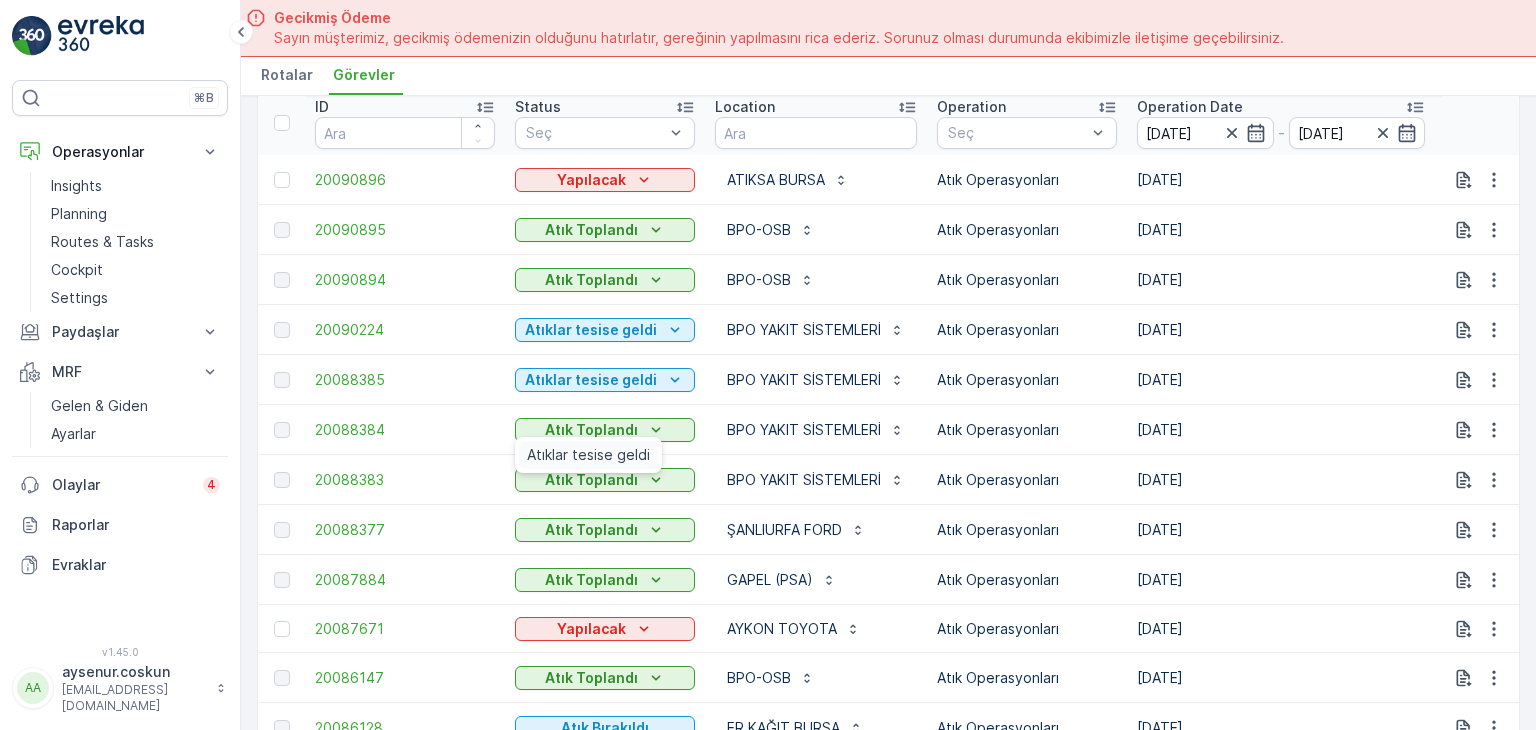 click on "Atıklar tesise geldi" at bounding box center [588, 455] 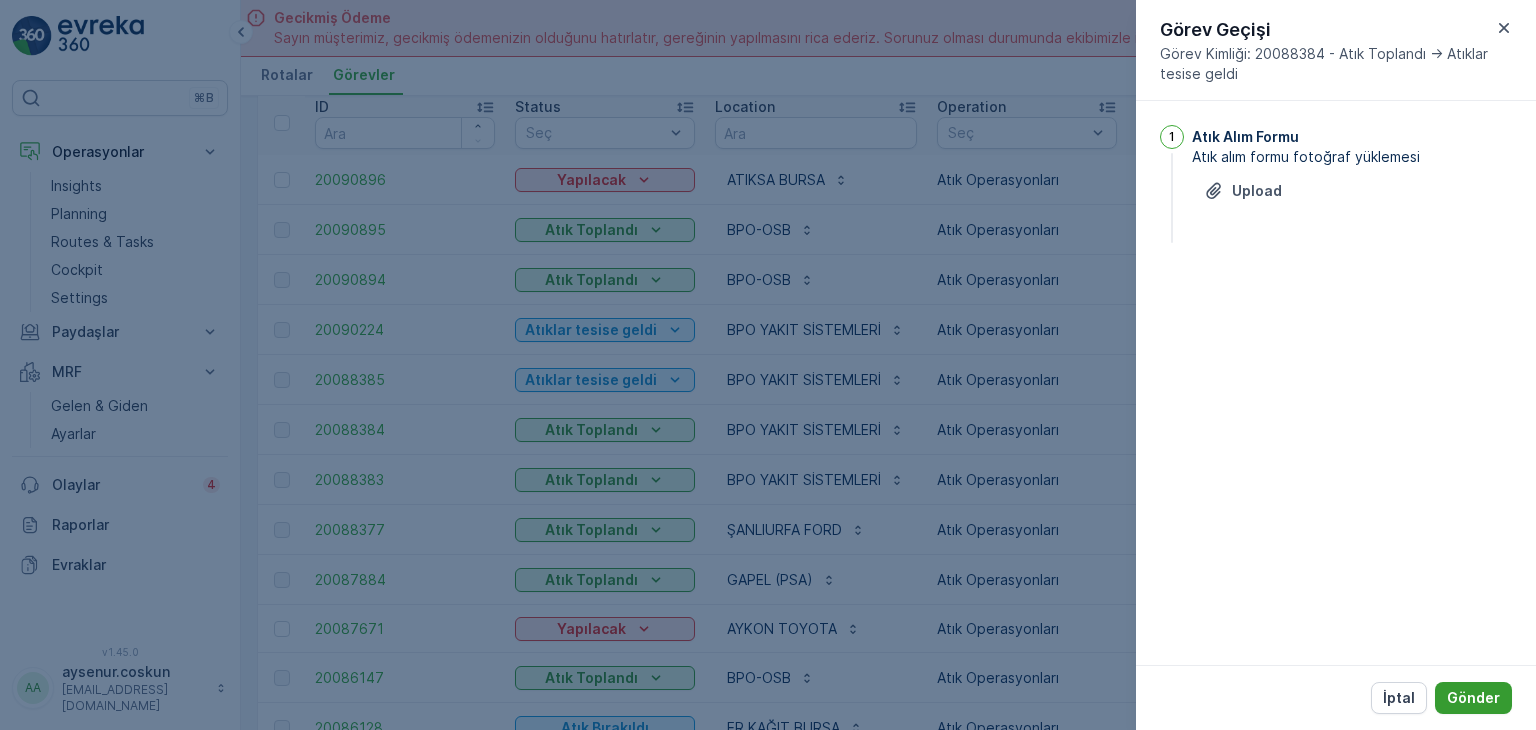 click on "Gönder" at bounding box center [1473, 698] 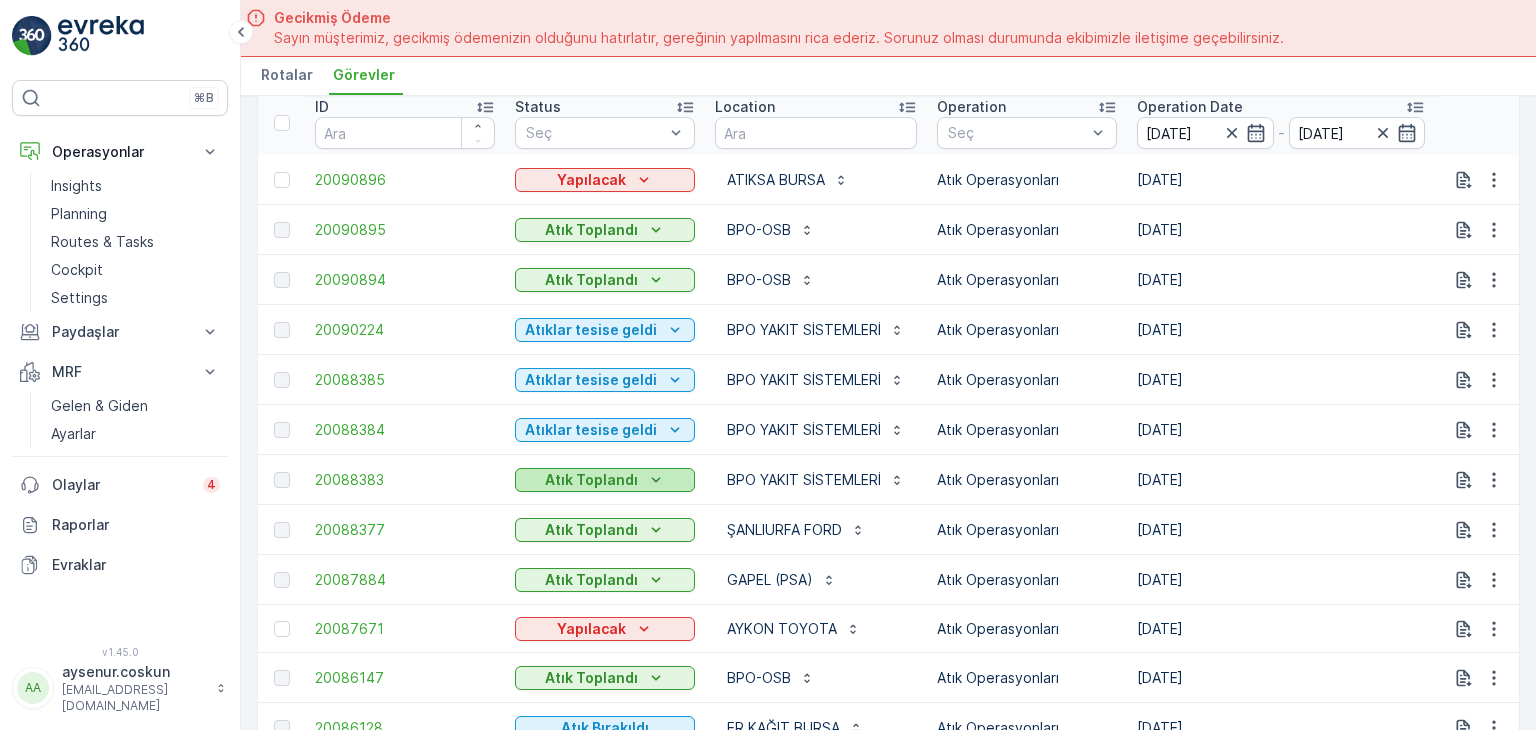 click on "Atık Toplandı" at bounding box center (591, 480) 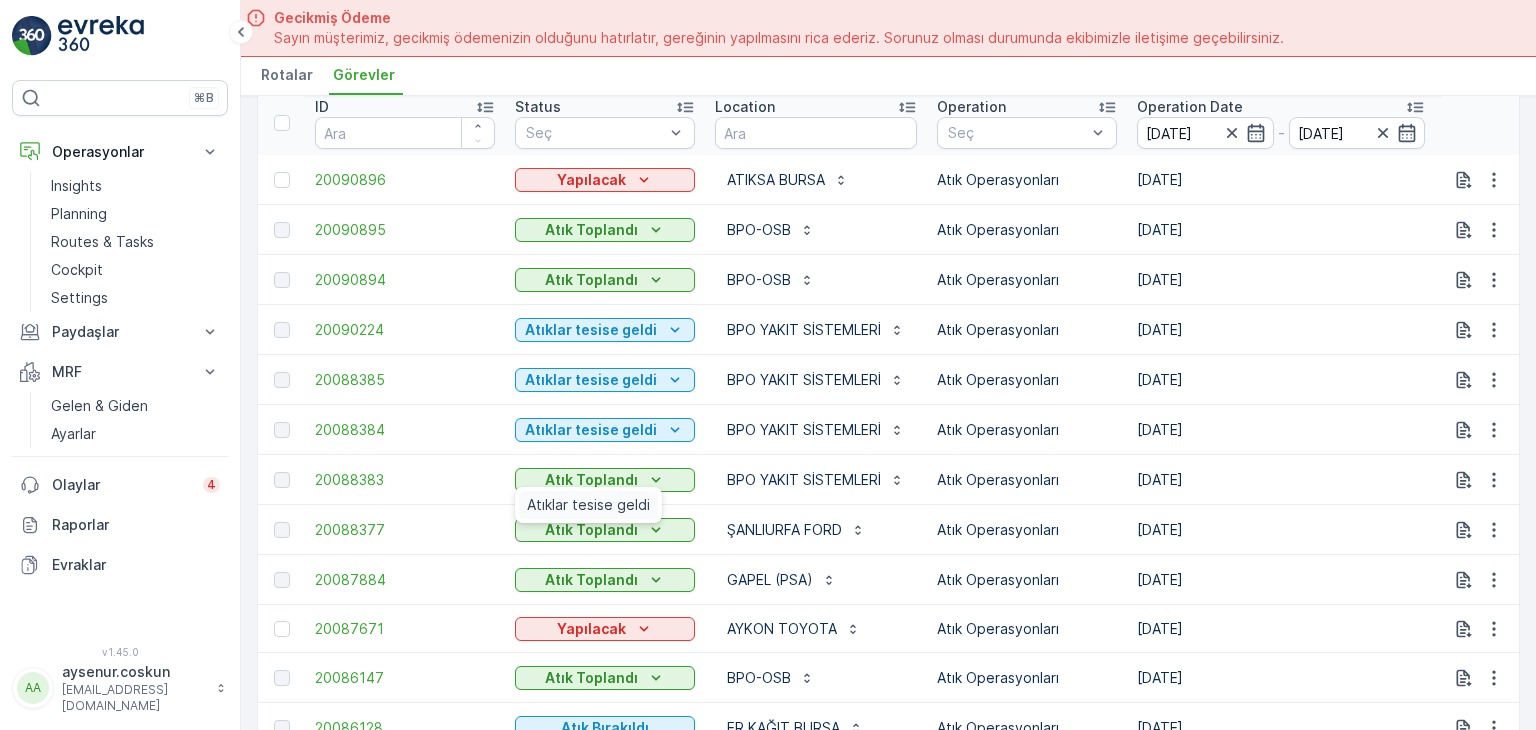 click on "Atıklar tesise geldi" at bounding box center (588, 505) 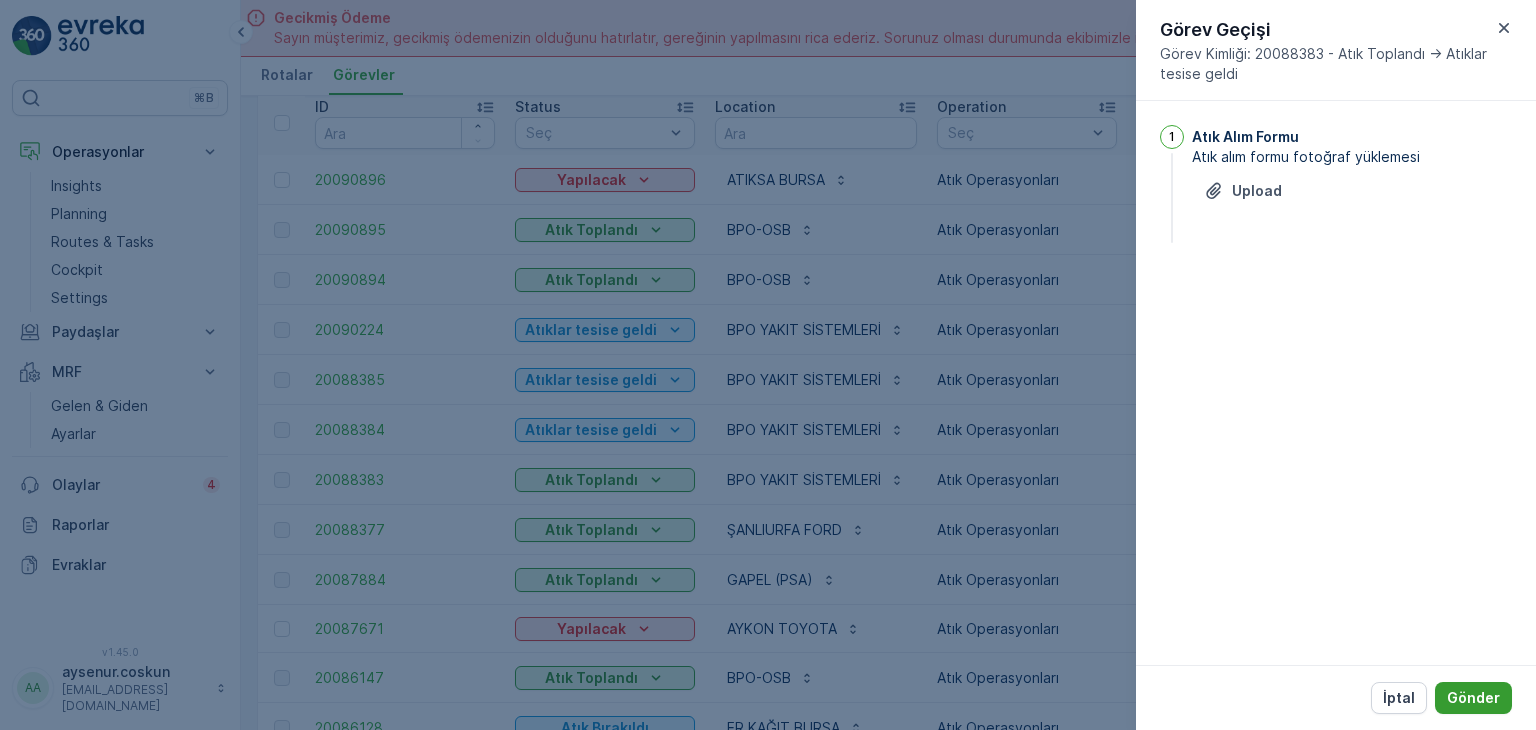 click on "Gönder" at bounding box center (1473, 698) 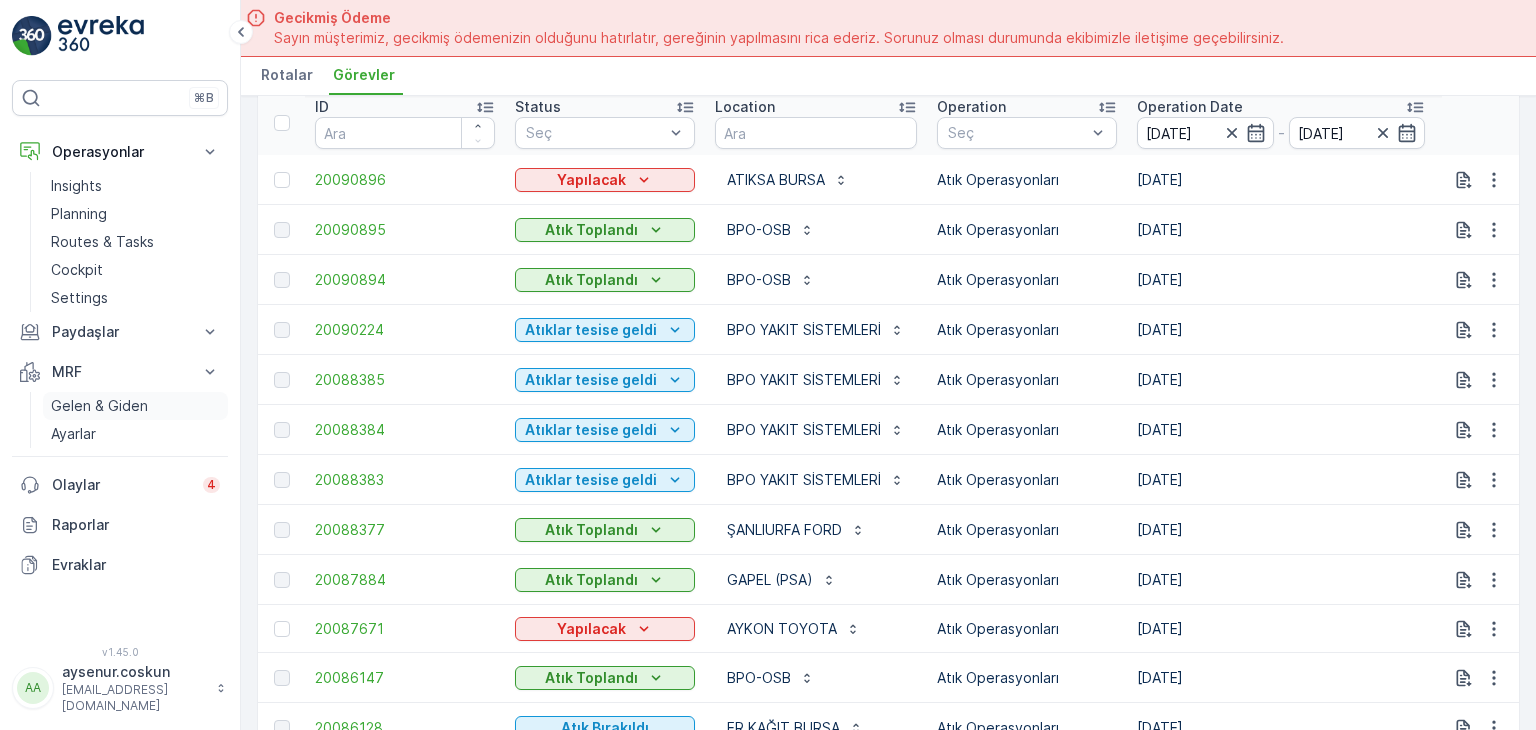click on "Gelen & Giden" at bounding box center [99, 406] 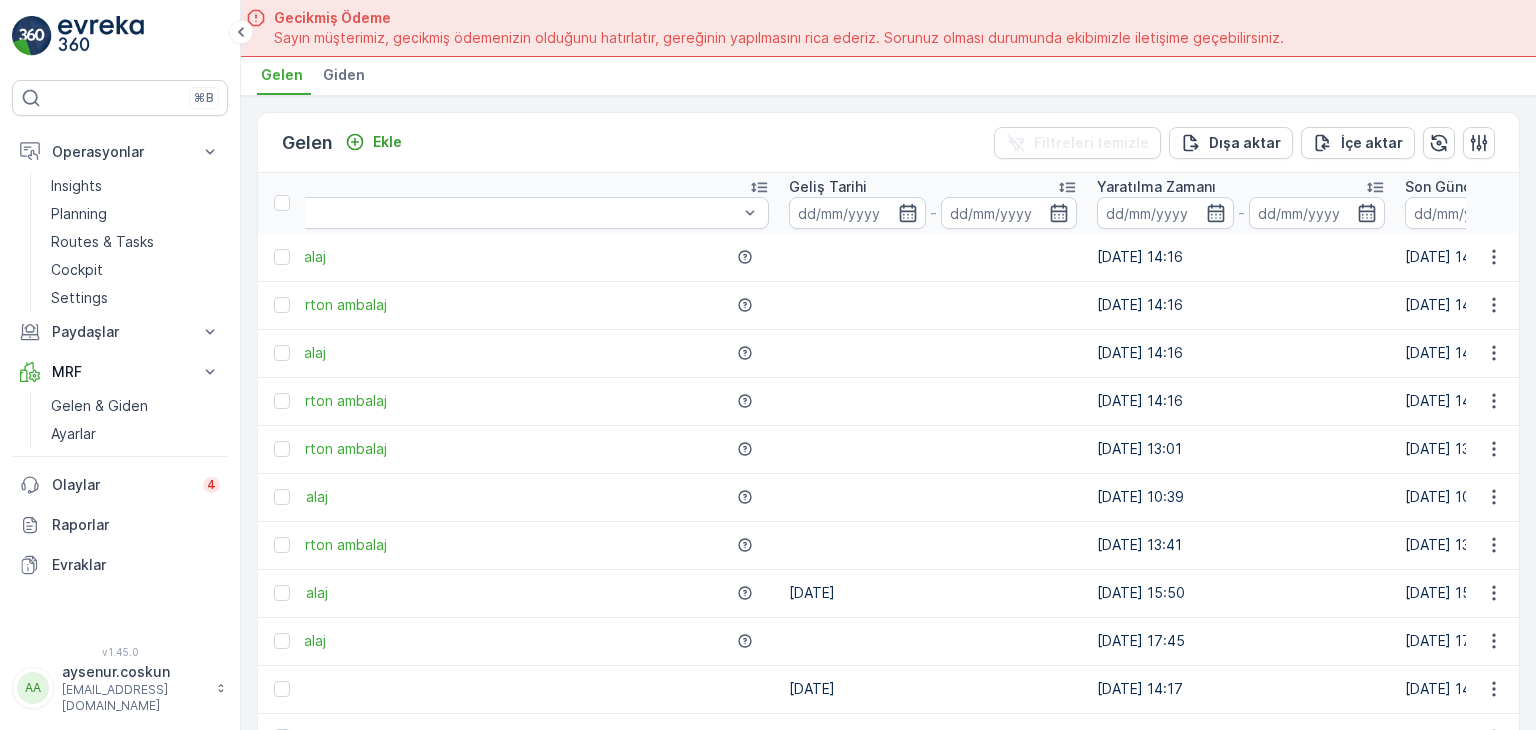 drag, startPoint x: 1028, startPoint y: 344, endPoint x: 1132, endPoint y: 352, distance: 104.307236 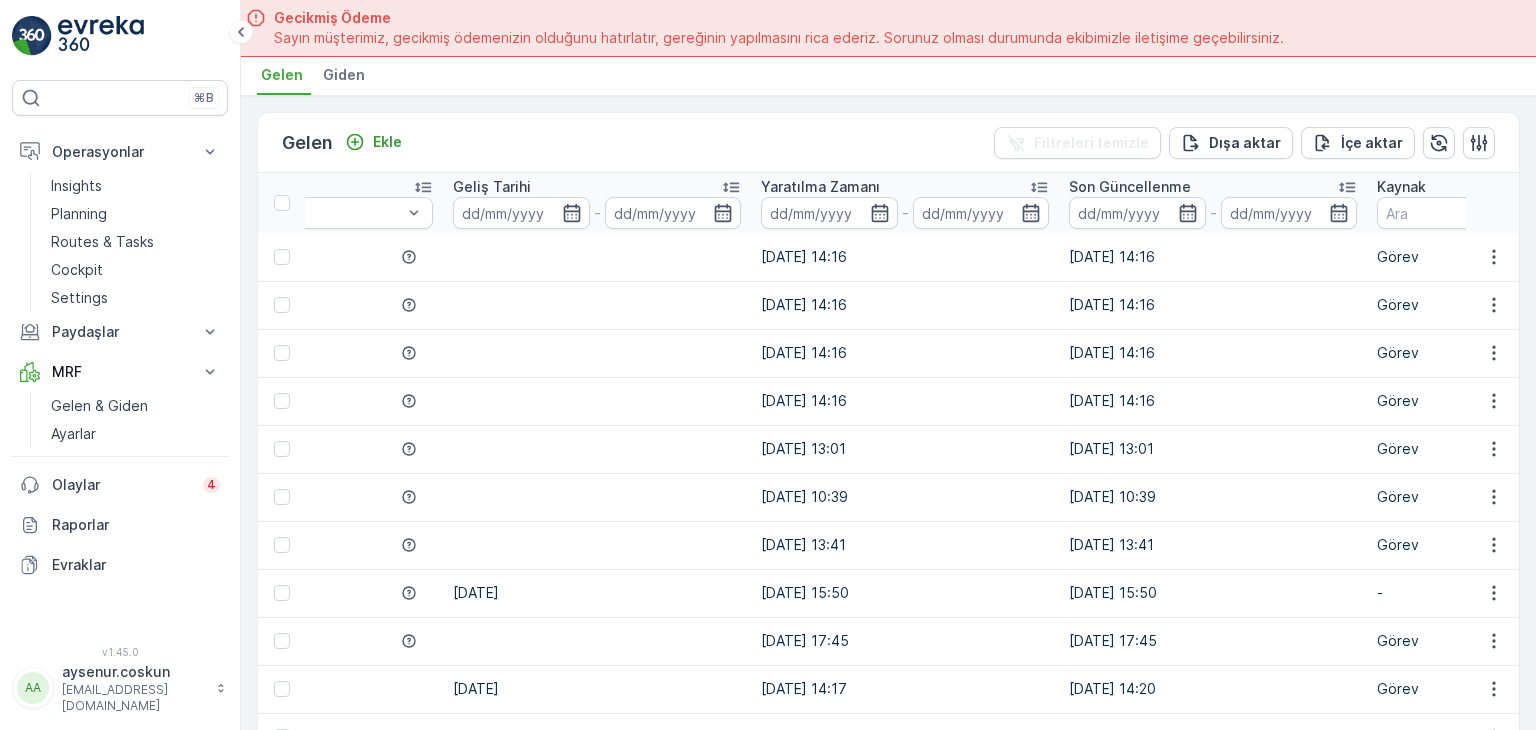 scroll, scrollTop: 0, scrollLeft: 1012, axis: horizontal 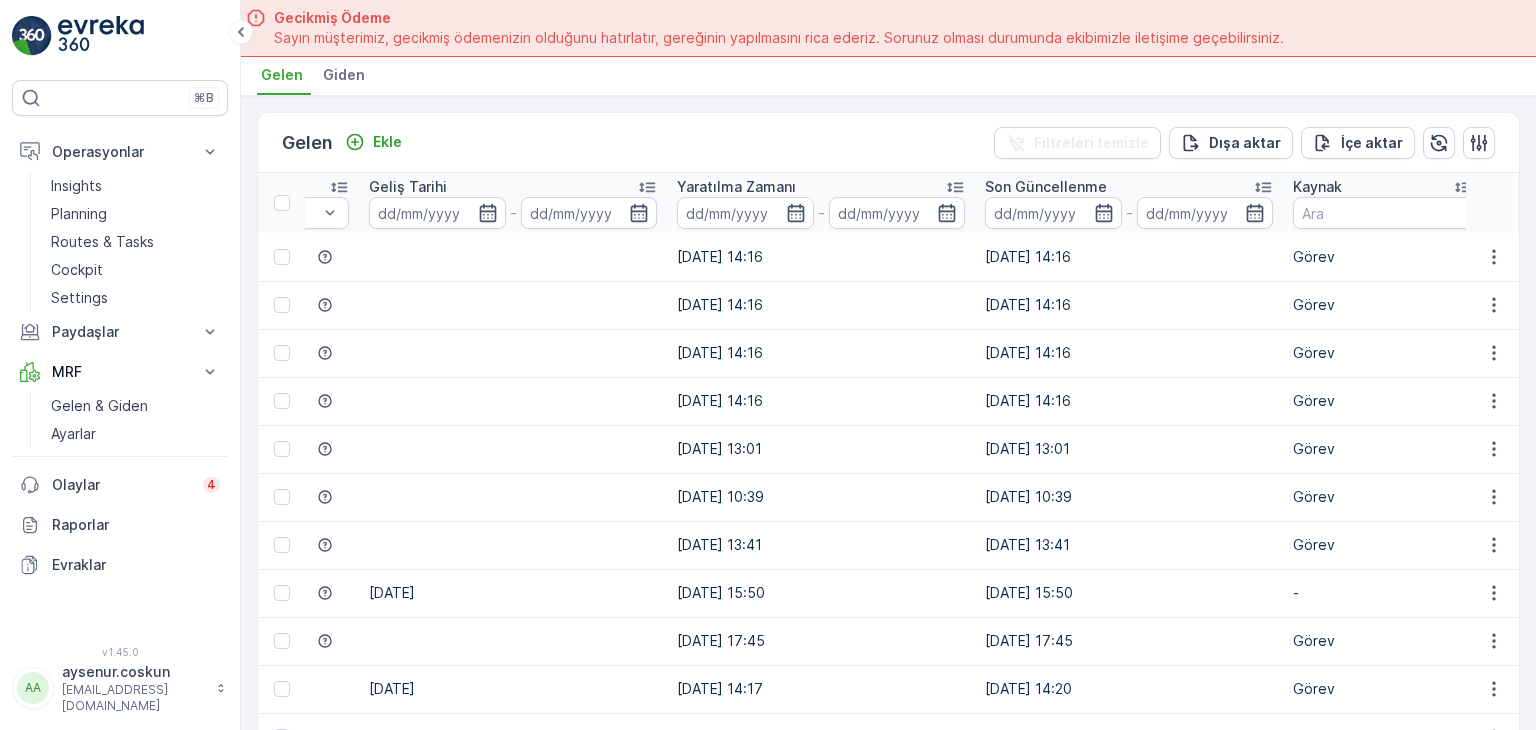 drag, startPoint x: 1132, startPoint y: 352, endPoint x: 1211, endPoint y: 349, distance: 79.05694 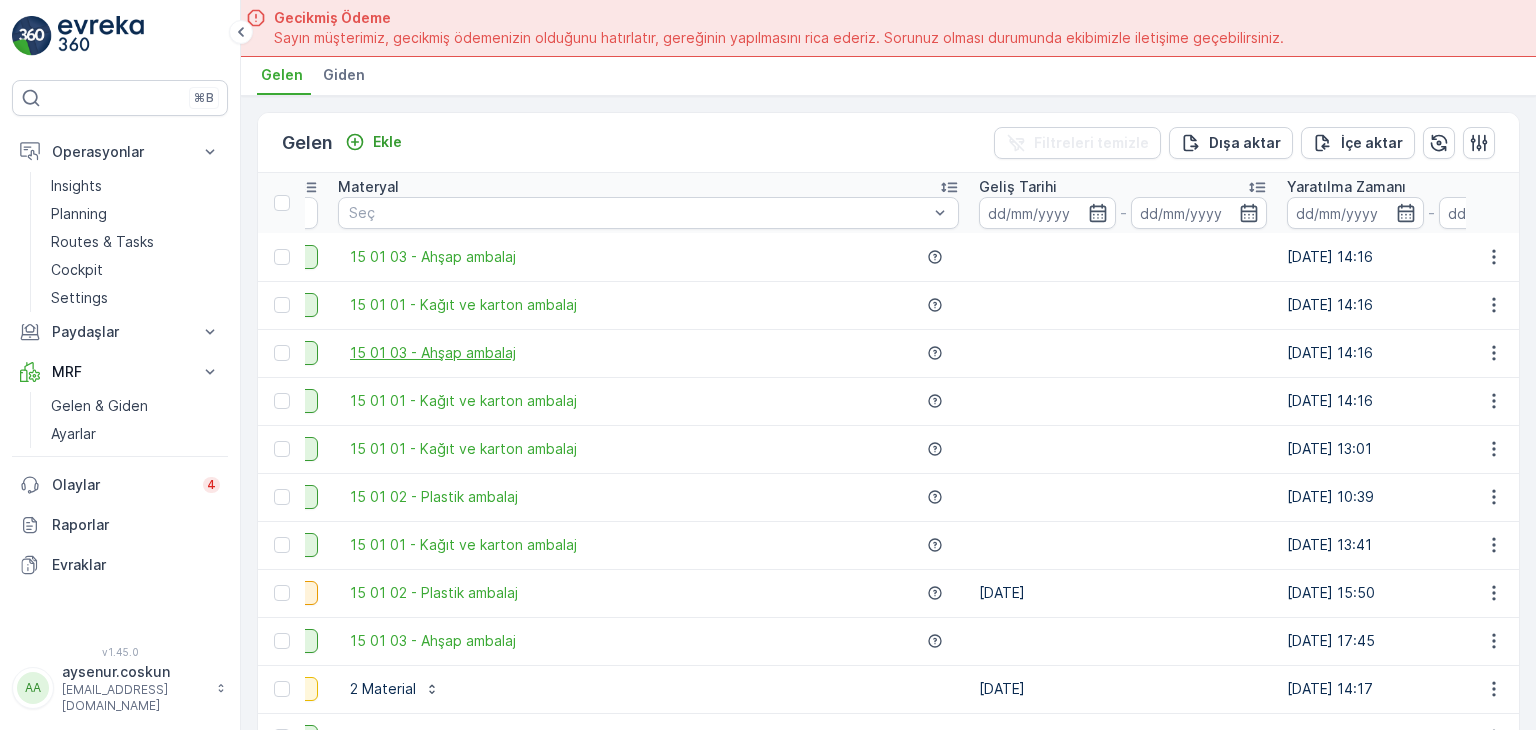 scroll, scrollTop: 0, scrollLeft: 0, axis: both 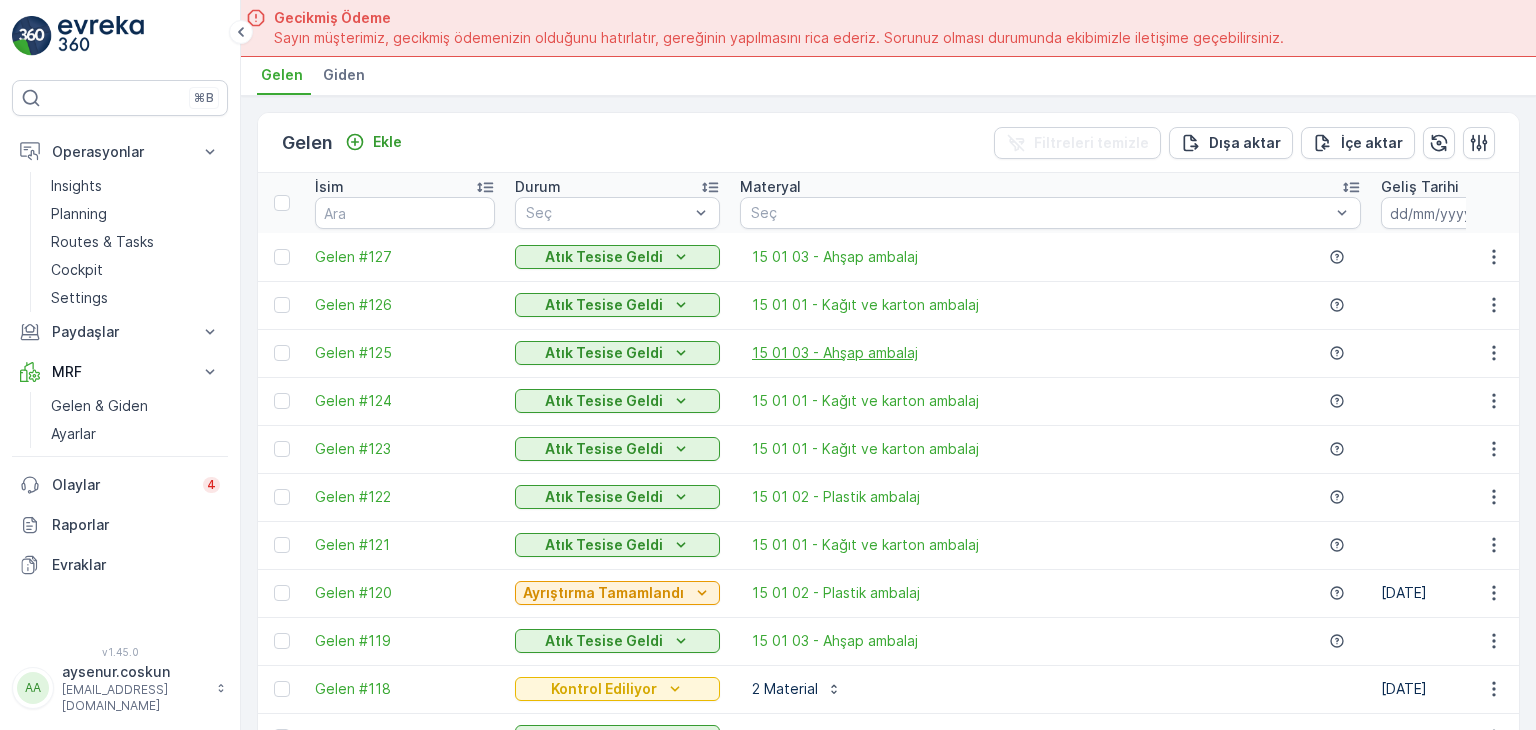 drag, startPoint x: 1180, startPoint y: 348, endPoint x: 882, endPoint y: 345, distance: 298.0151 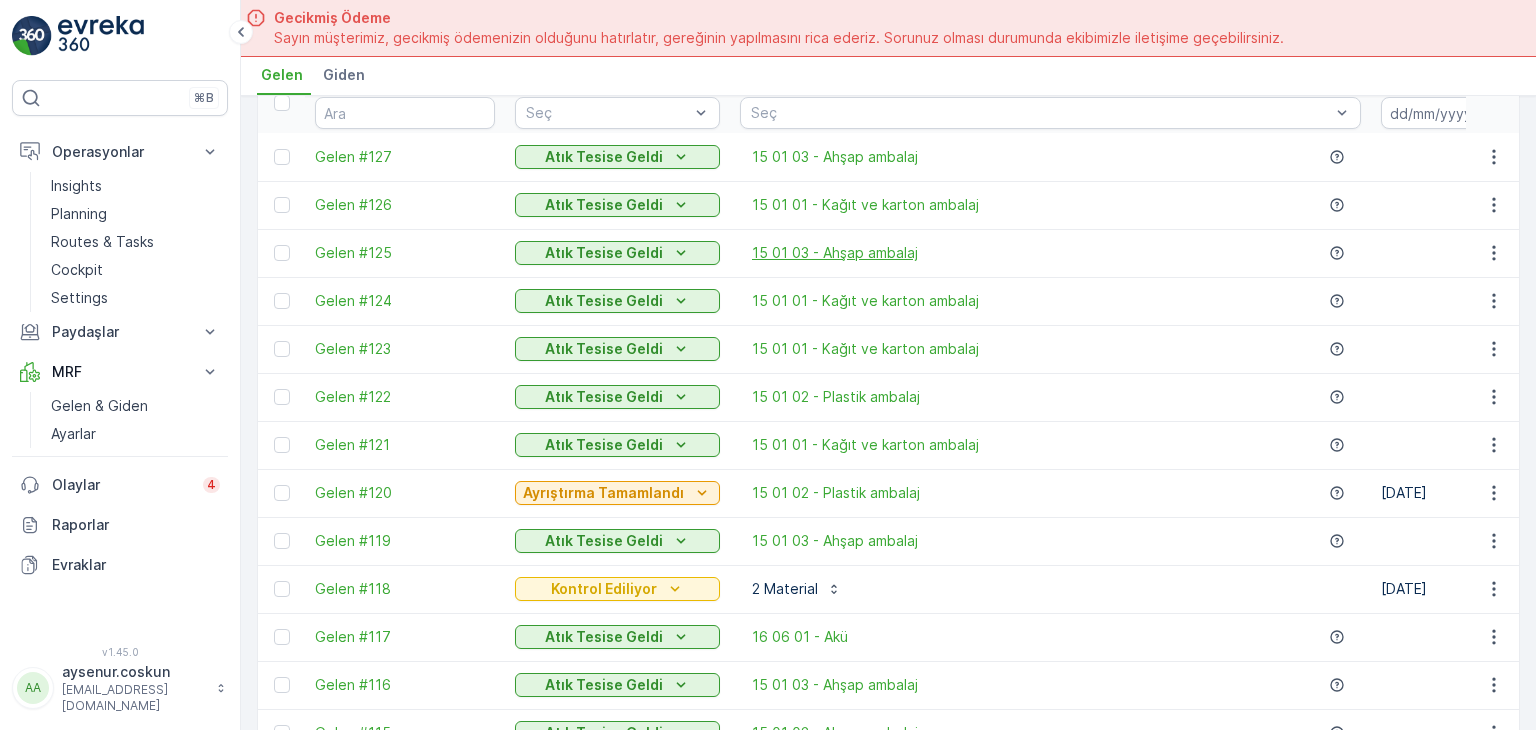 scroll, scrollTop: 0, scrollLeft: 0, axis: both 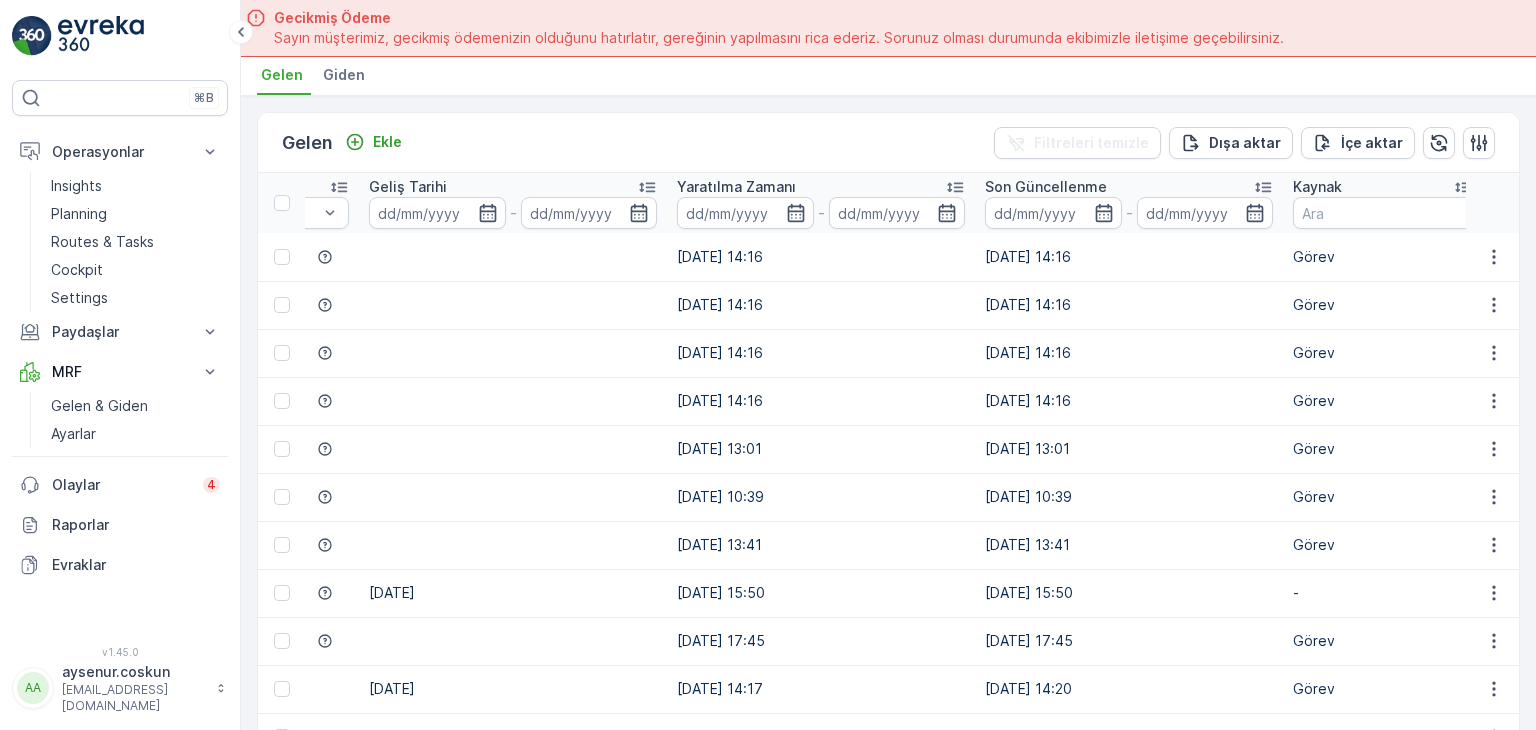 drag, startPoint x: 1060, startPoint y: 352, endPoint x: 1228, endPoint y: 371, distance: 169.07098 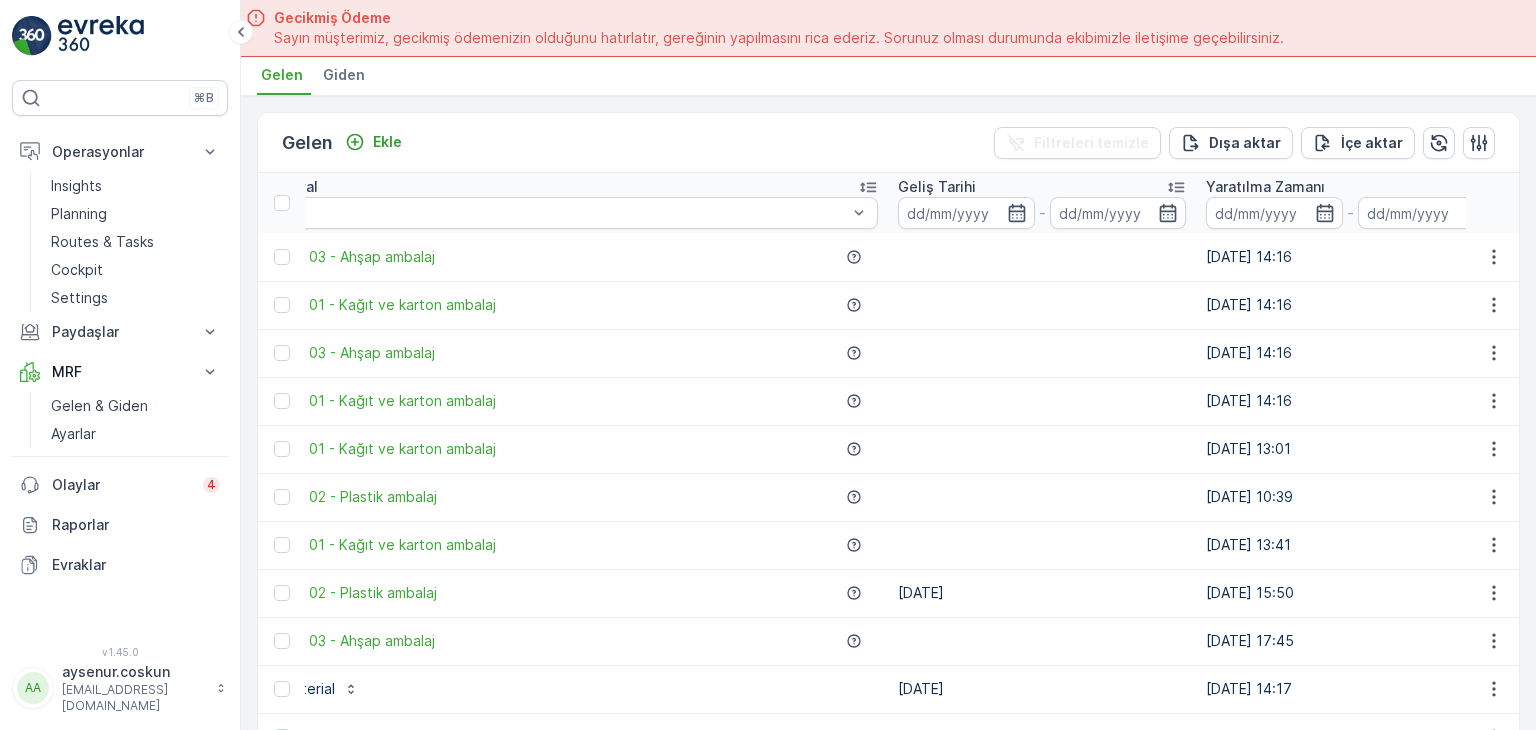 scroll, scrollTop: 0, scrollLeft: 0, axis: both 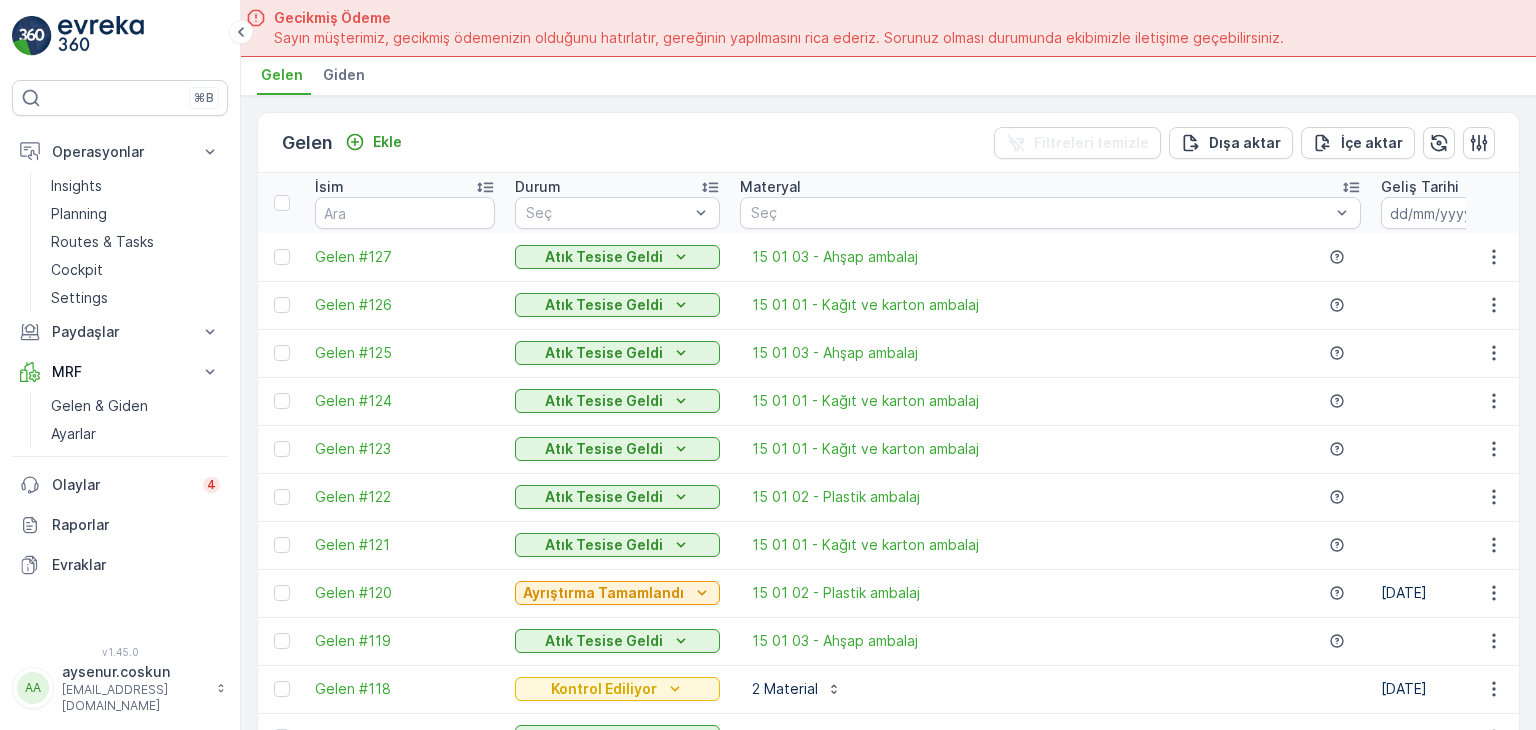 drag, startPoint x: 1228, startPoint y: 370, endPoint x: 1015, endPoint y: 357, distance: 213.39635 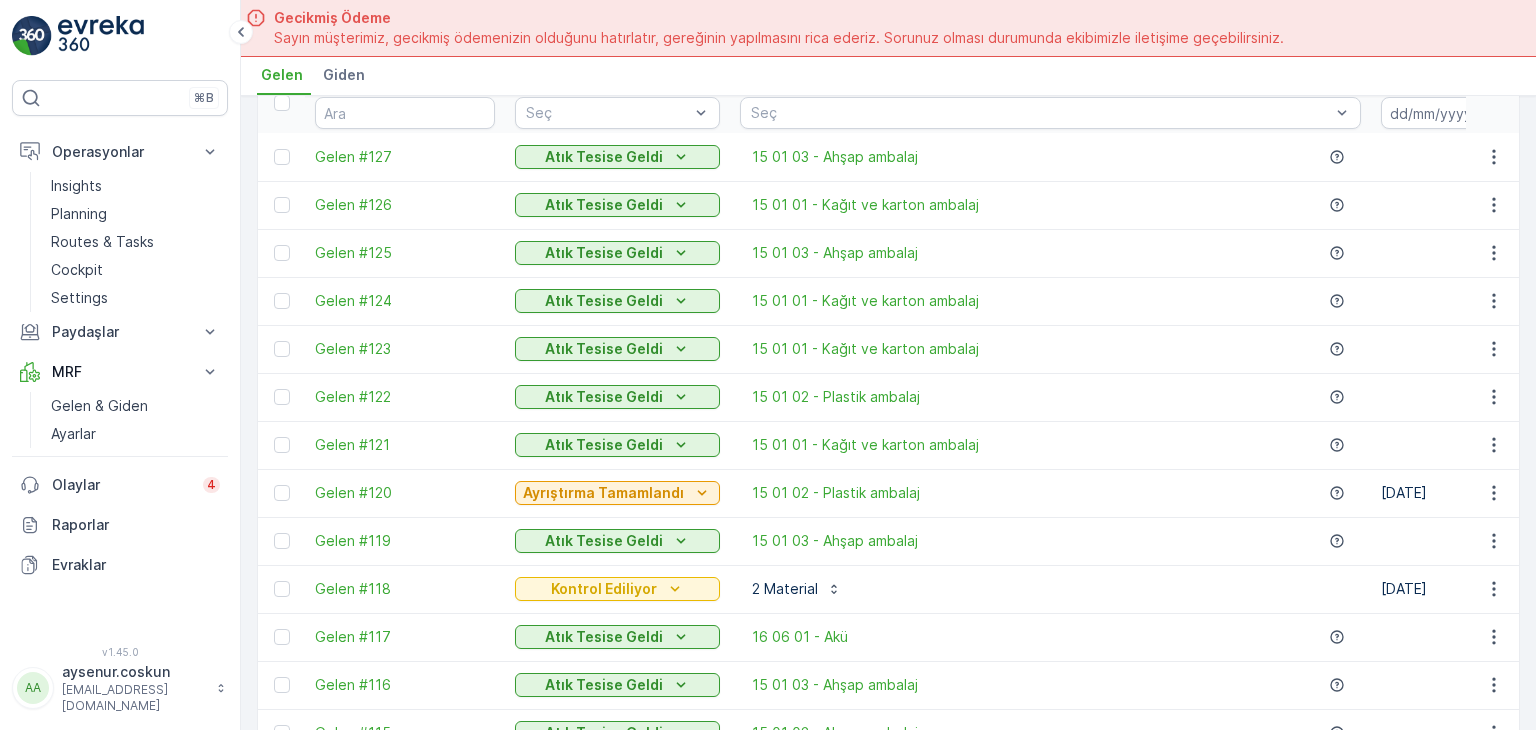 scroll, scrollTop: 0, scrollLeft: 0, axis: both 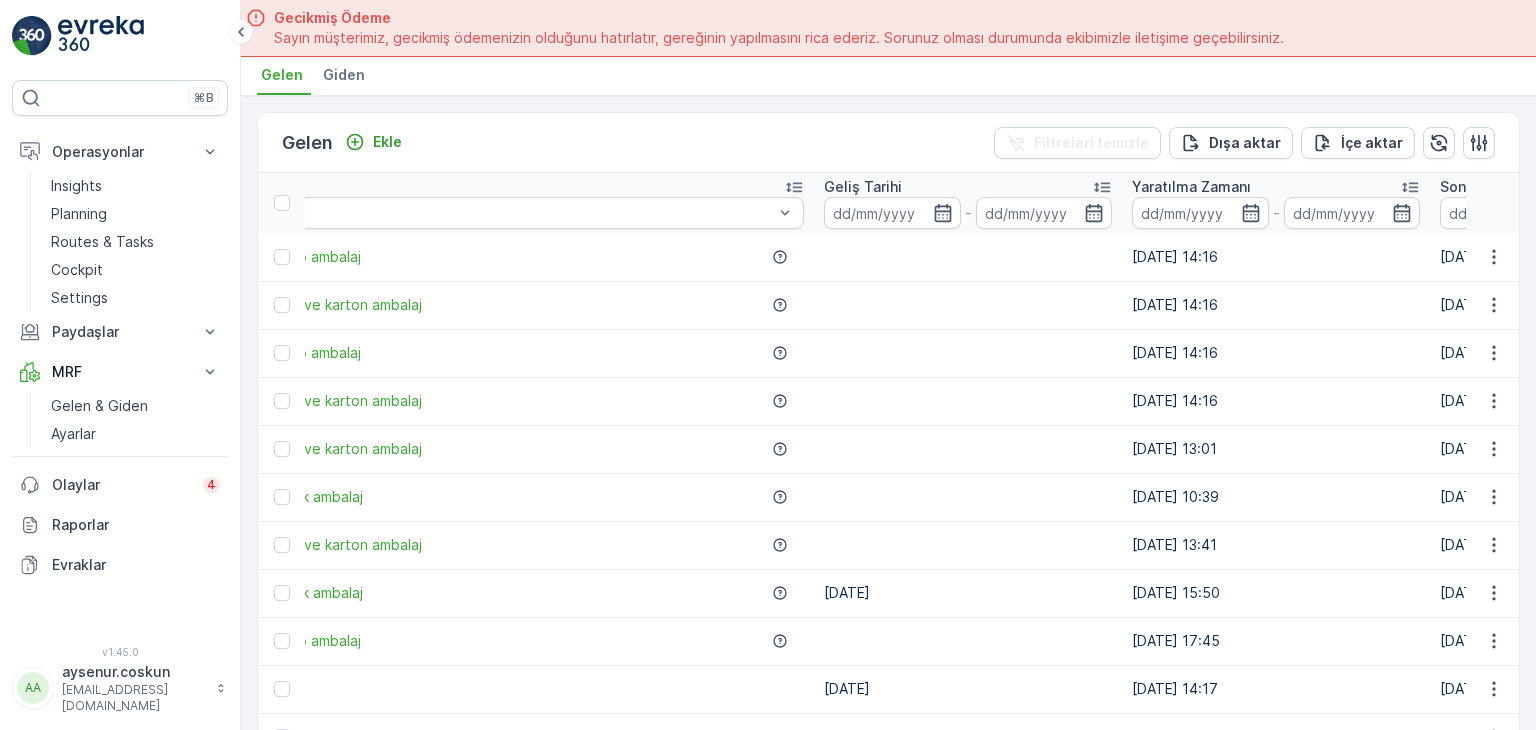 drag, startPoint x: 1152, startPoint y: 360, endPoint x: 1252, endPoint y: 370, distance: 100.49876 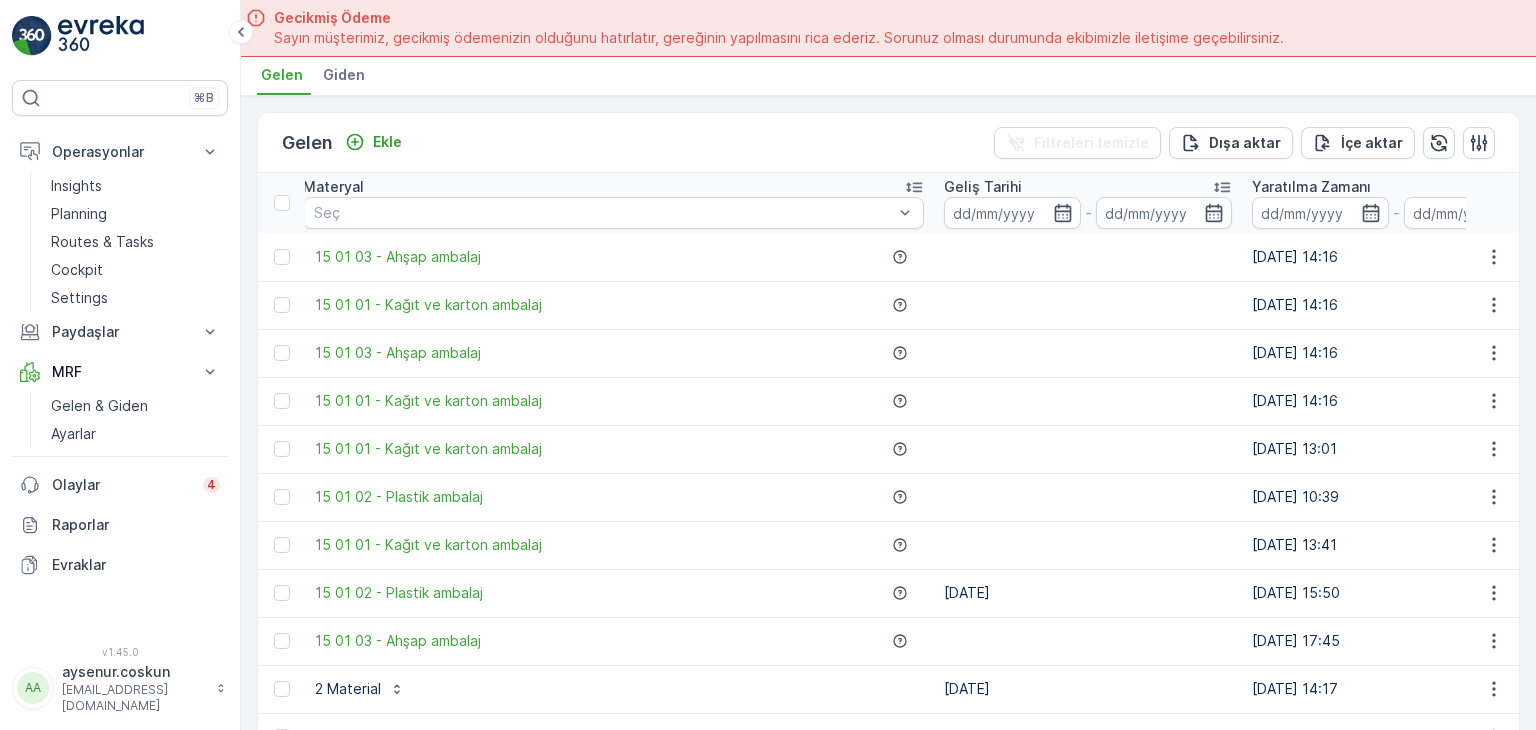 scroll, scrollTop: 0, scrollLeft: 0, axis: both 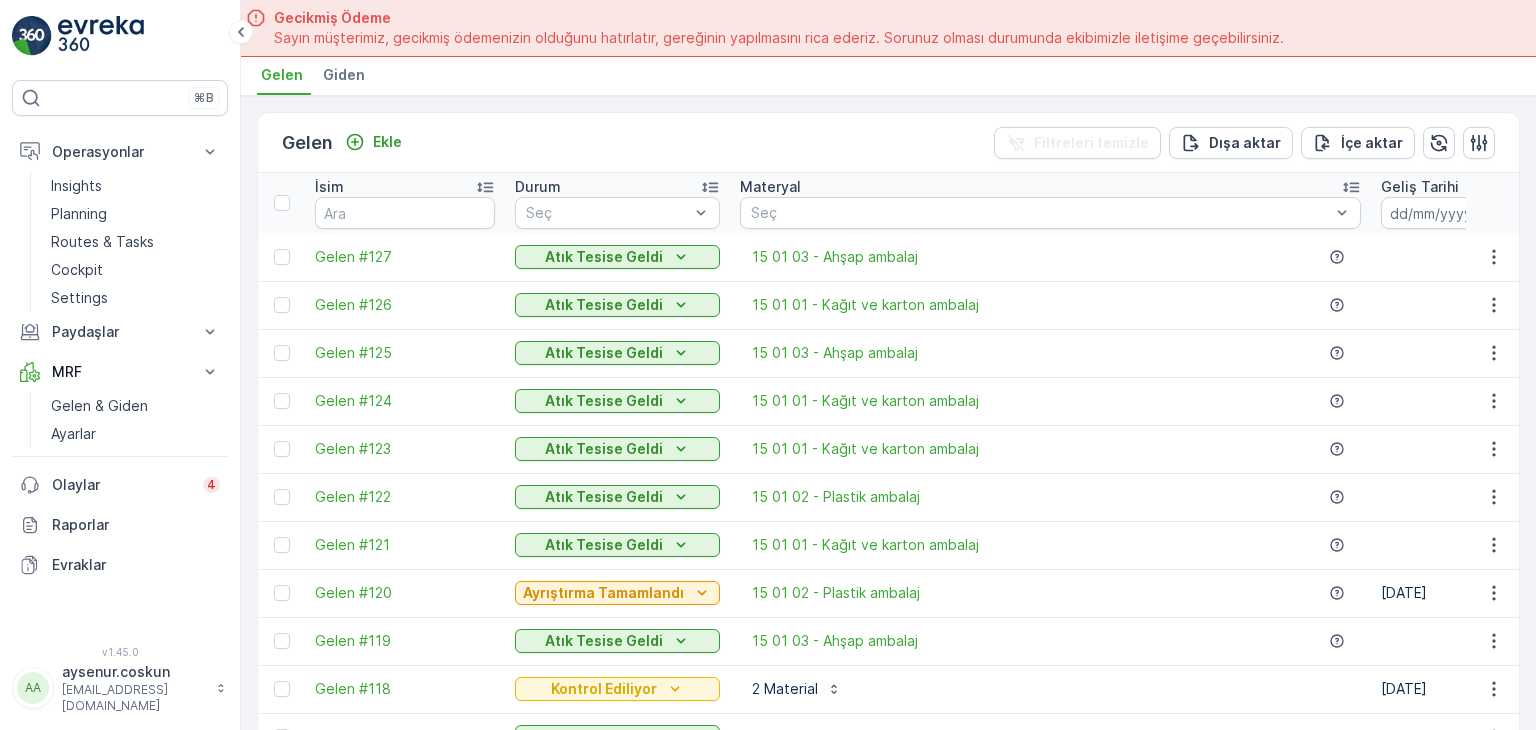drag, startPoint x: 1259, startPoint y: 363, endPoint x: 904, endPoint y: 369, distance: 355.0507 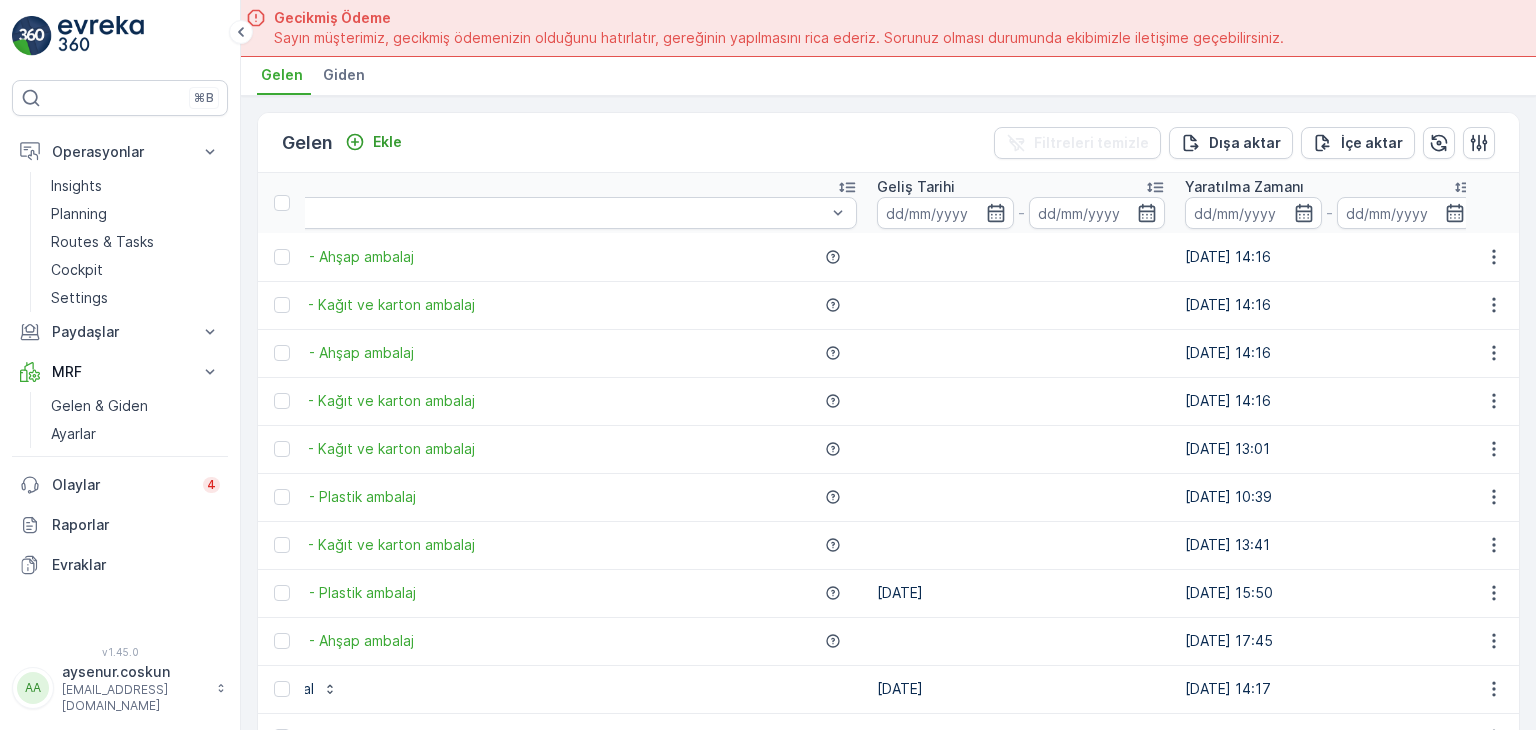 drag, startPoint x: 979, startPoint y: 317, endPoint x: 1074, endPoint y: 333, distance: 96.337944 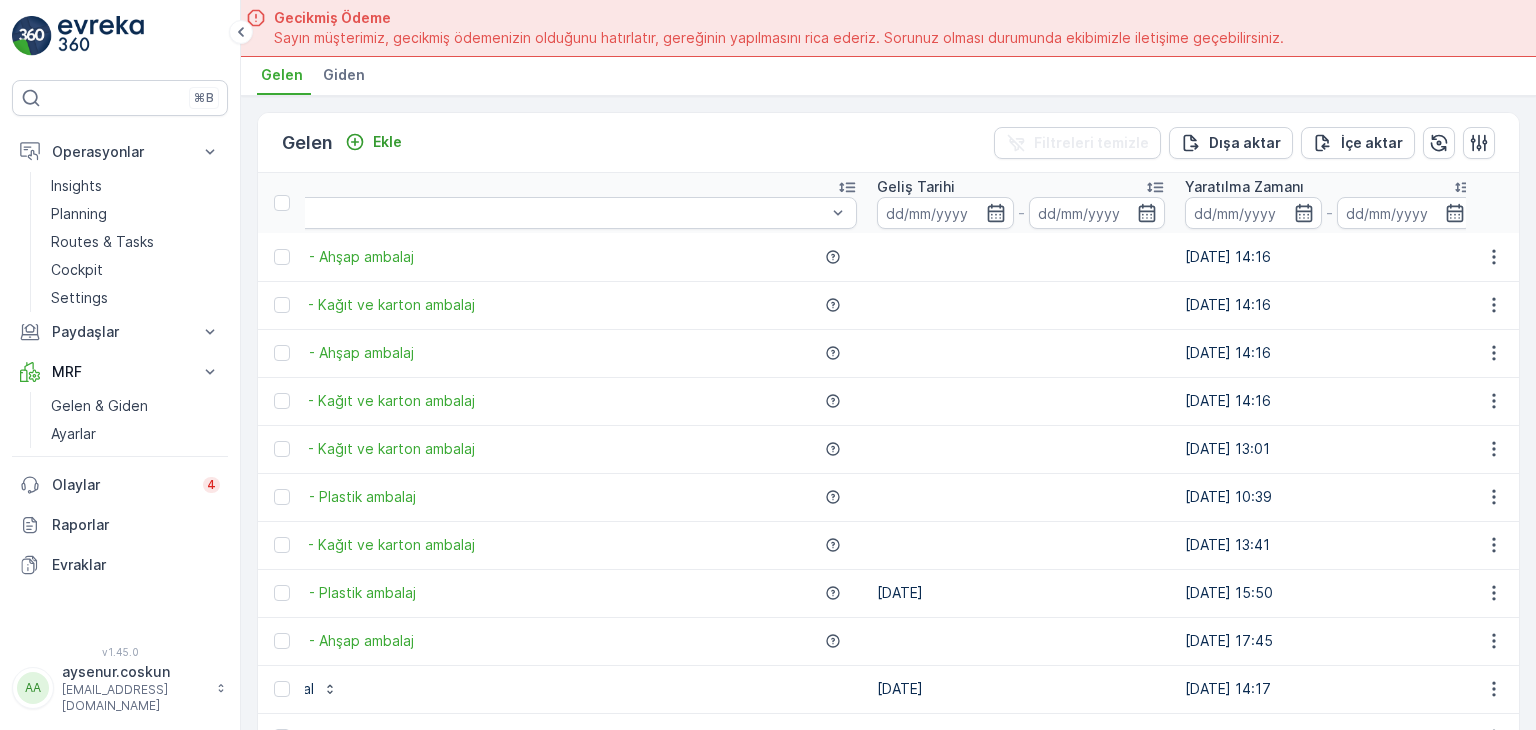 scroll, scrollTop: 0, scrollLeft: 559, axis: horizontal 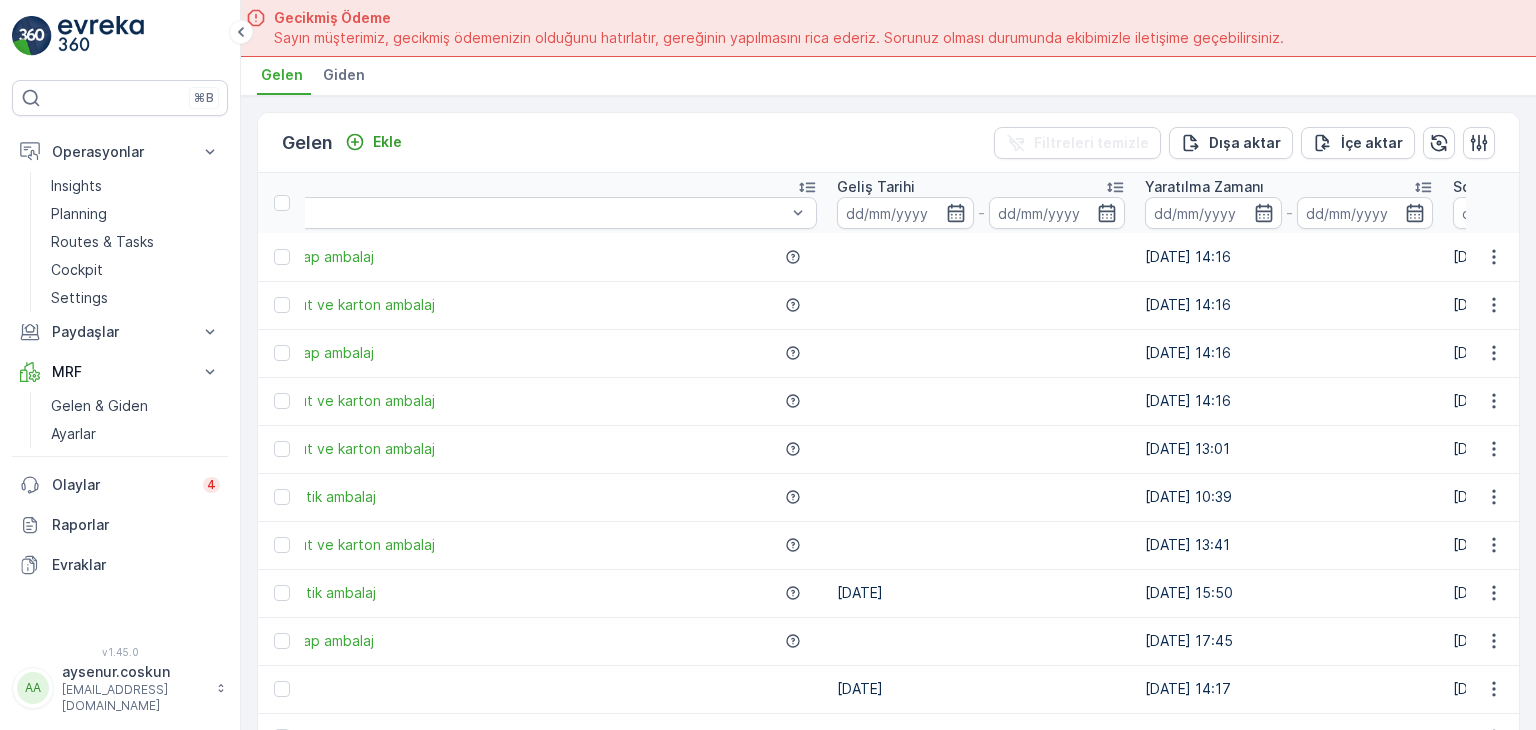 drag, startPoint x: 1056, startPoint y: 489, endPoint x: 1025, endPoint y: 487, distance: 31.06445 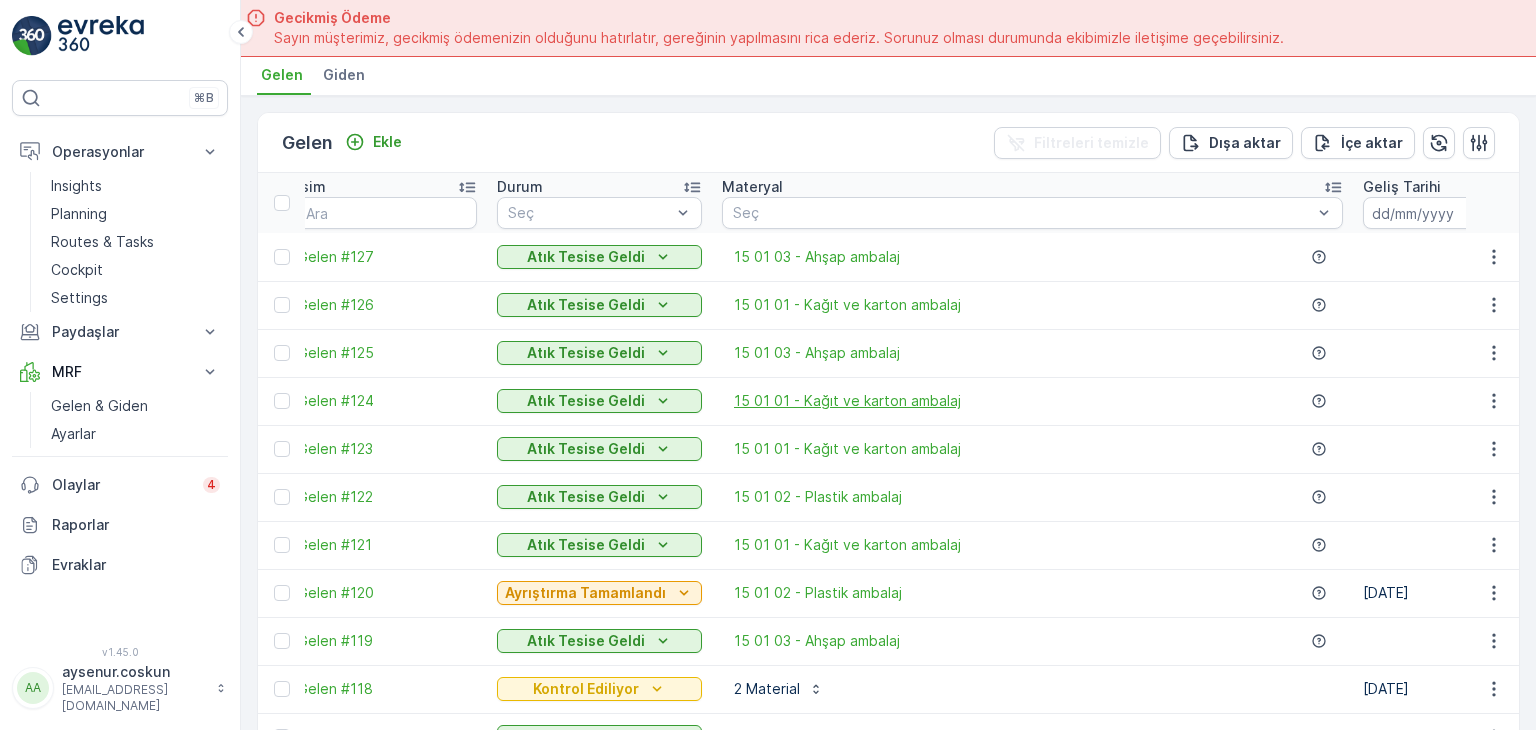 scroll, scrollTop: 0, scrollLeft: 0, axis: both 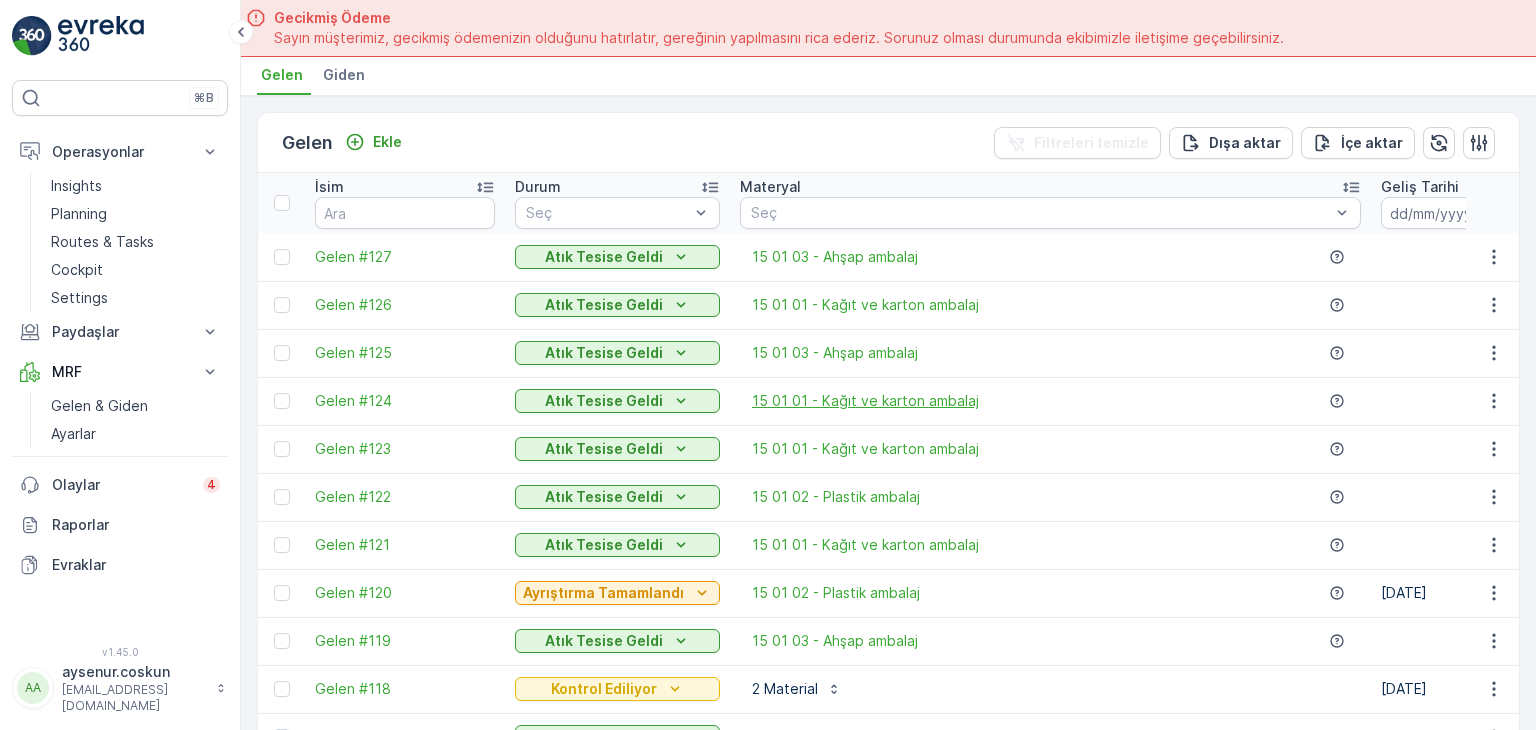 drag, startPoint x: 1044, startPoint y: 389, endPoint x: 795, endPoint y: 397, distance: 249.12848 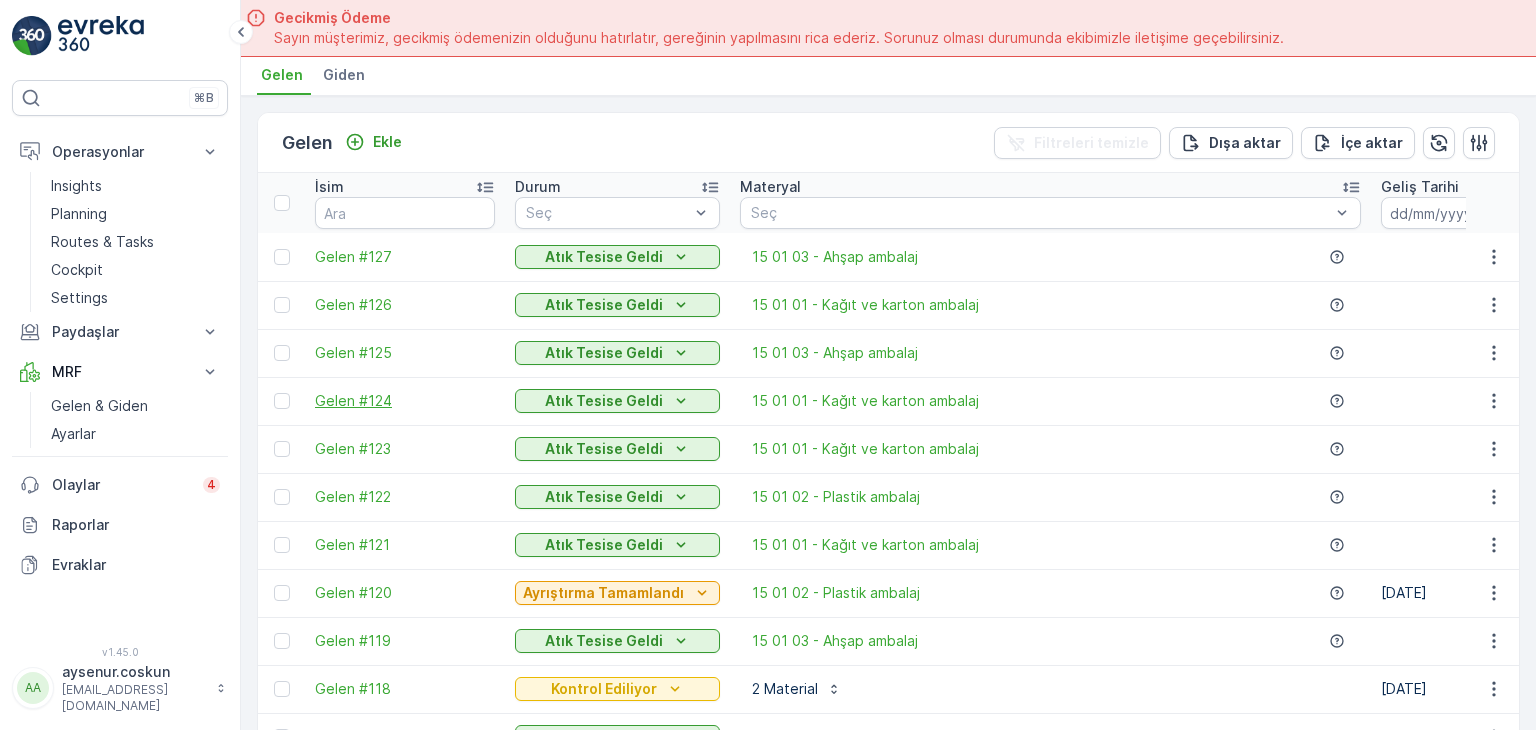 click on "Gelen #124" at bounding box center [405, 401] 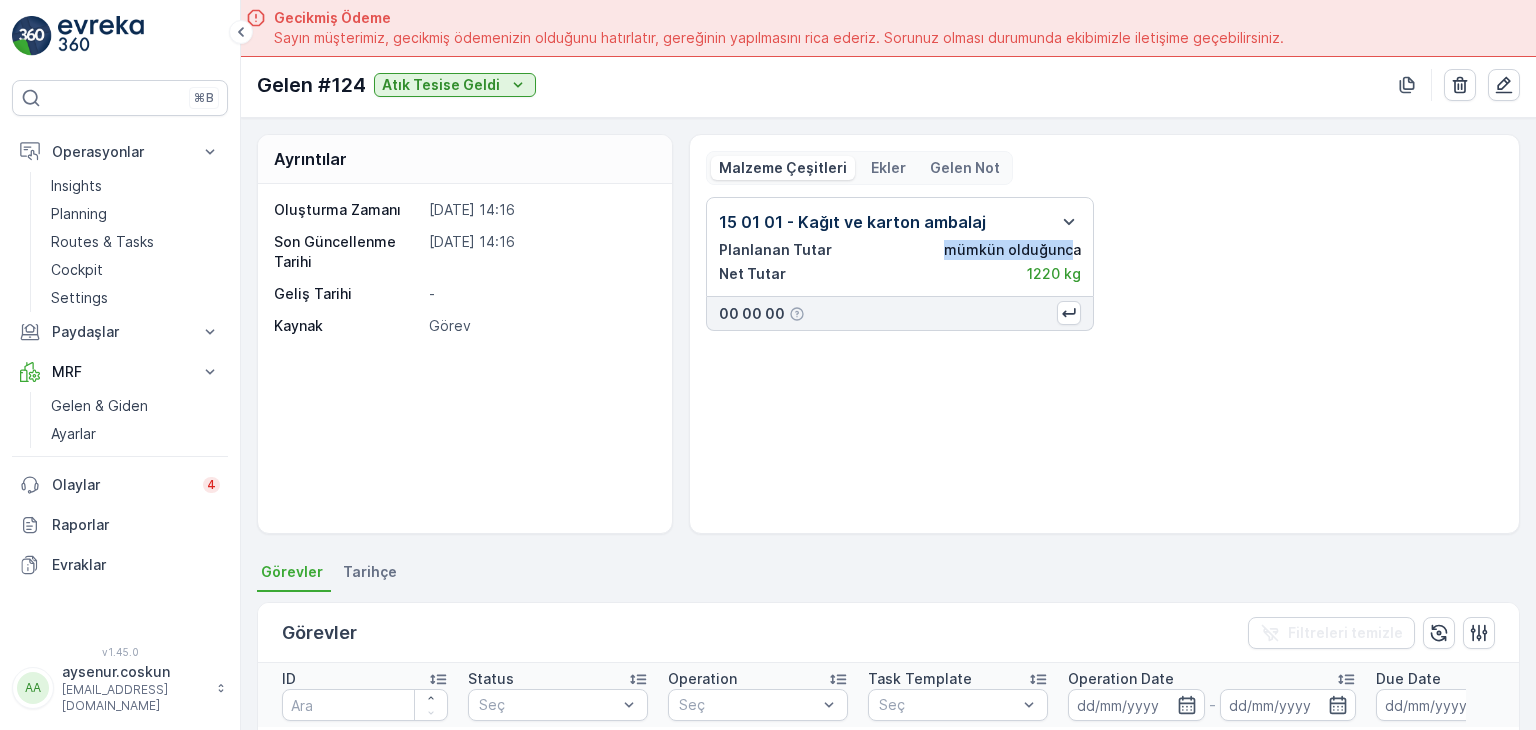 drag, startPoint x: 921, startPoint y: 249, endPoint x: 1066, endPoint y: 253, distance: 145.05516 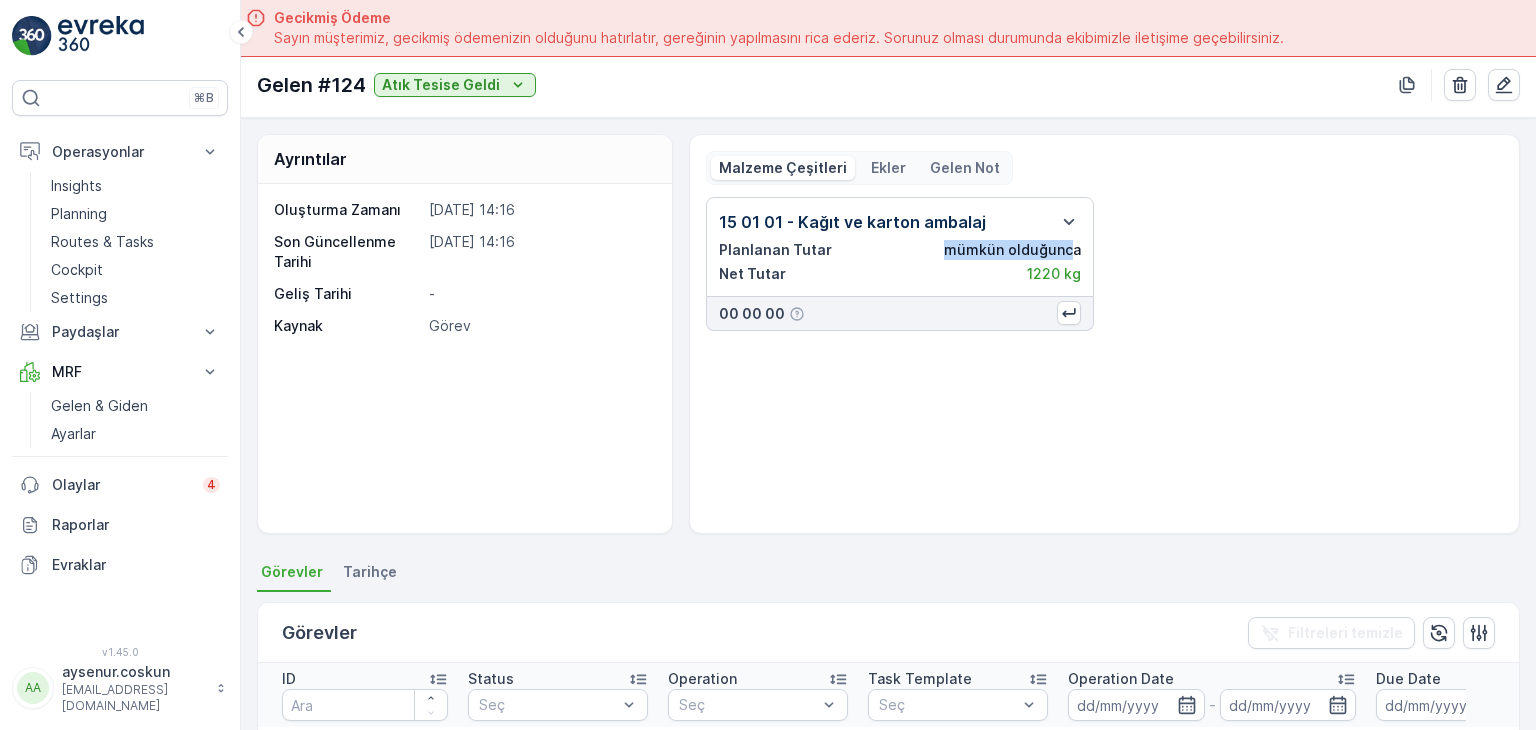 click on "Planlanan Tutar mümkün olduğunca" at bounding box center (900, 250) 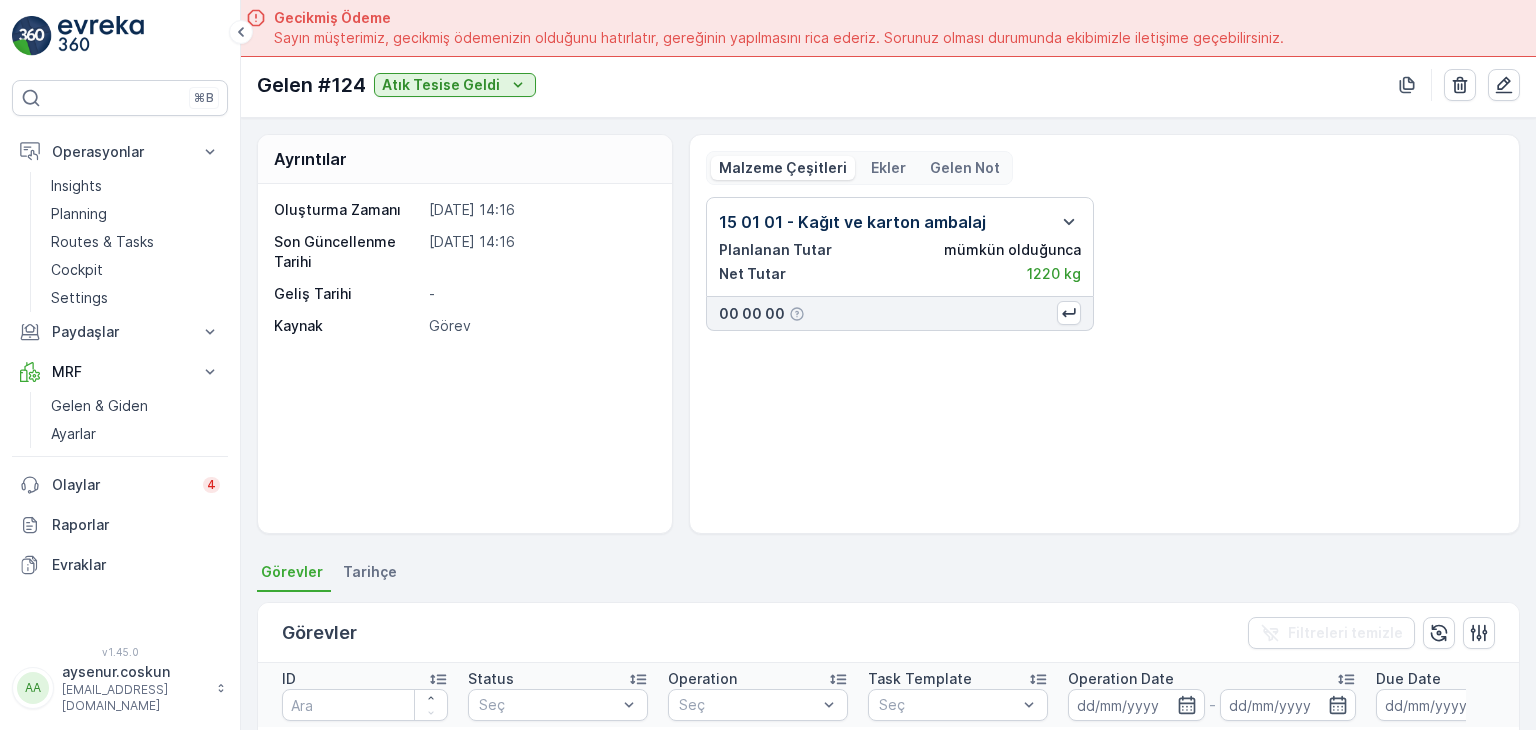 click on "15 01 01 - Kağıt ve karton ambalaj Planlanan Tutar mümkün olduğunca Net Tutar 1220 kg 00 00 00" at bounding box center [1104, 264] 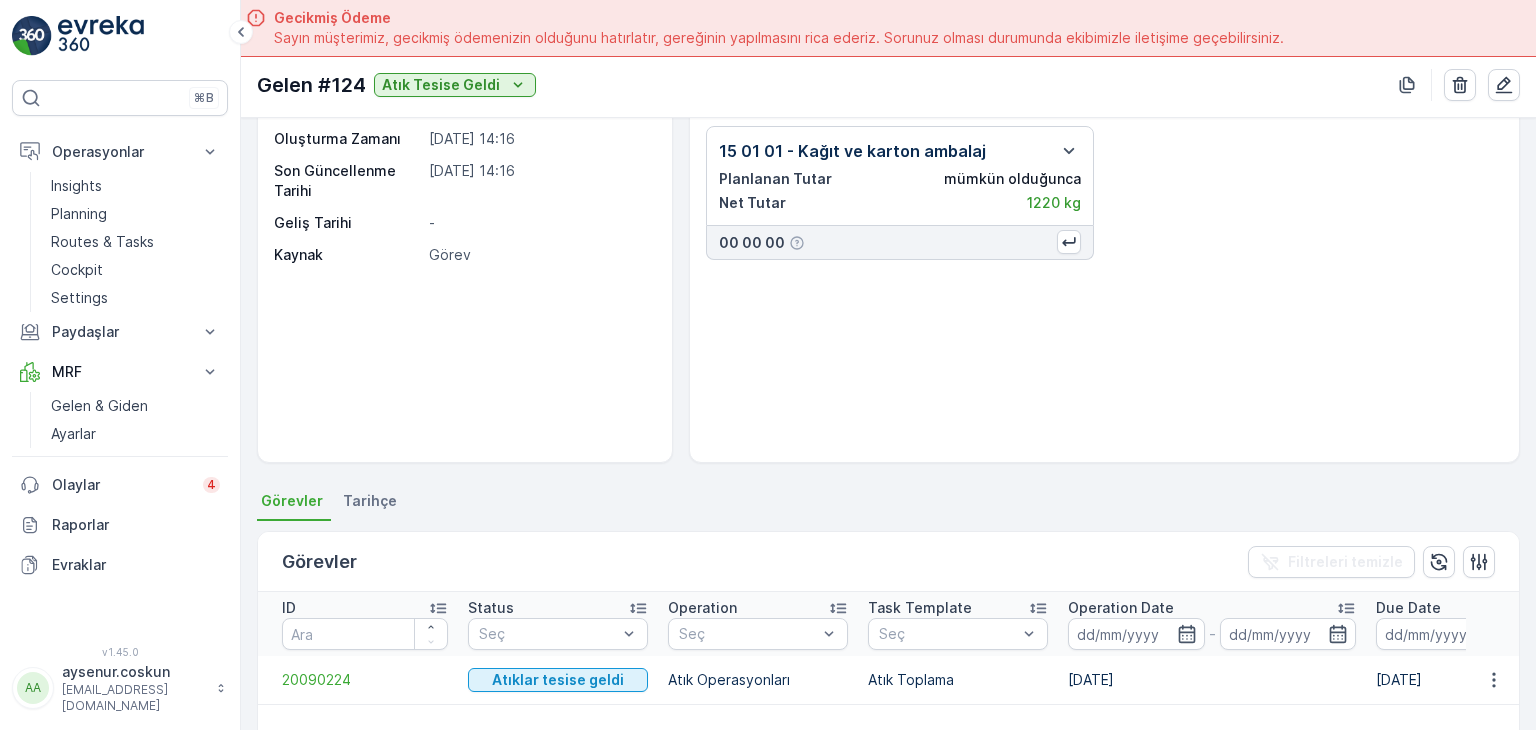 scroll, scrollTop: 0, scrollLeft: 0, axis: both 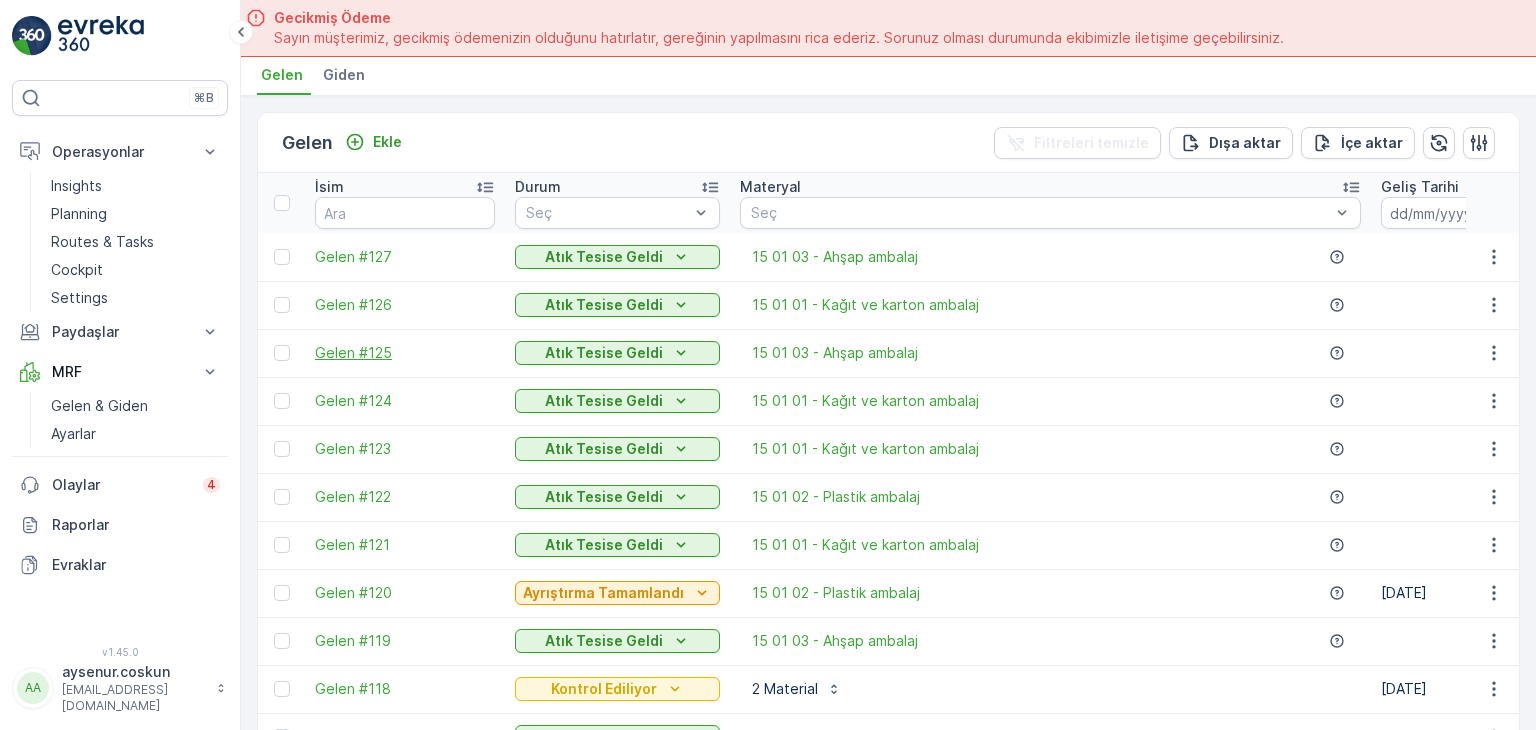 click on "Gelen #125" at bounding box center [405, 353] 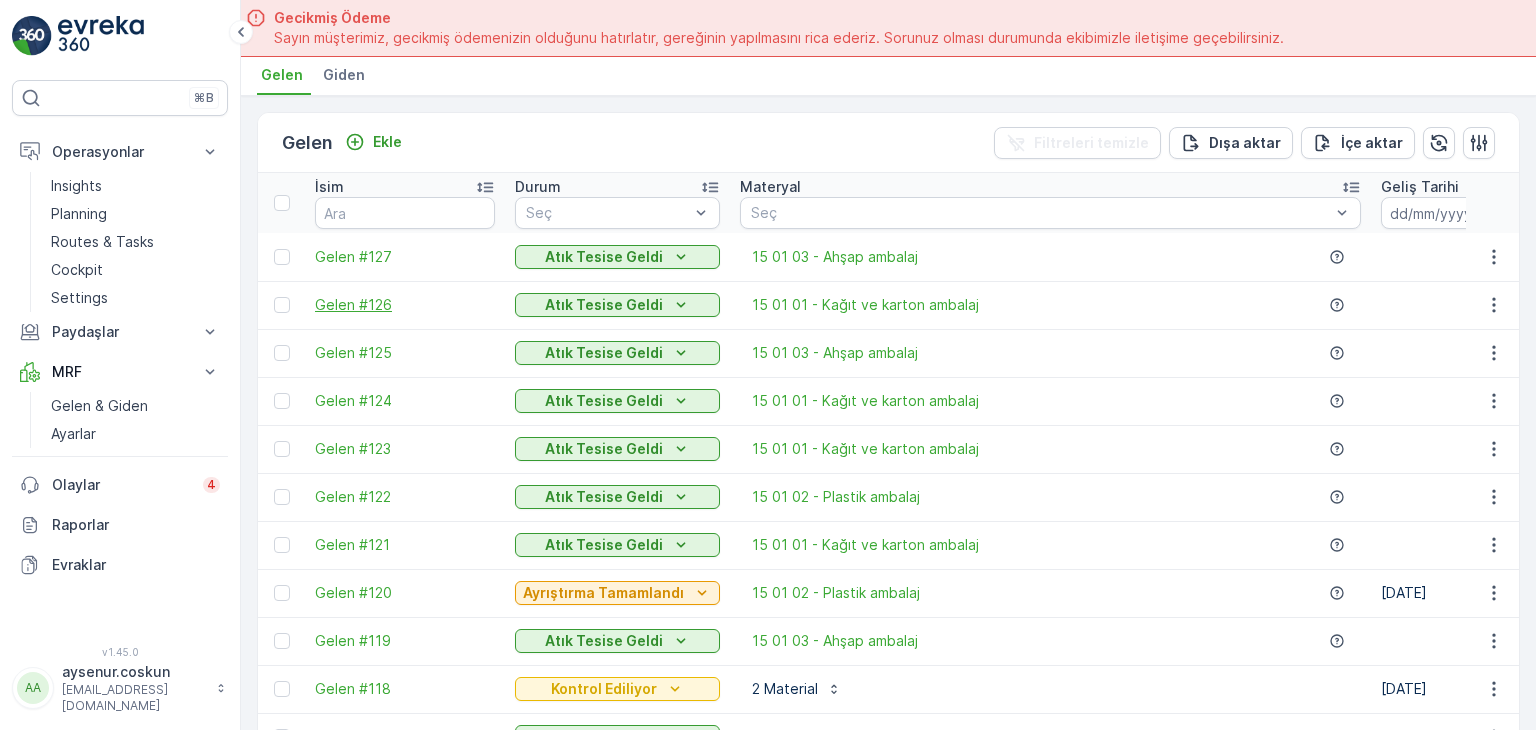 click on "Gelen #126" at bounding box center [405, 305] 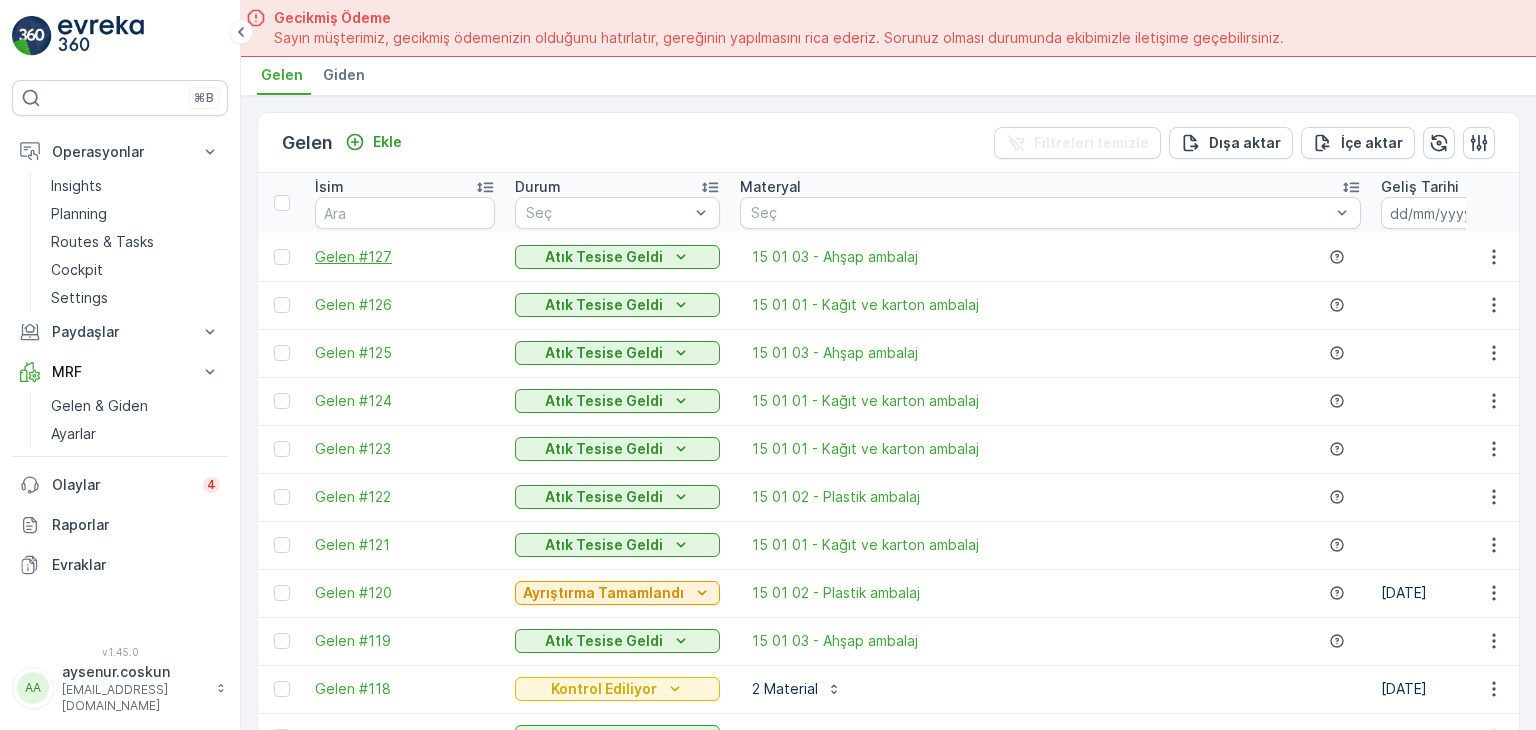 click on "Gelen #127" at bounding box center (405, 257) 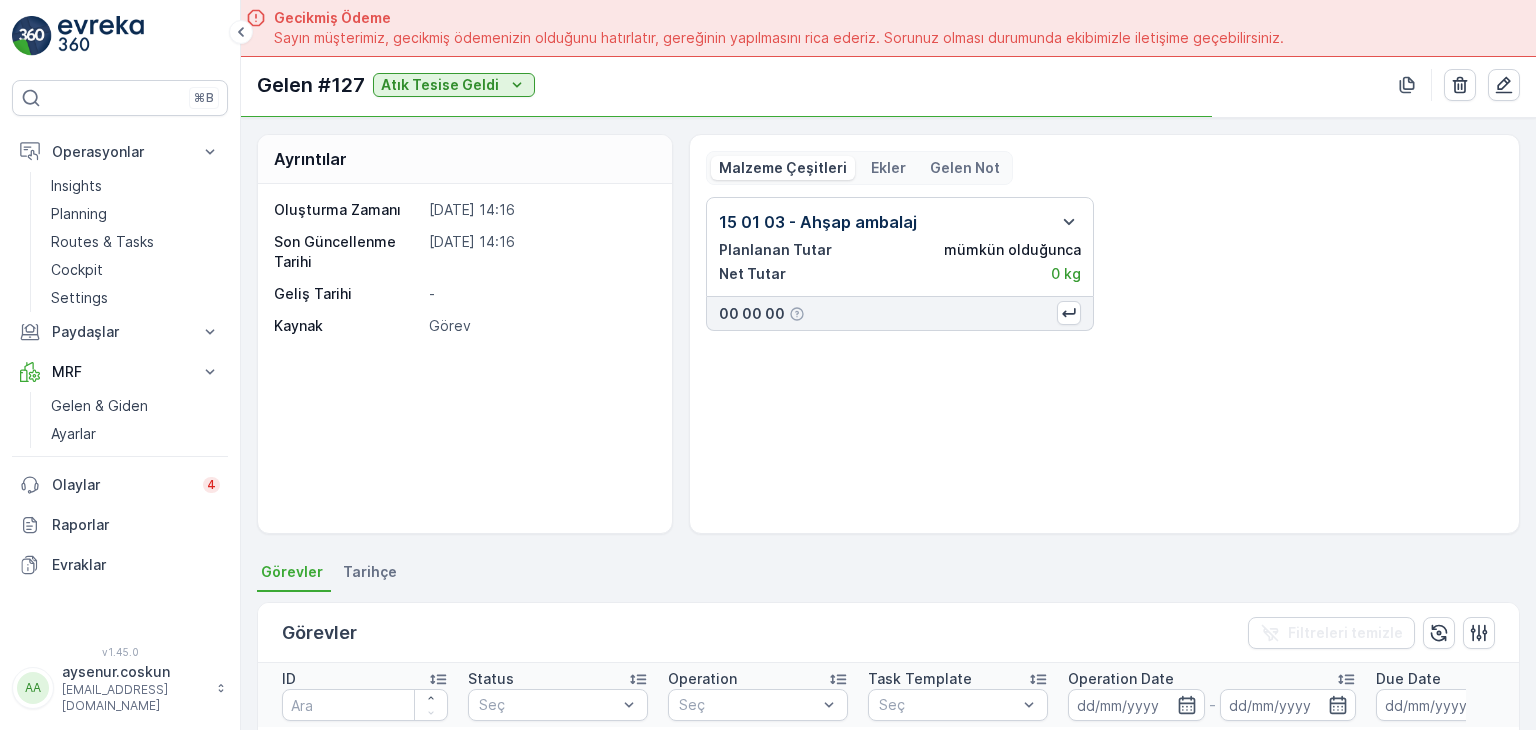 click on "15 01 03 - Ahşap ambalaj Planlanan Tutar mümkün olduğunca Net Tutar 0 kg 00 00 00" at bounding box center (1104, 357) 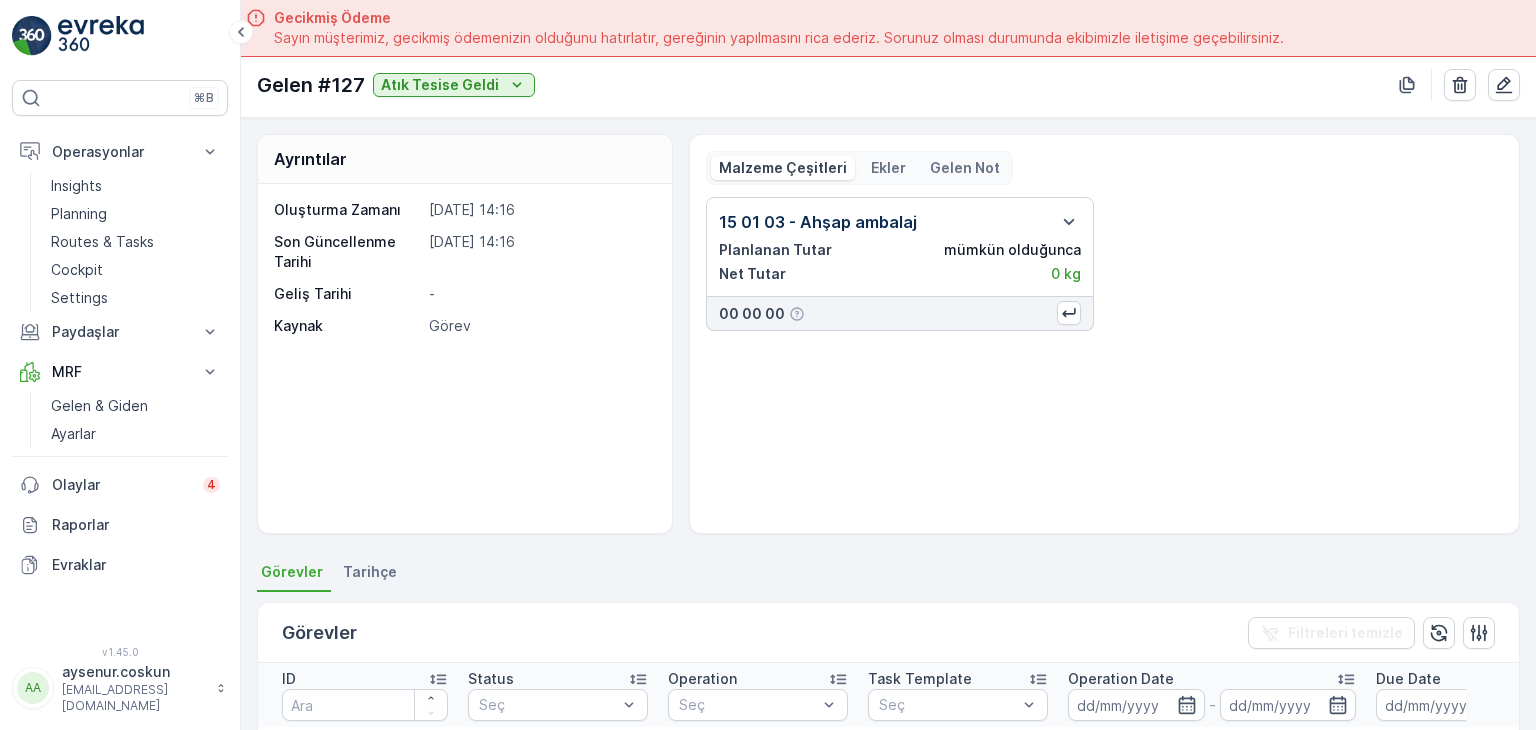 click on "0 kg" at bounding box center (1066, 274) 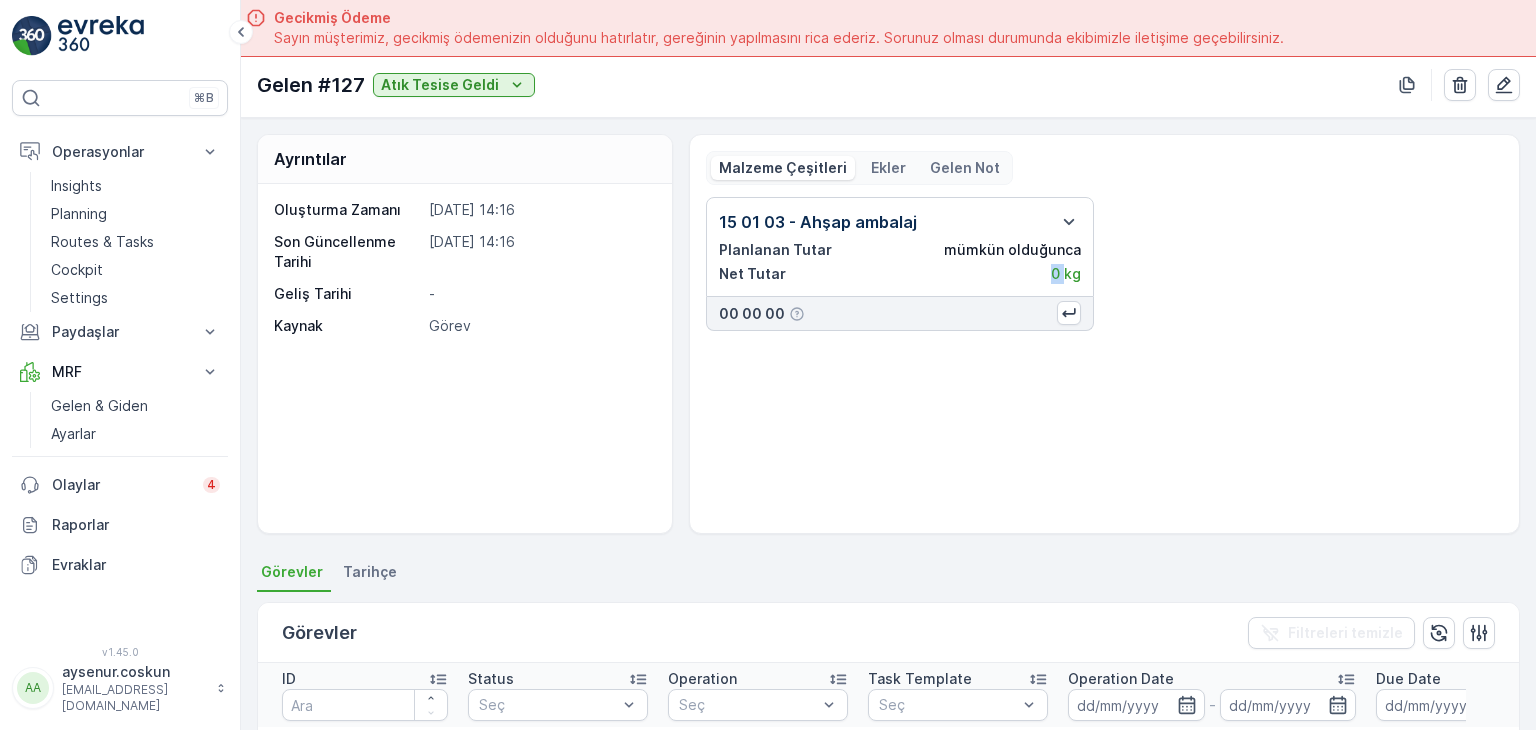click on "0 kg" at bounding box center (1066, 274) 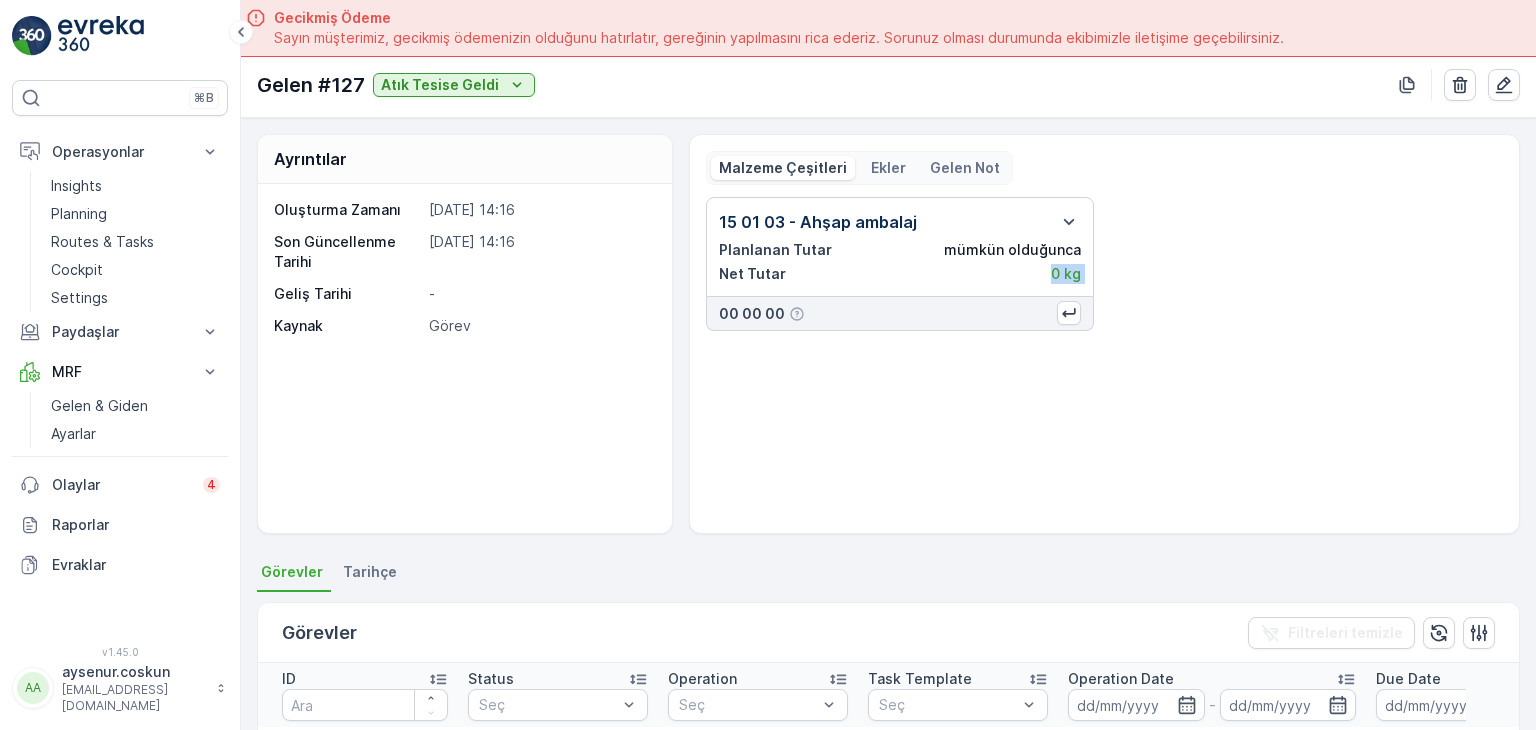 click on "0 kg" at bounding box center (1066, 274) 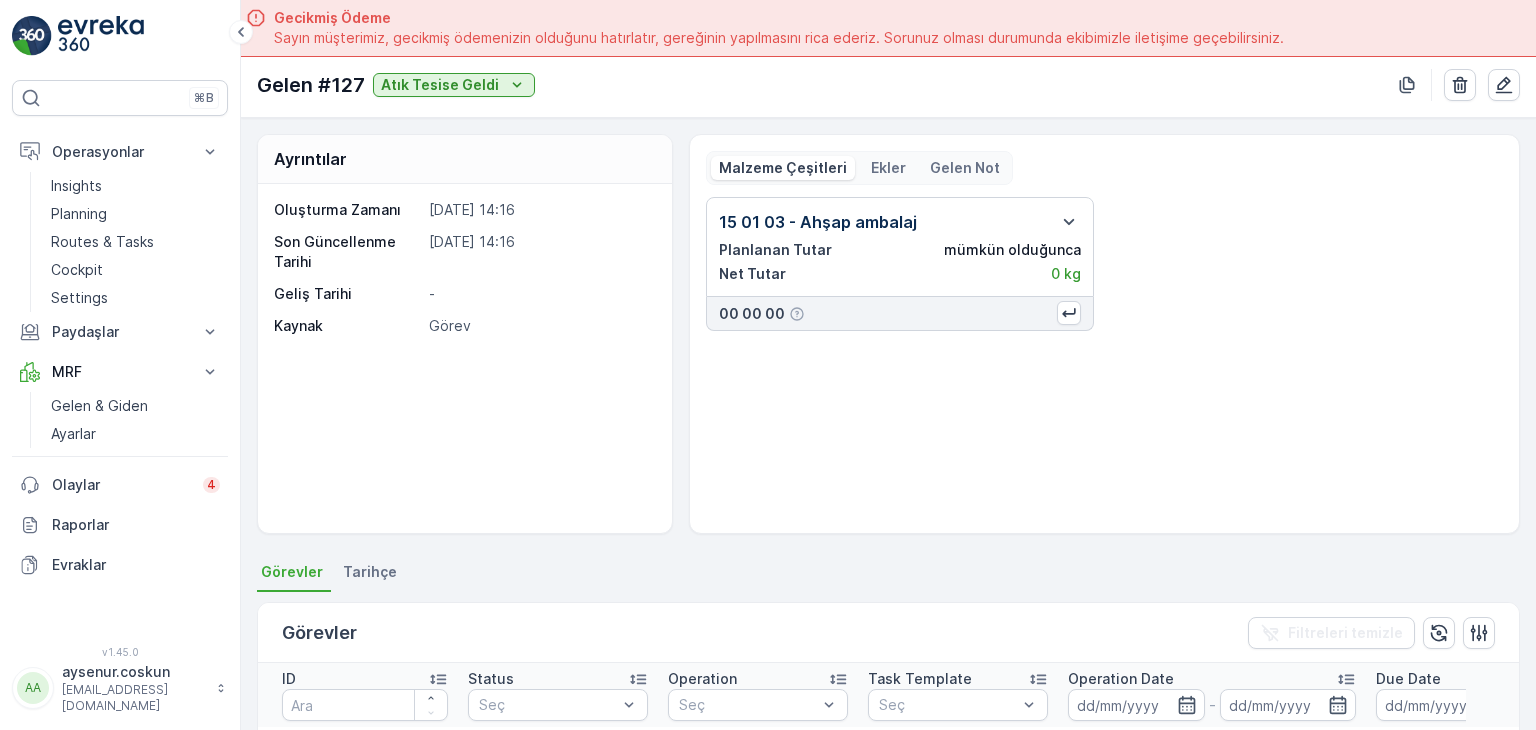 click on "15 01 03 - Ahşap ambalaj Planlanan Tutar mümkün olduğunca Net Tutar 0 kg 00 00 00" at bounding box center (1104, 357) 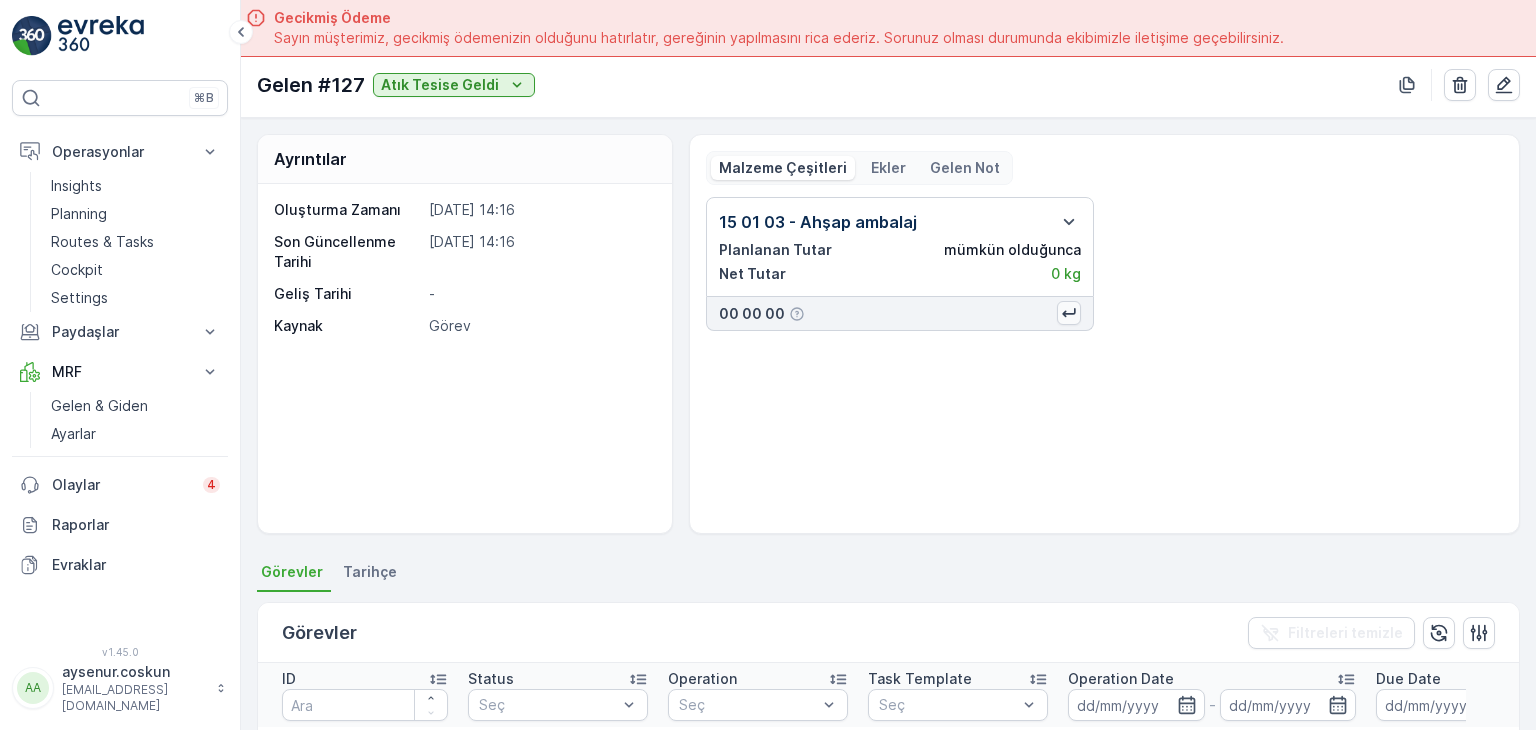 click 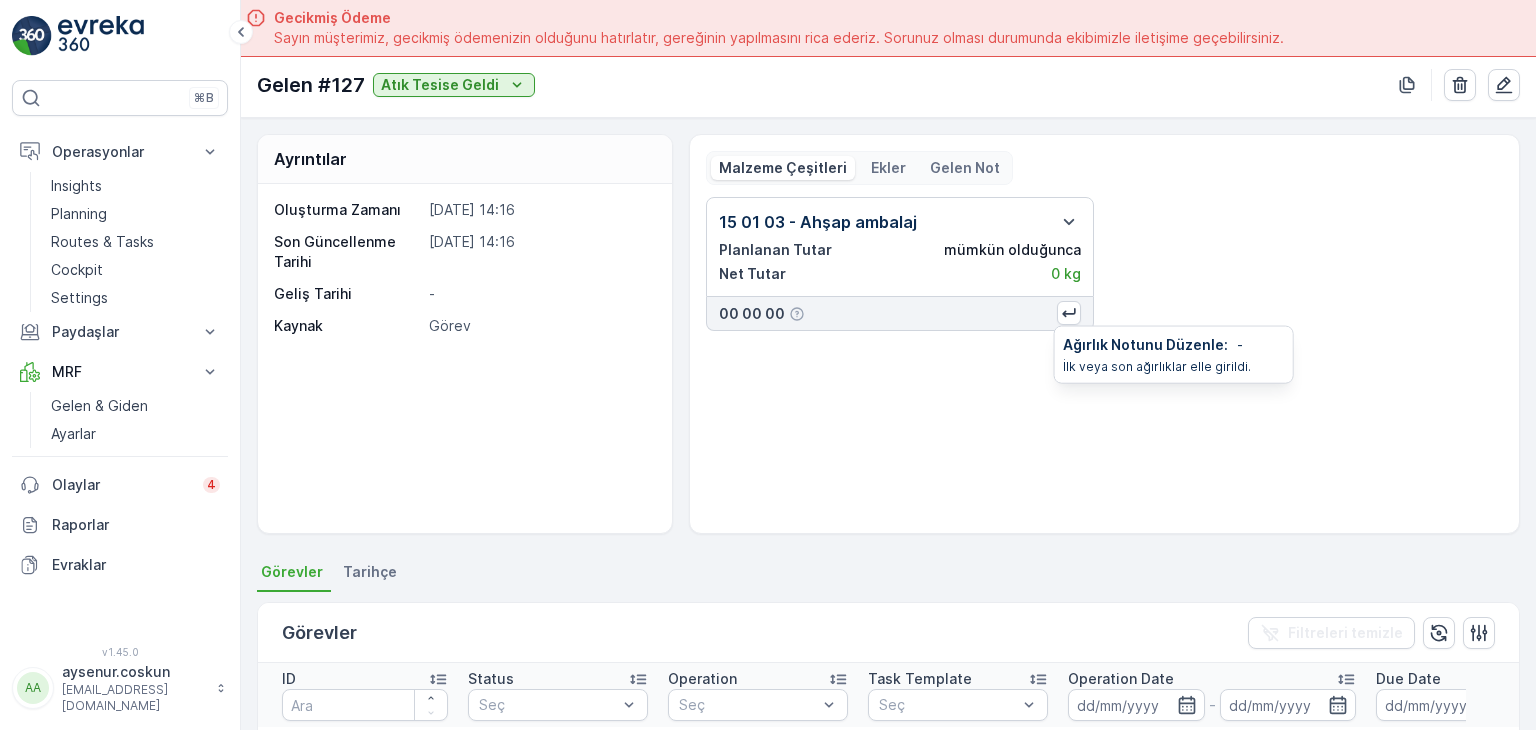 click on "Ağırlık Notunu Düzenle :" at bounding box center (1145, 345) 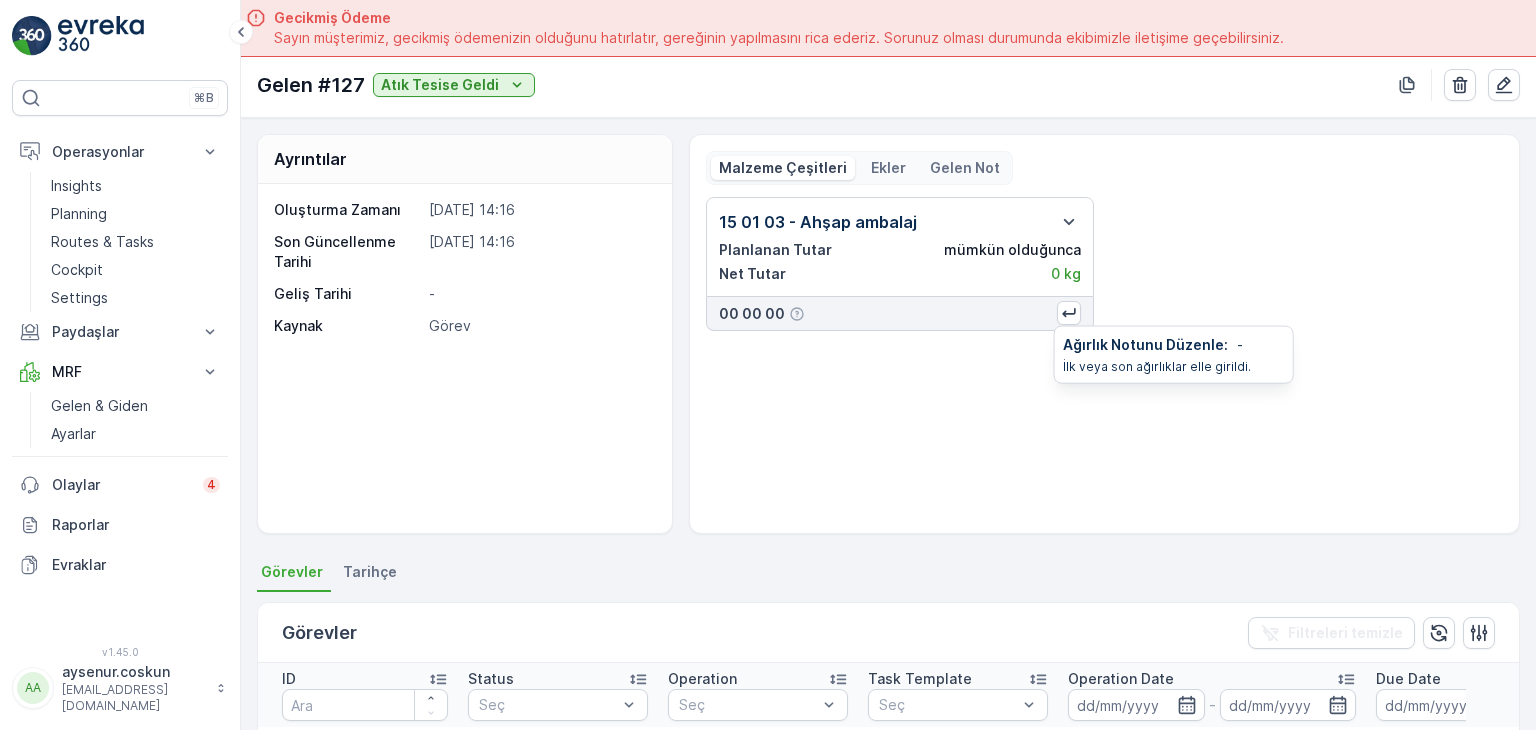click on "İlk veya son ağırlıklar elle girildi." at bounding box center (1174, 367) 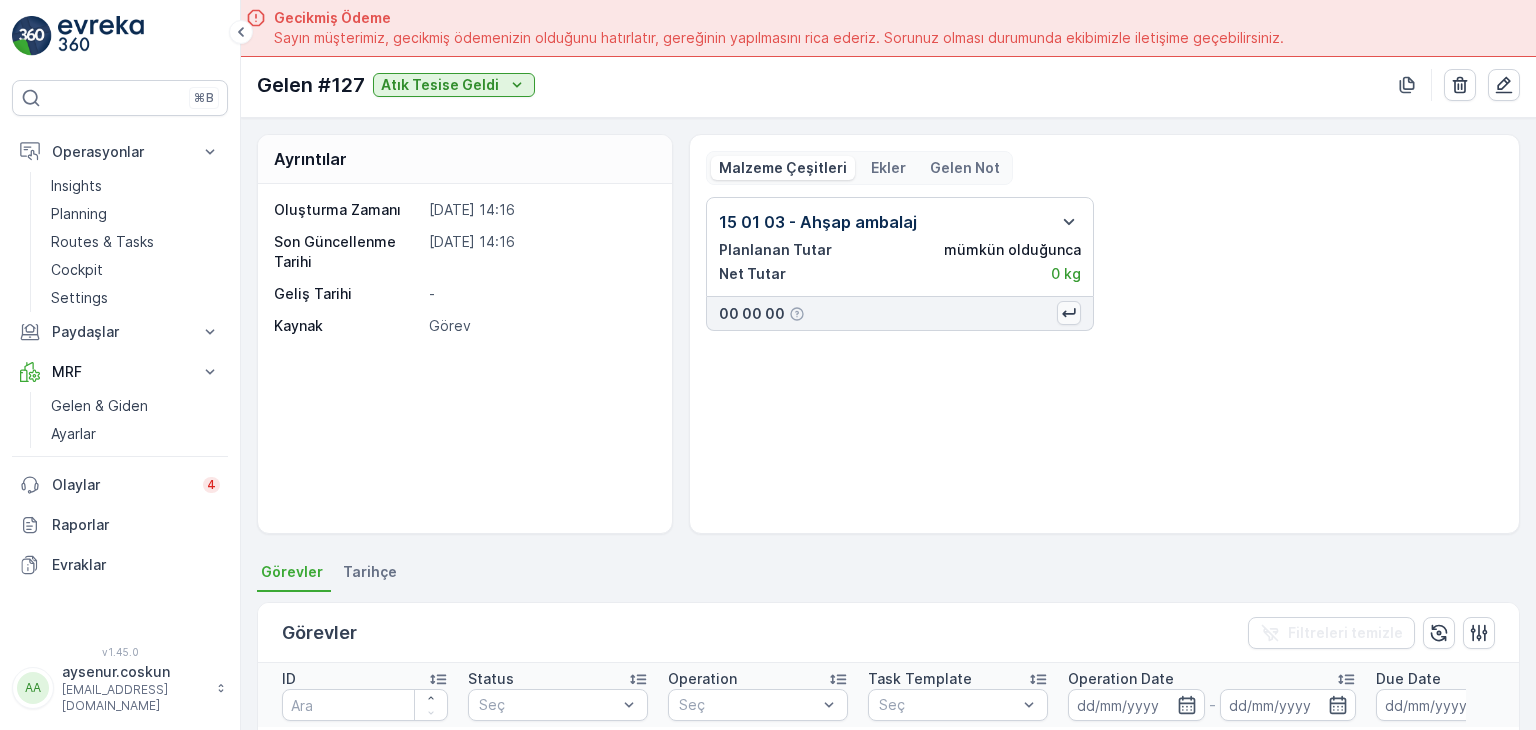 click 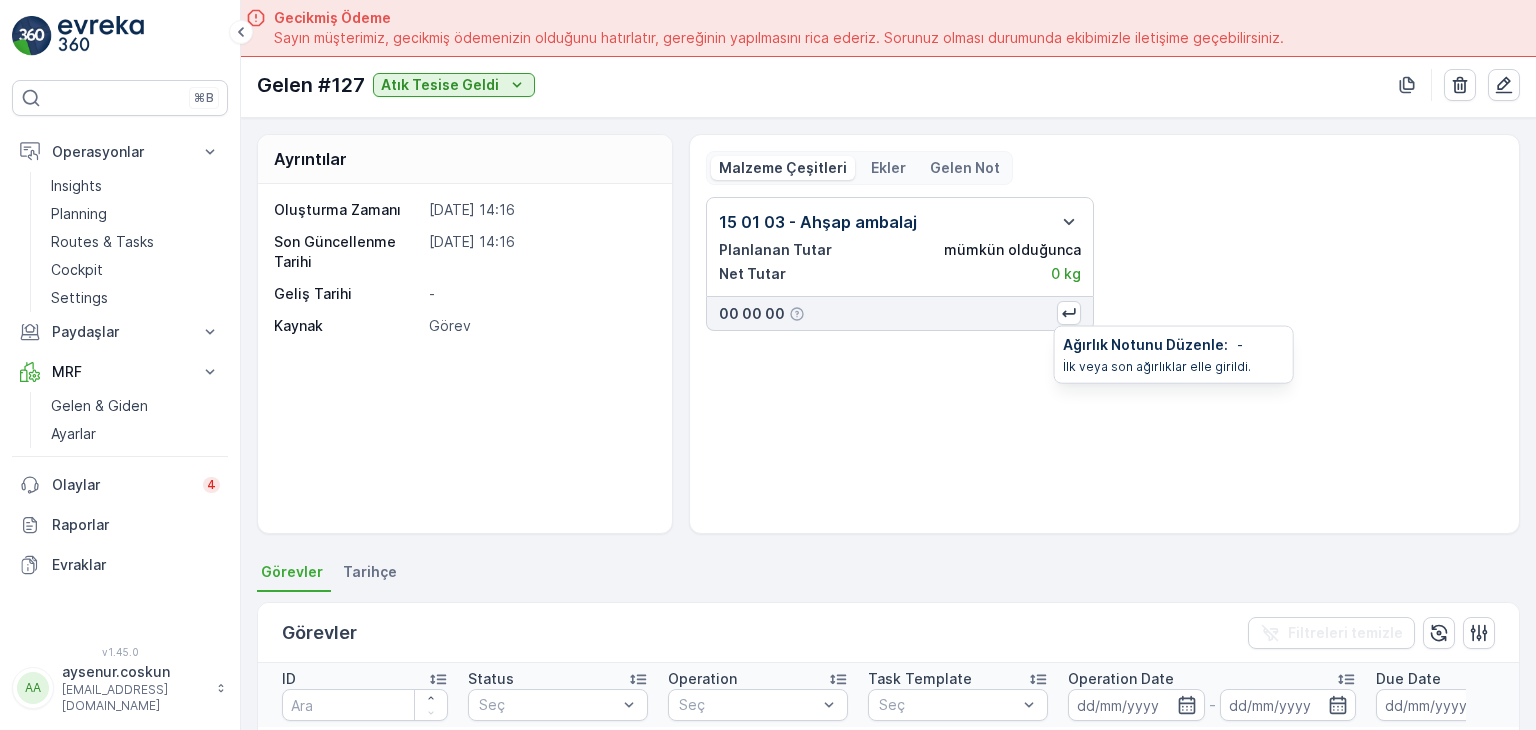 click on "Ağırlık Notunu Düzenle :" at bounding box center (1145, 345) 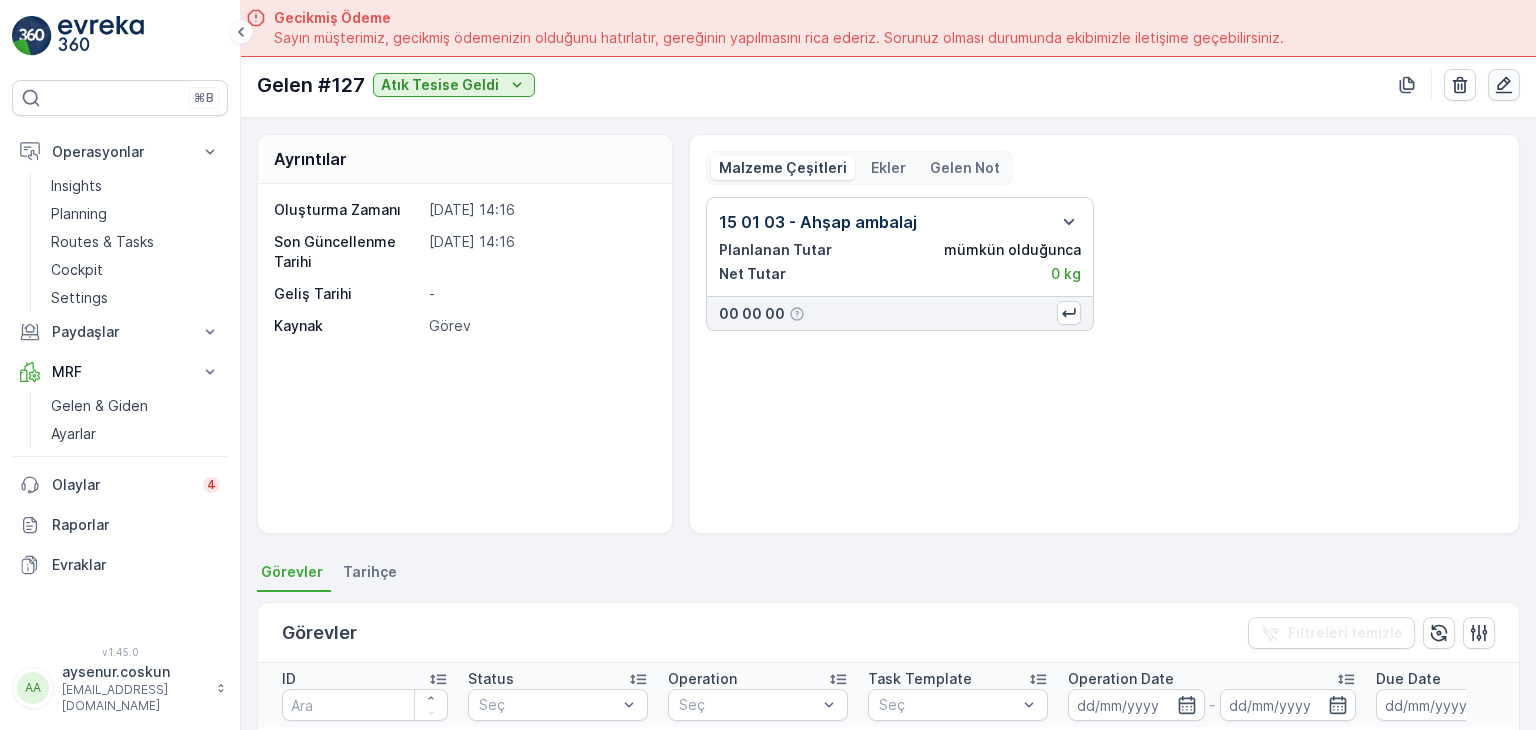 click 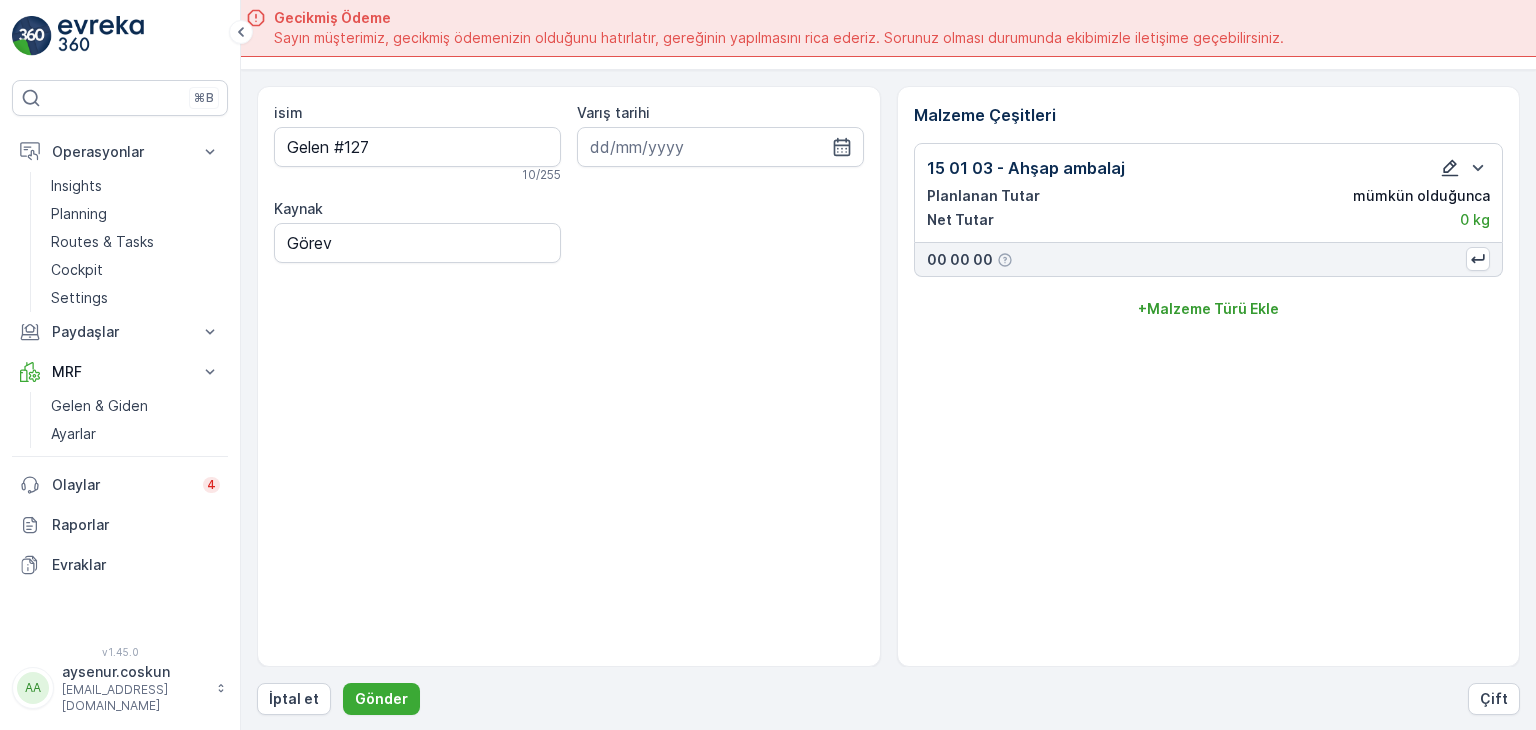 click 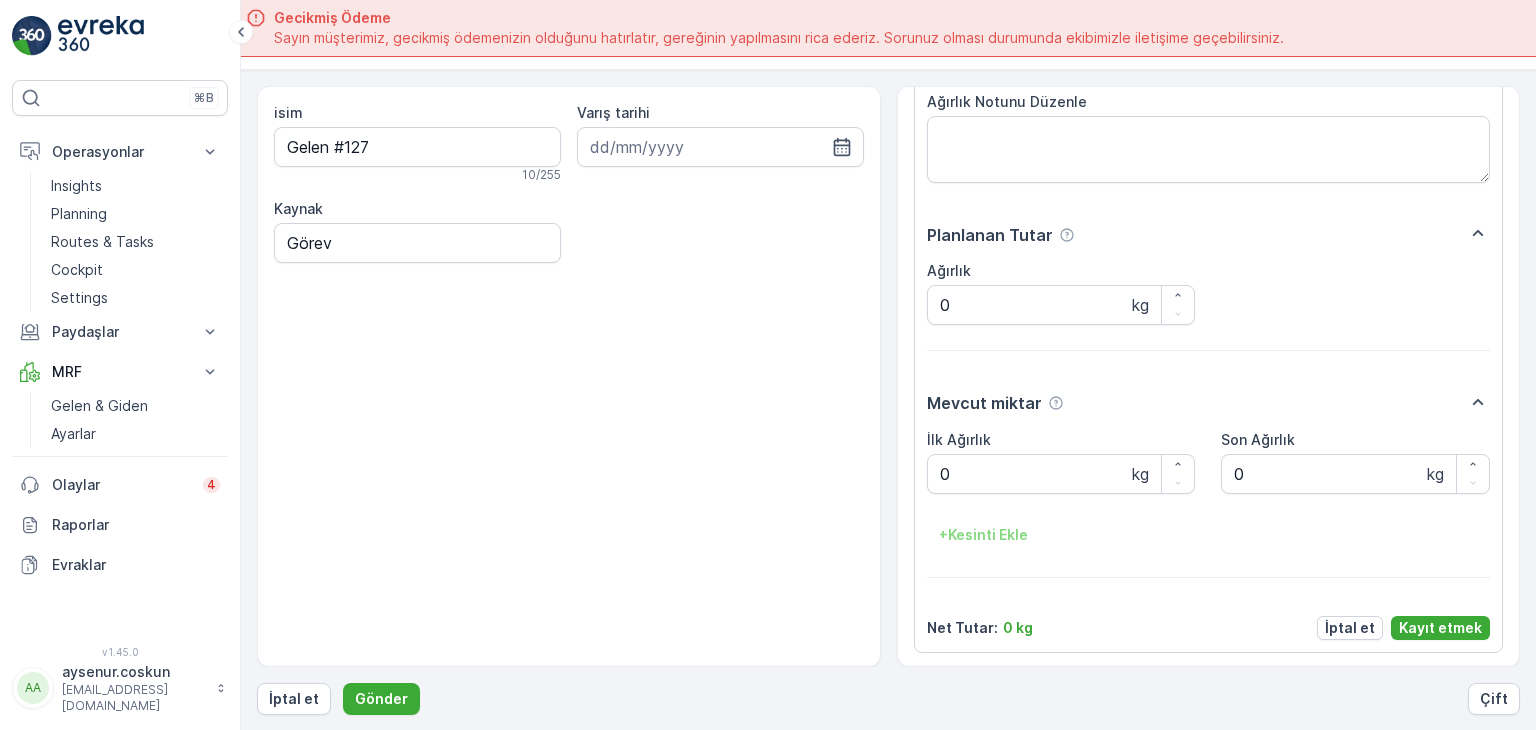 scroll, scrollTop: 168, scrollLeft: 0, axis: vertical 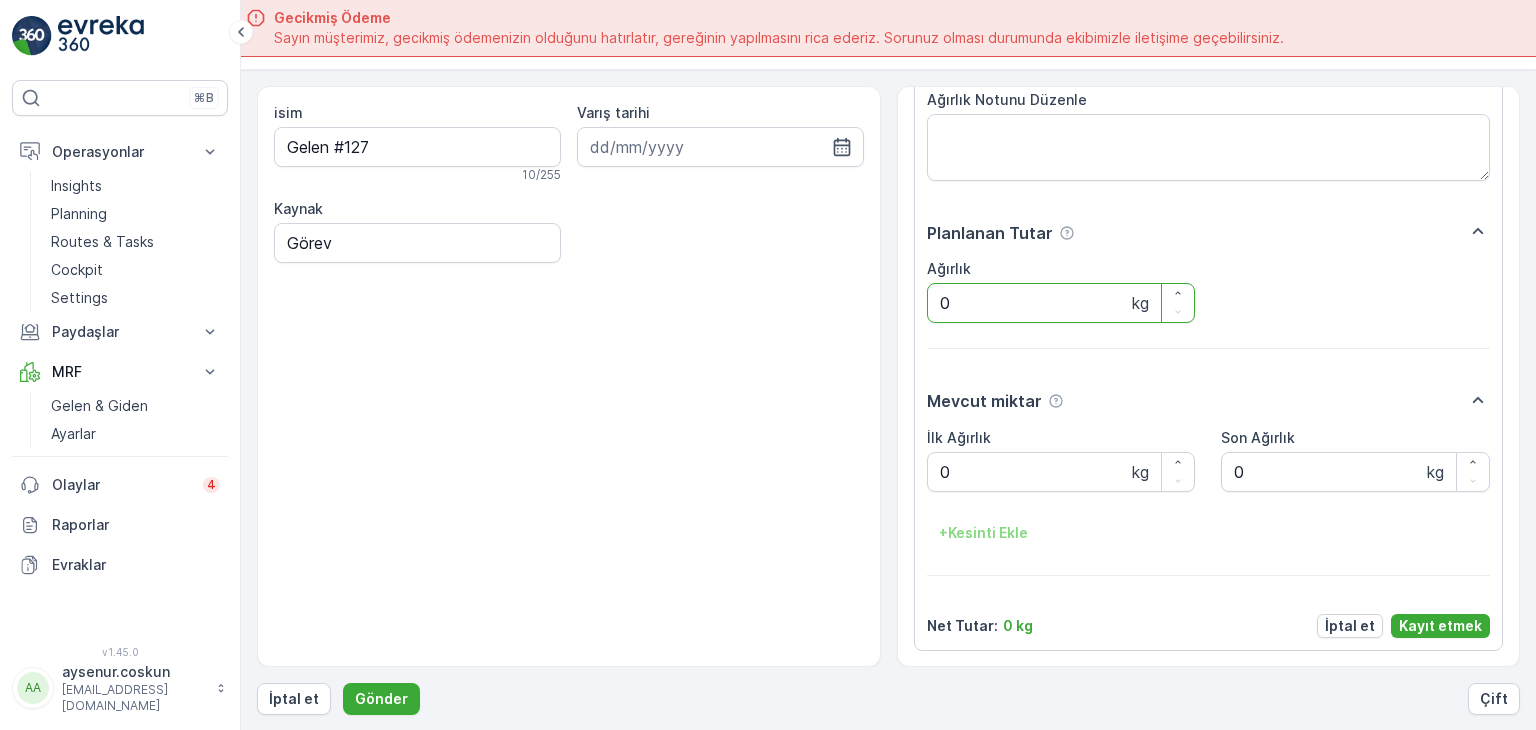 click on "0" at bounding box center [1061, 303] 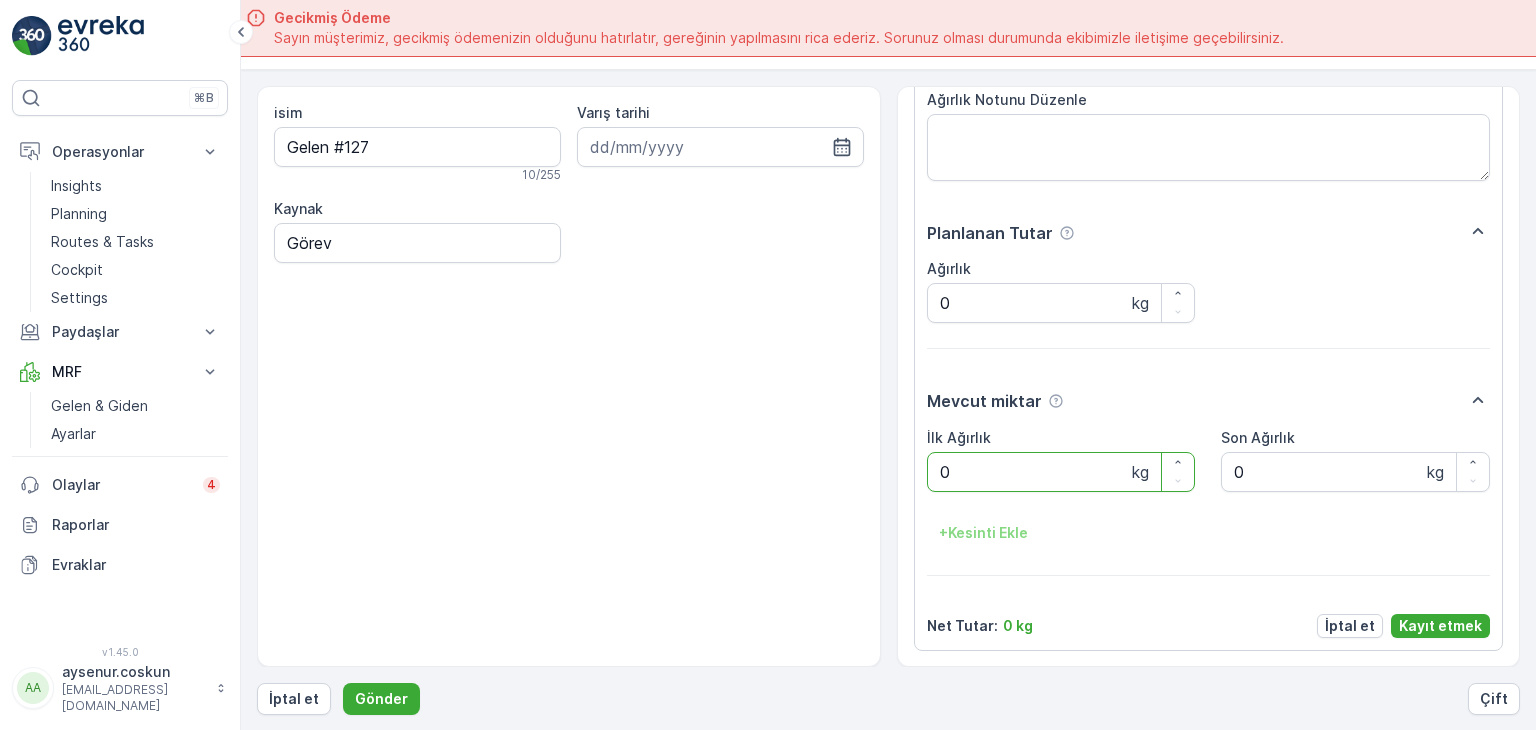 click on "0" at bounding box center (1061, 472) 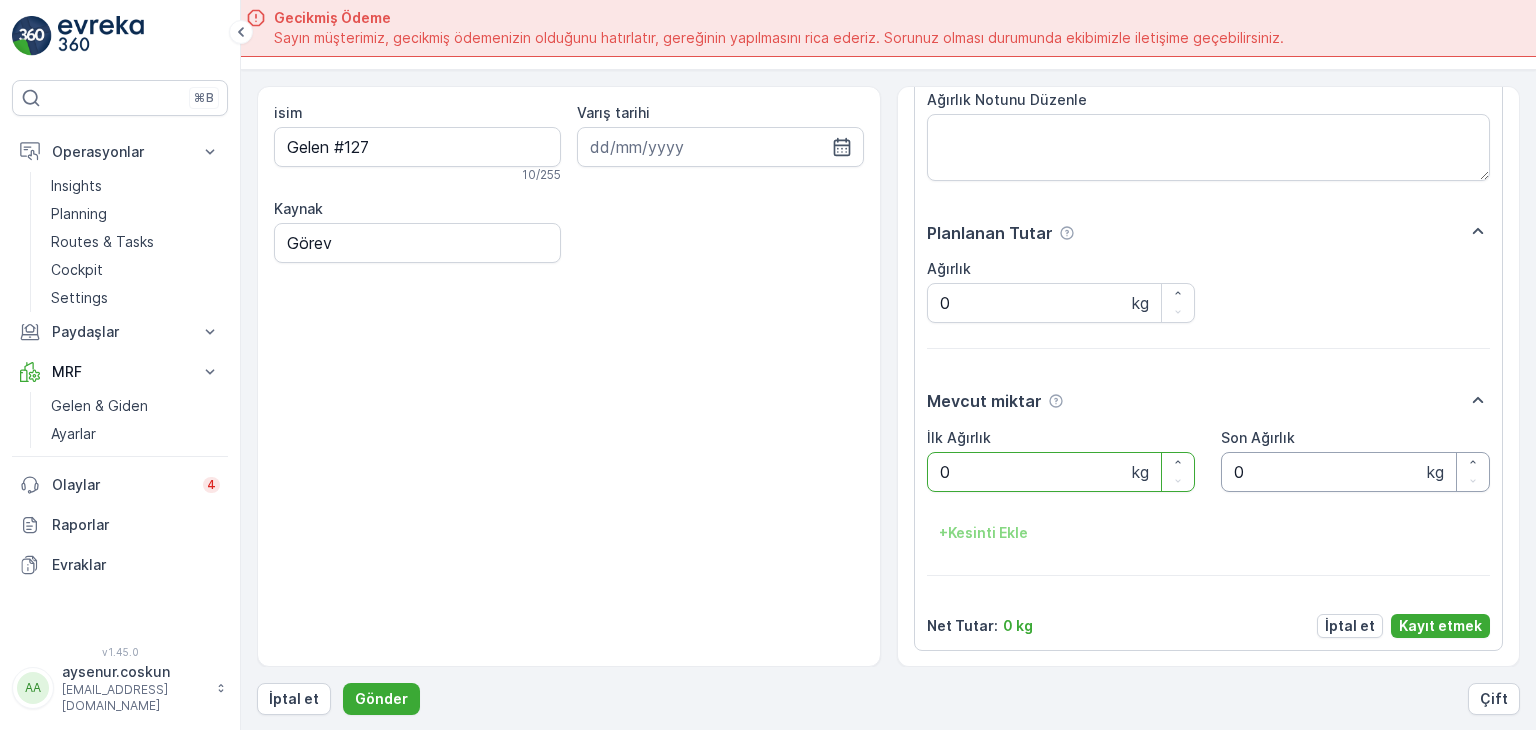 click on "0" at bounding box center [1355, 472] 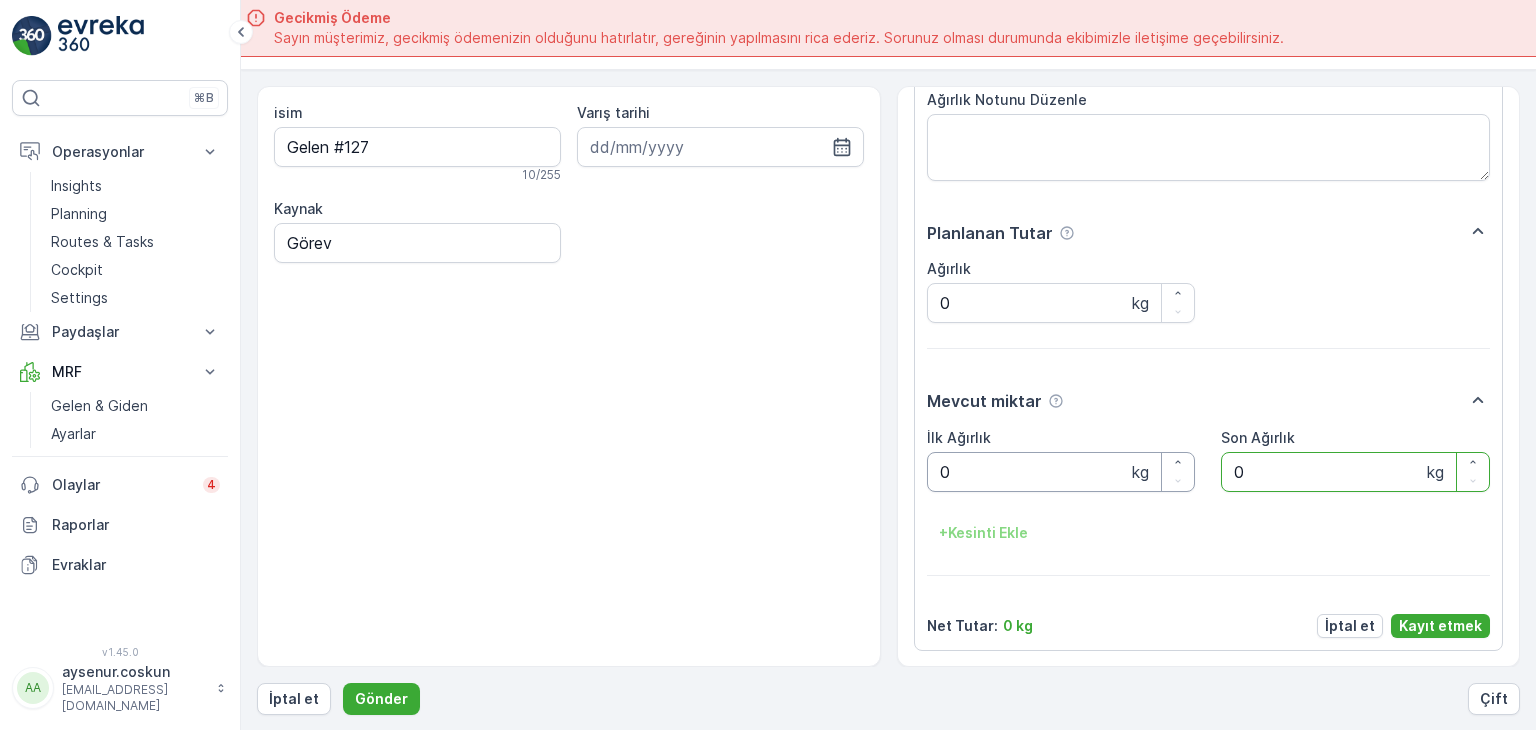 click on "0" at bounding box center [1061, 472] 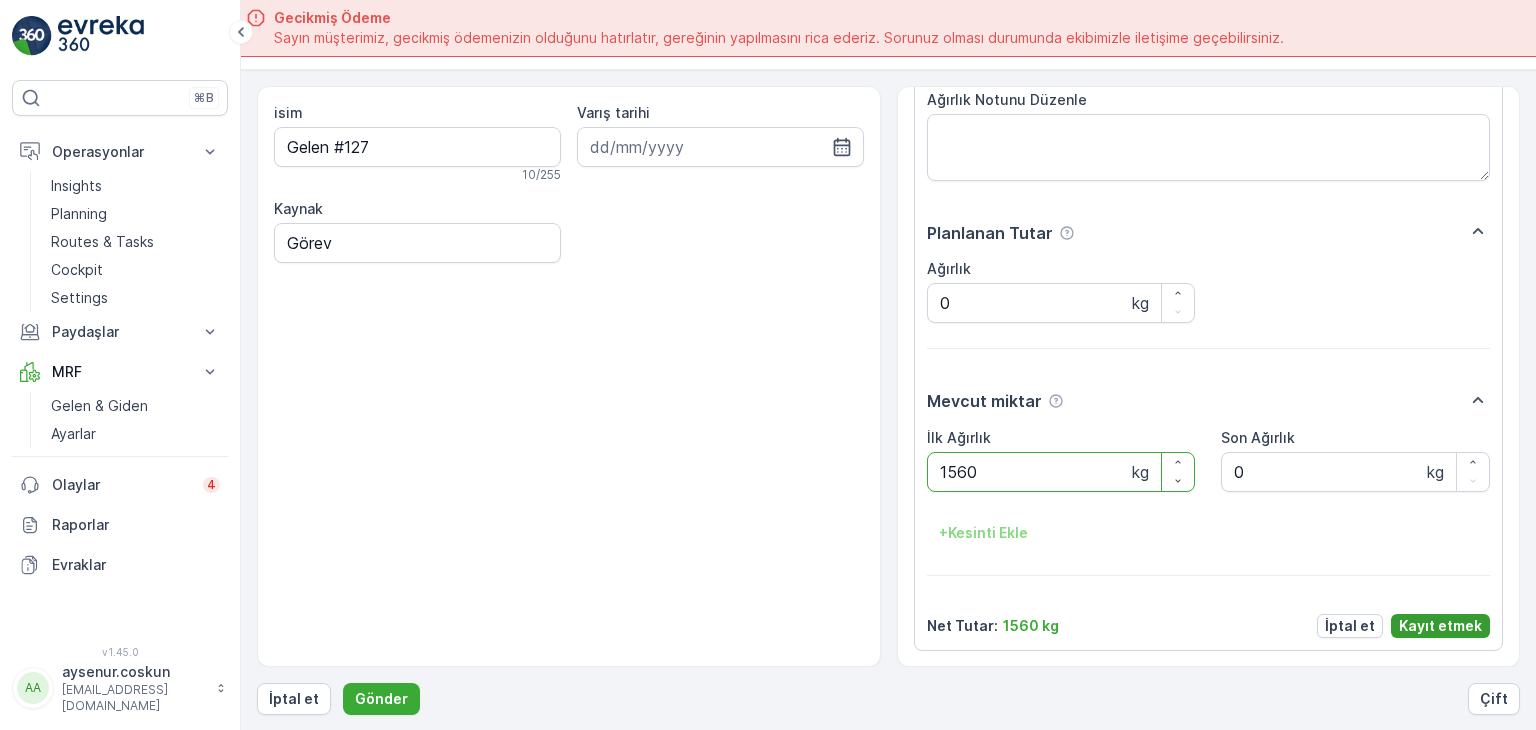 type on "1560" 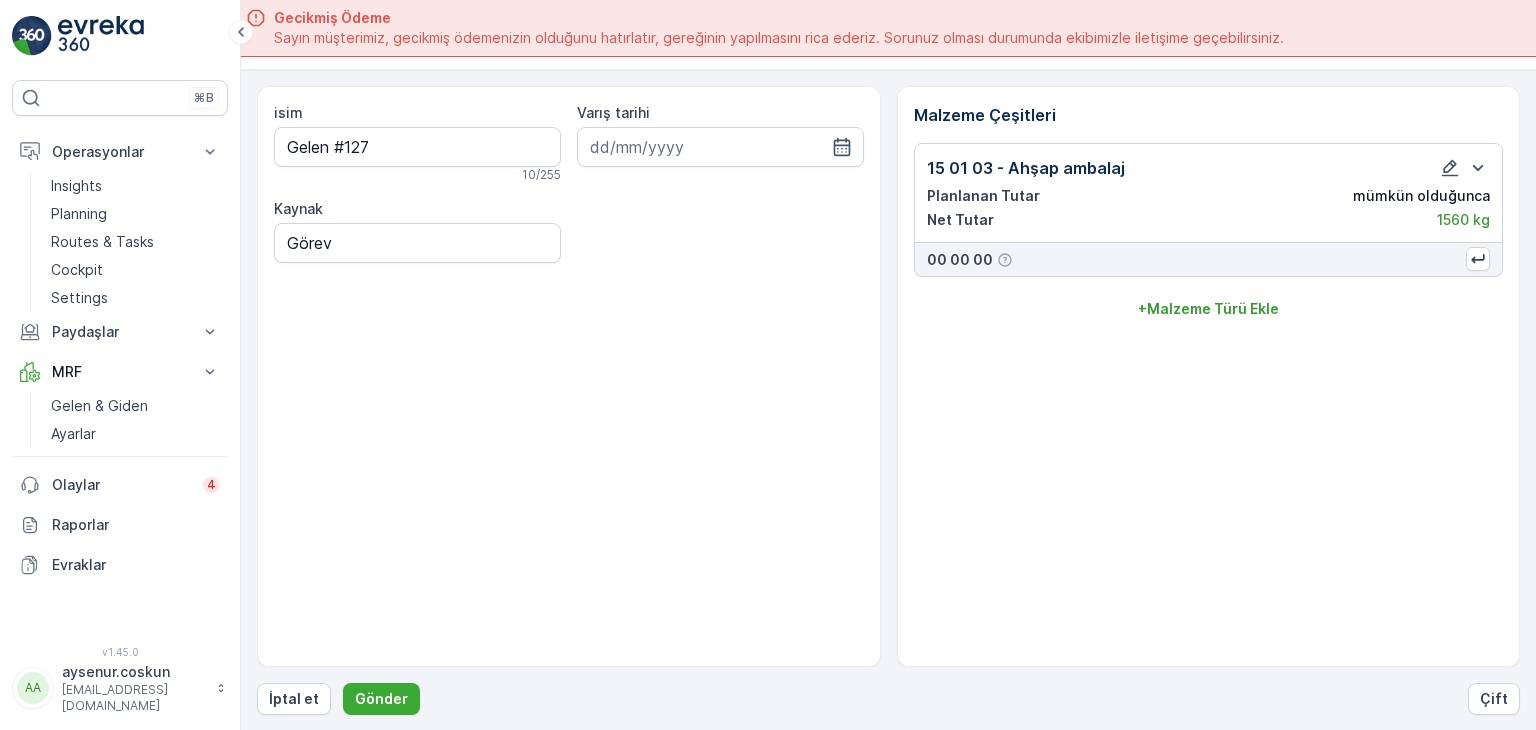scroll, scrollTop: 0, scrollLeft: 0, axis: both 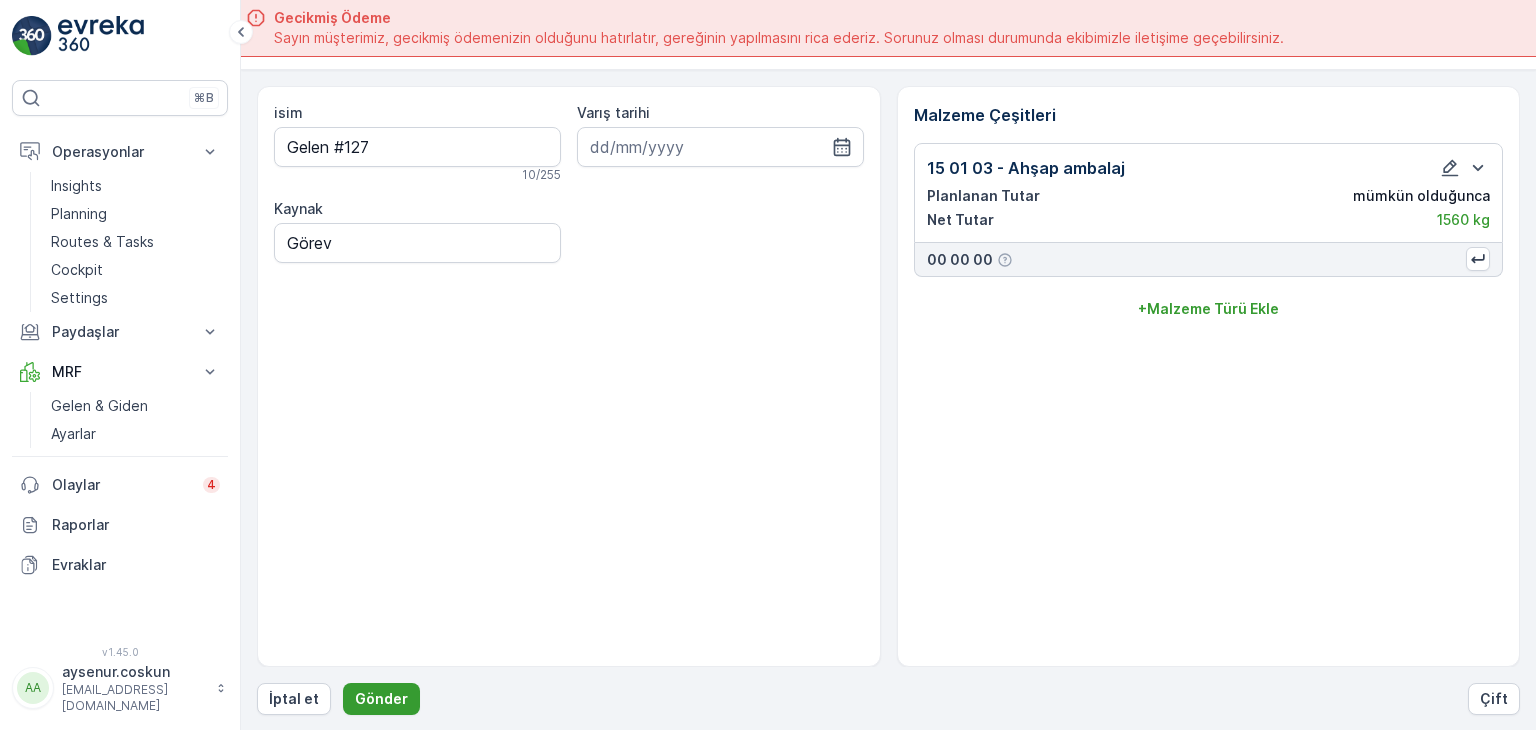 click on "Gönder" at bounding box center (381, 699) 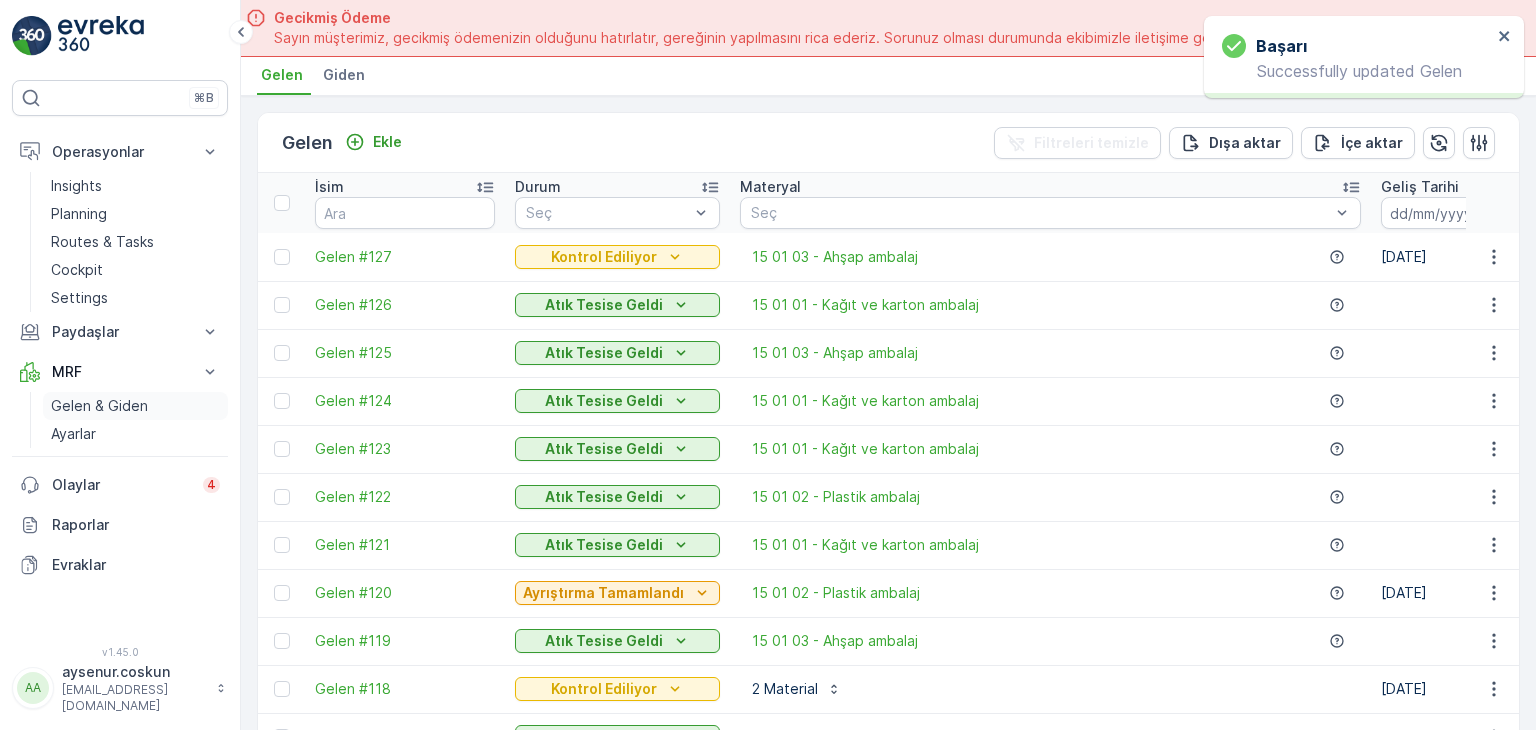click on "Gelen & Giden" at bounding box center [99, 406] 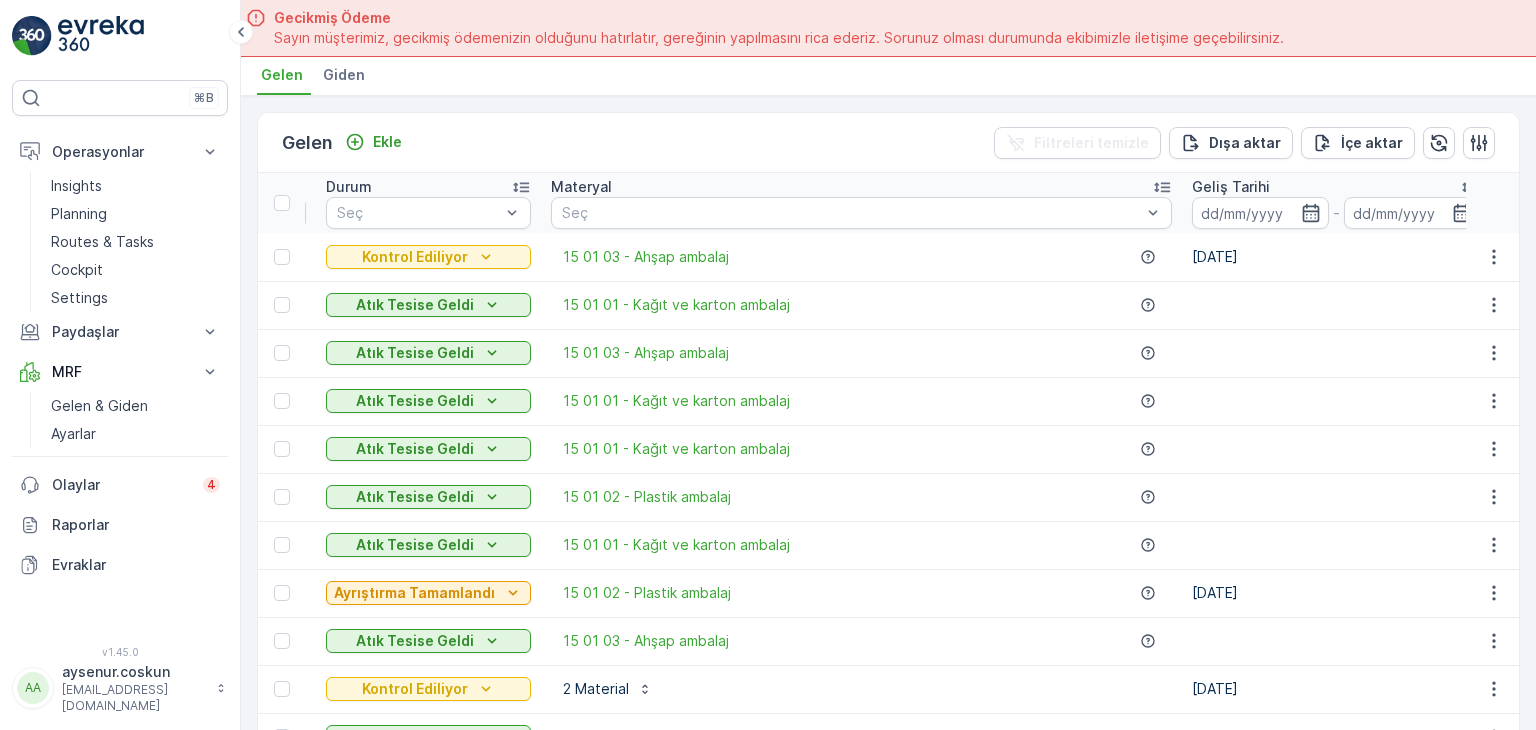 scroll, scrollTop: 0, scrollLeft: 1012, axis: horizontal 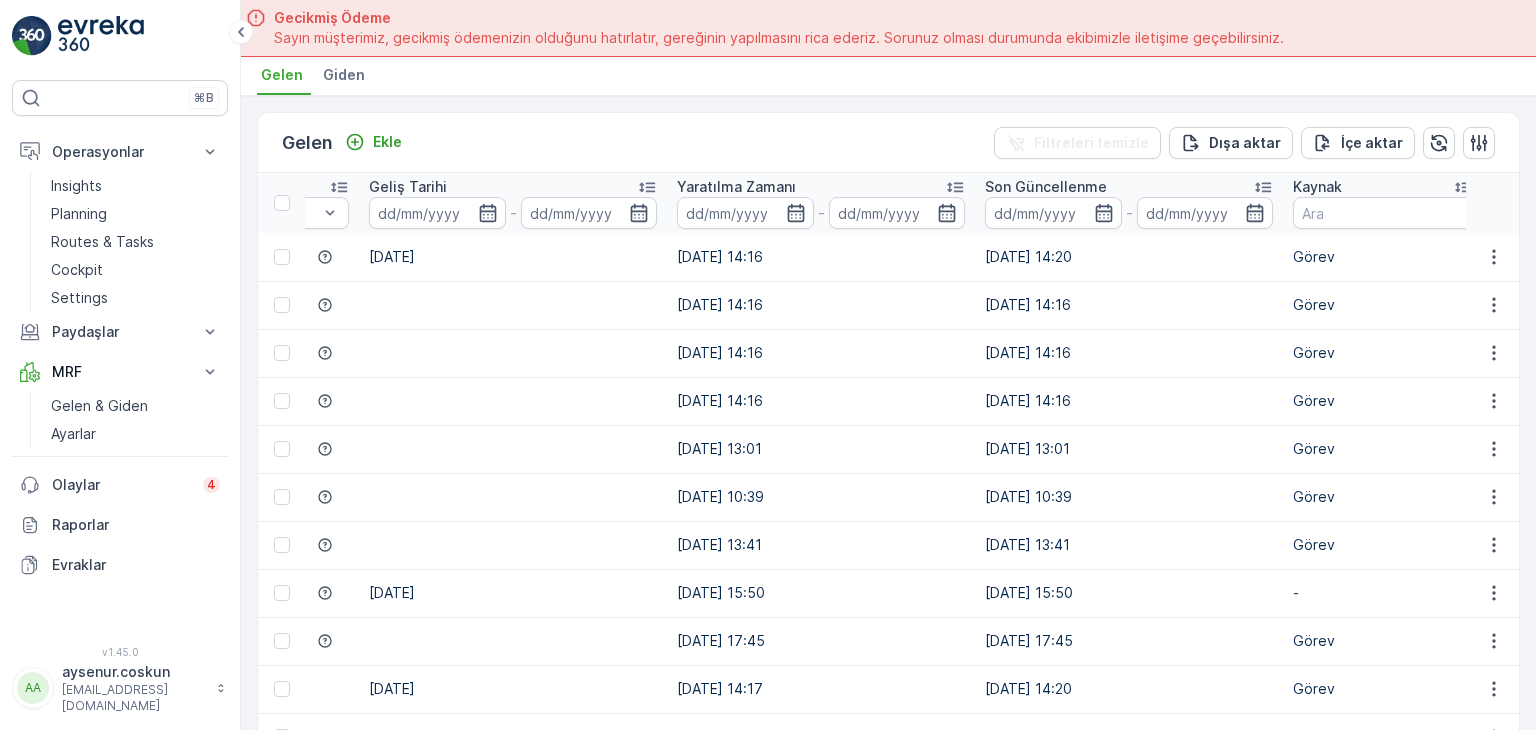 drag, startPoint x: 1001, startPoint y: 345, endPoint x: 1241, endPoint y: 354, distance: 240.16869 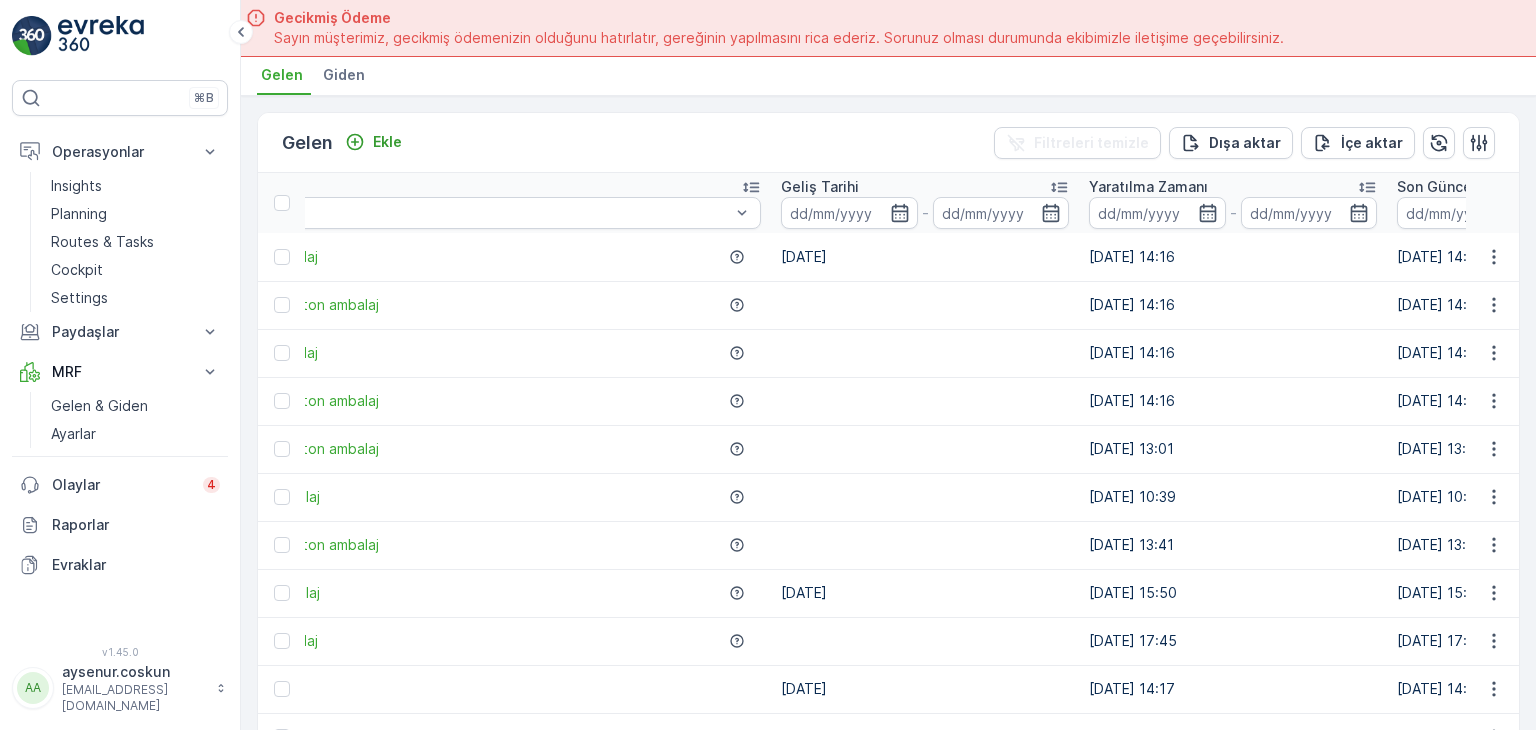 scroll, scrollTop: 0, scrollLeft: 0, axis: both 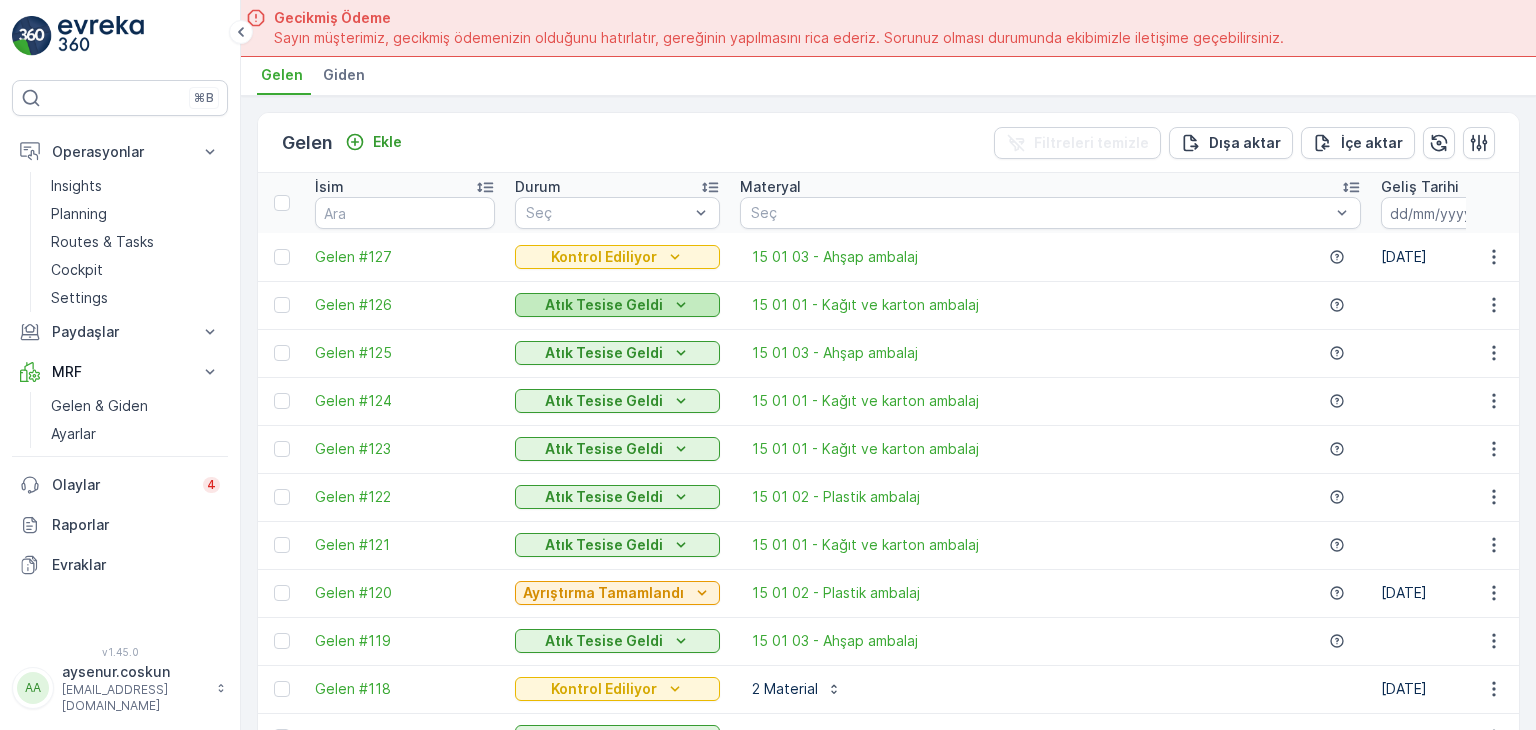drag, startPoint x: 1224, startPoint y: 350, endPoint x: 692, endPoint y: 307, distance: 533.7349 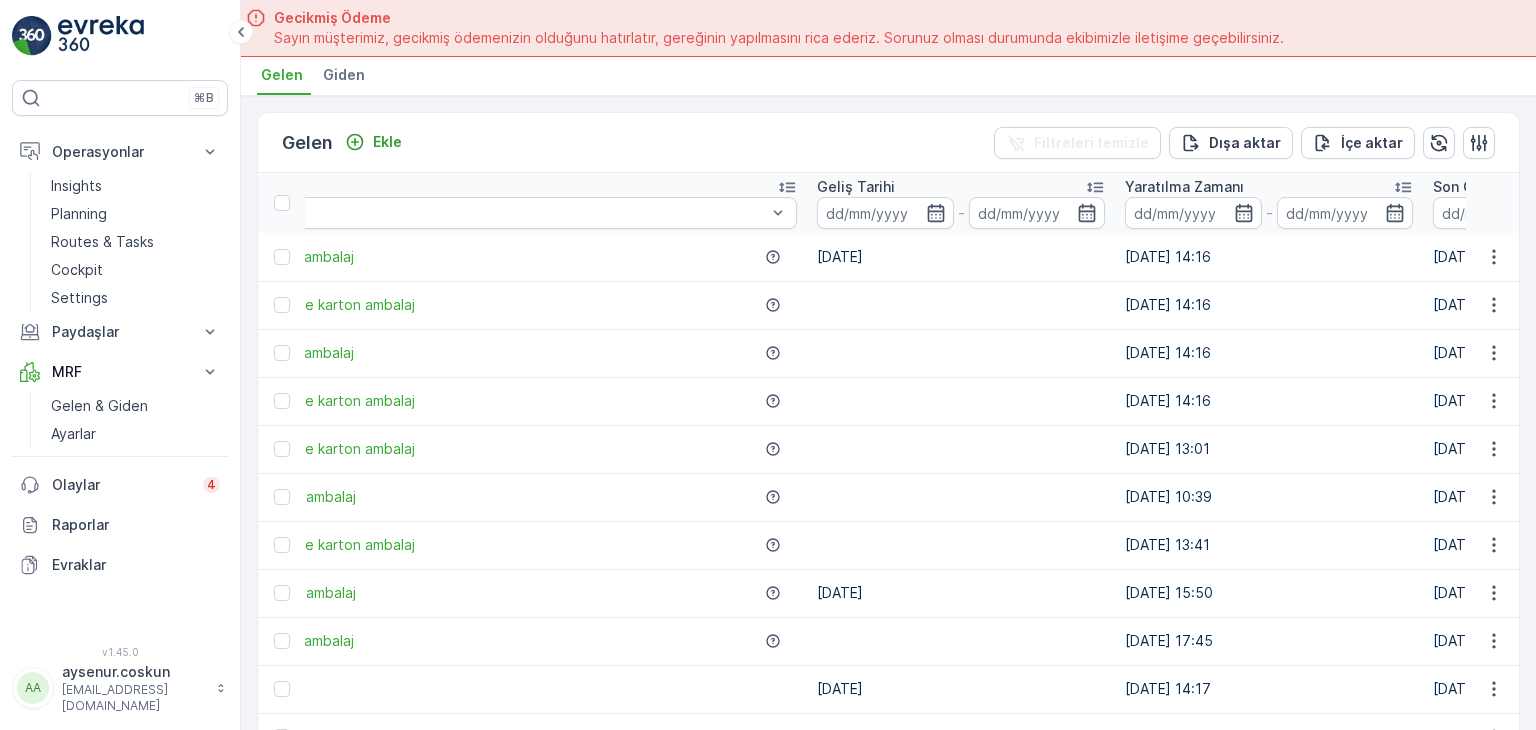 scroll, scrollTop: 0, scrollLeft: 1012, axis: horizontal 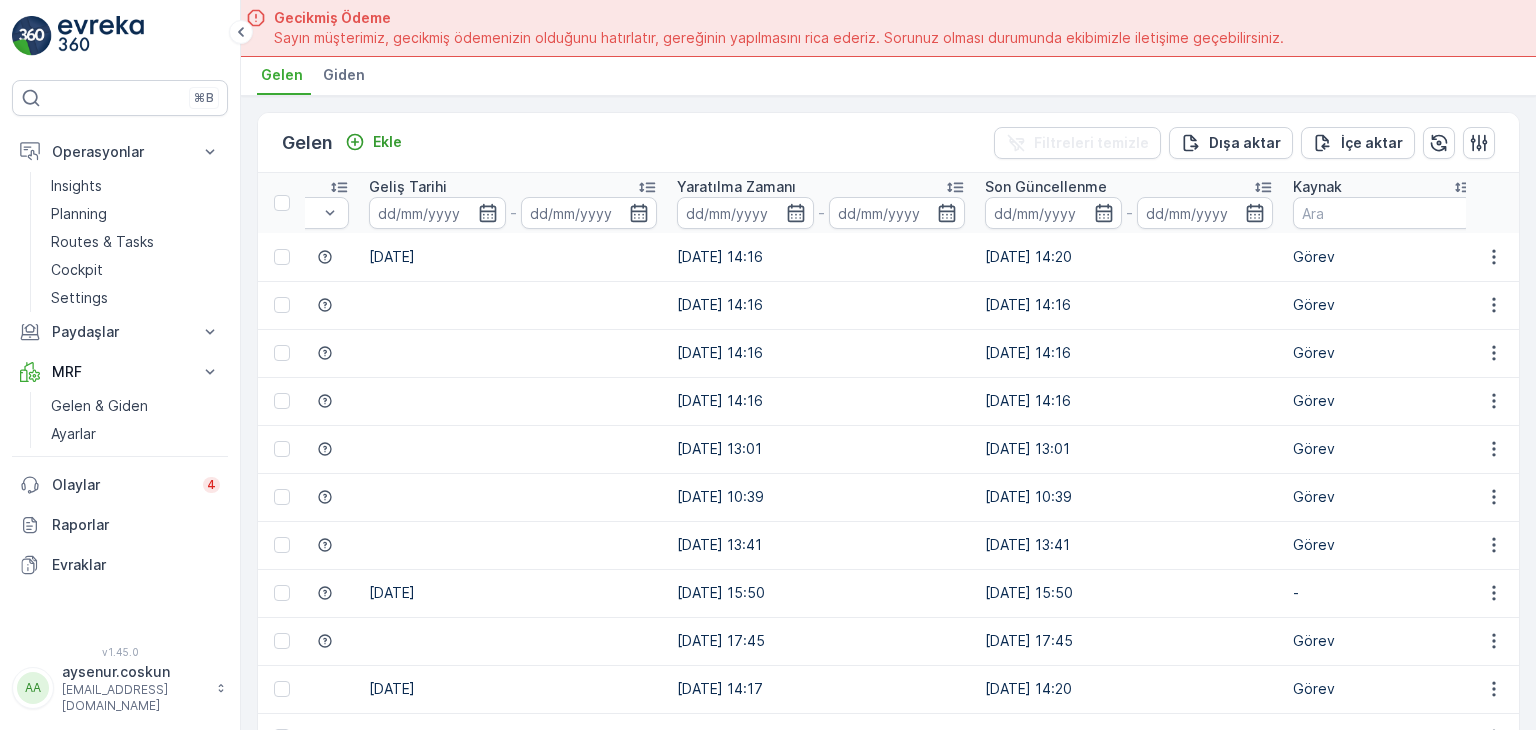 drag, startPoint x: 1177, startPoint y: 354, endPoint x: 1352, endPoint y: 357, distance: 175.02571 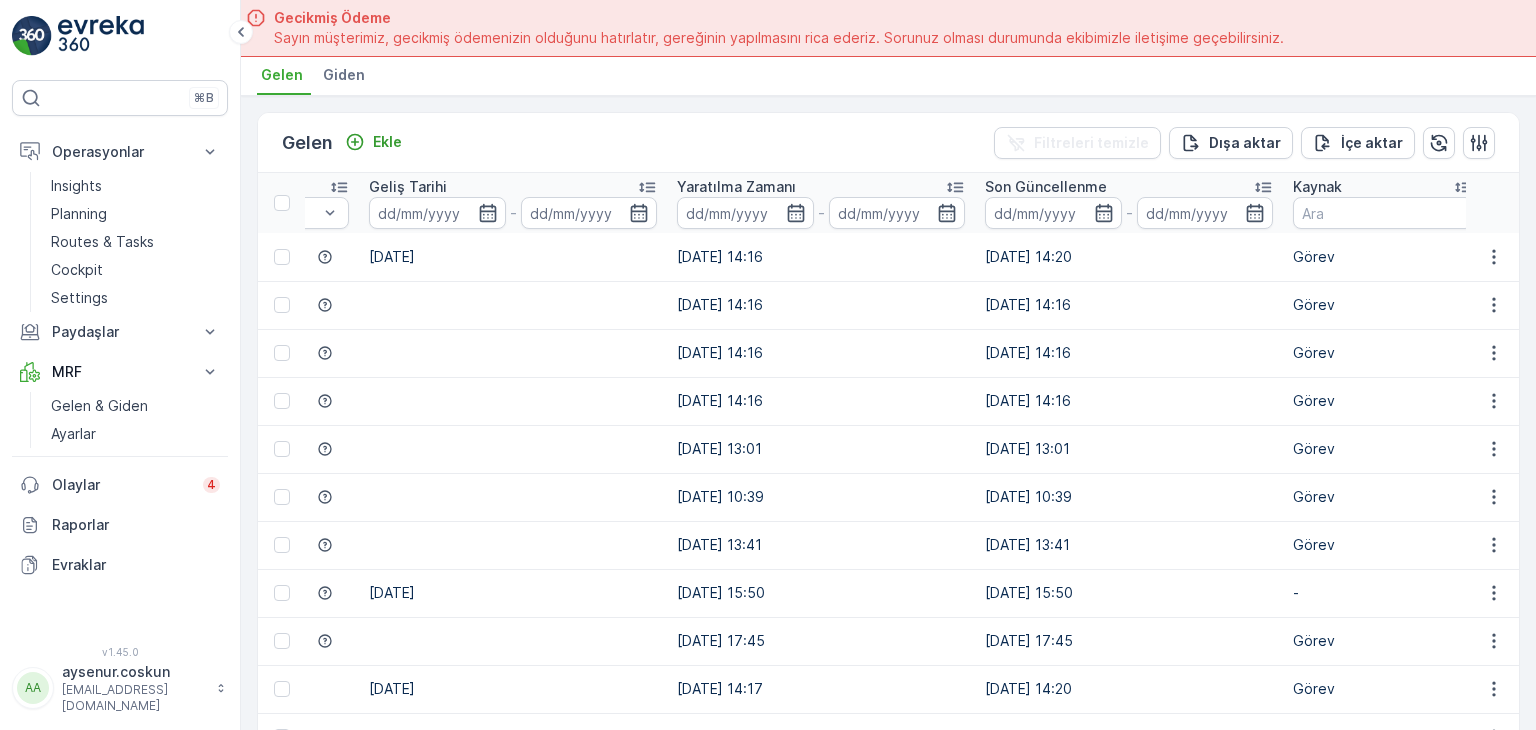 scroll, scrollTop: 0, scrollLeft: 0, axis: both 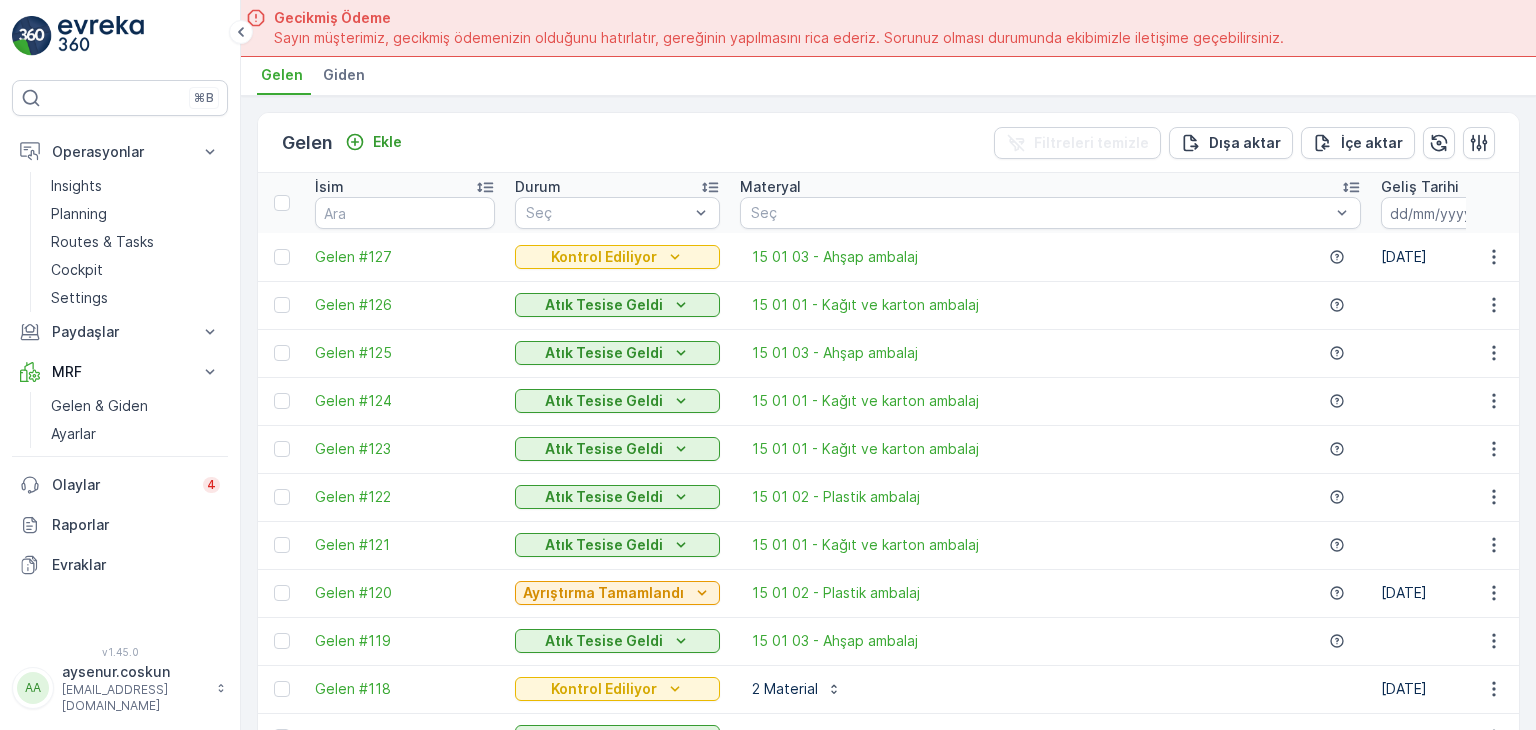 drag, startPoint x: 1362, startPoint y: 357, endPoint x: 987, endPoint y: 319, distance: 376.9204 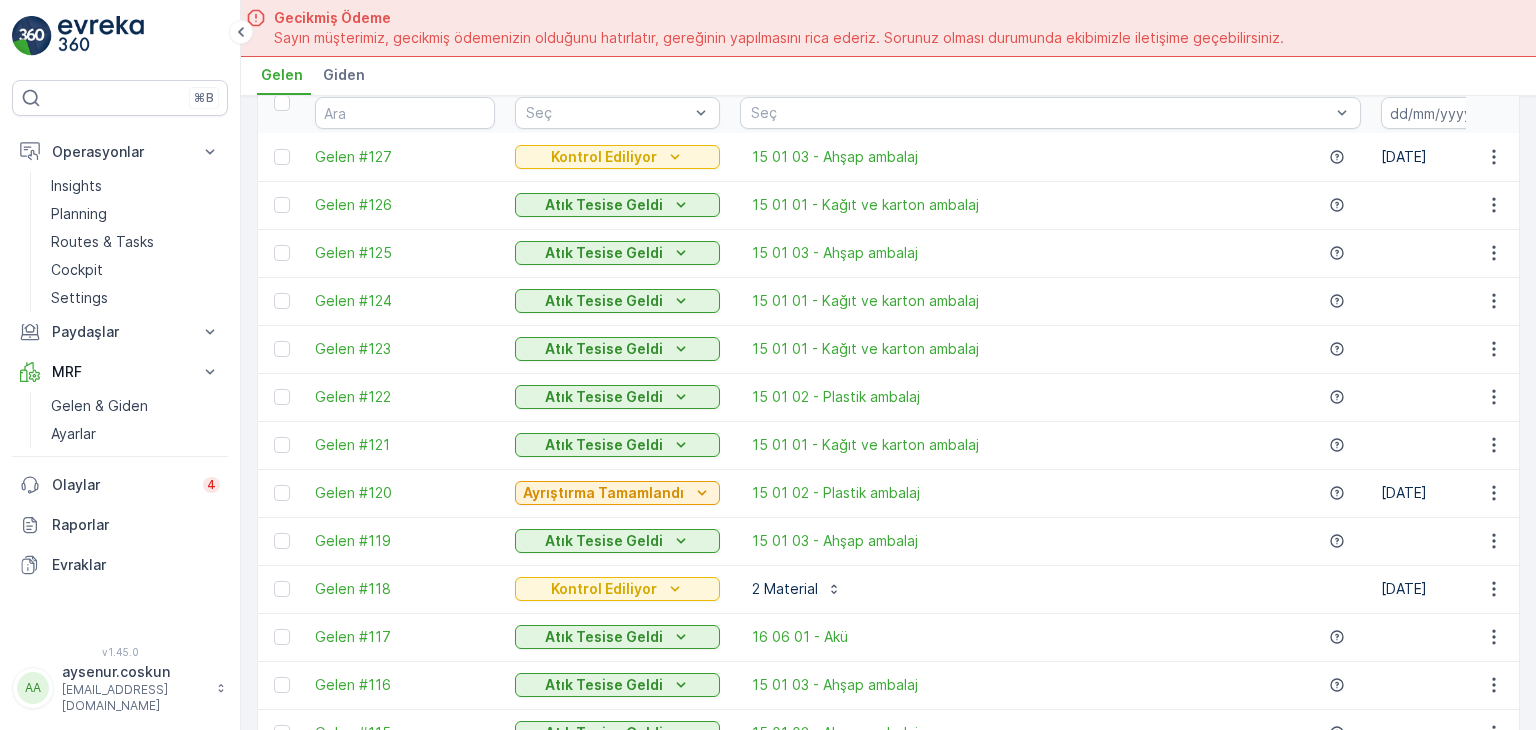 drag, startPoint x: 1006, startPoint y: 353, endPoint x: 1012, endPoint y: 341, distance: 13.416408 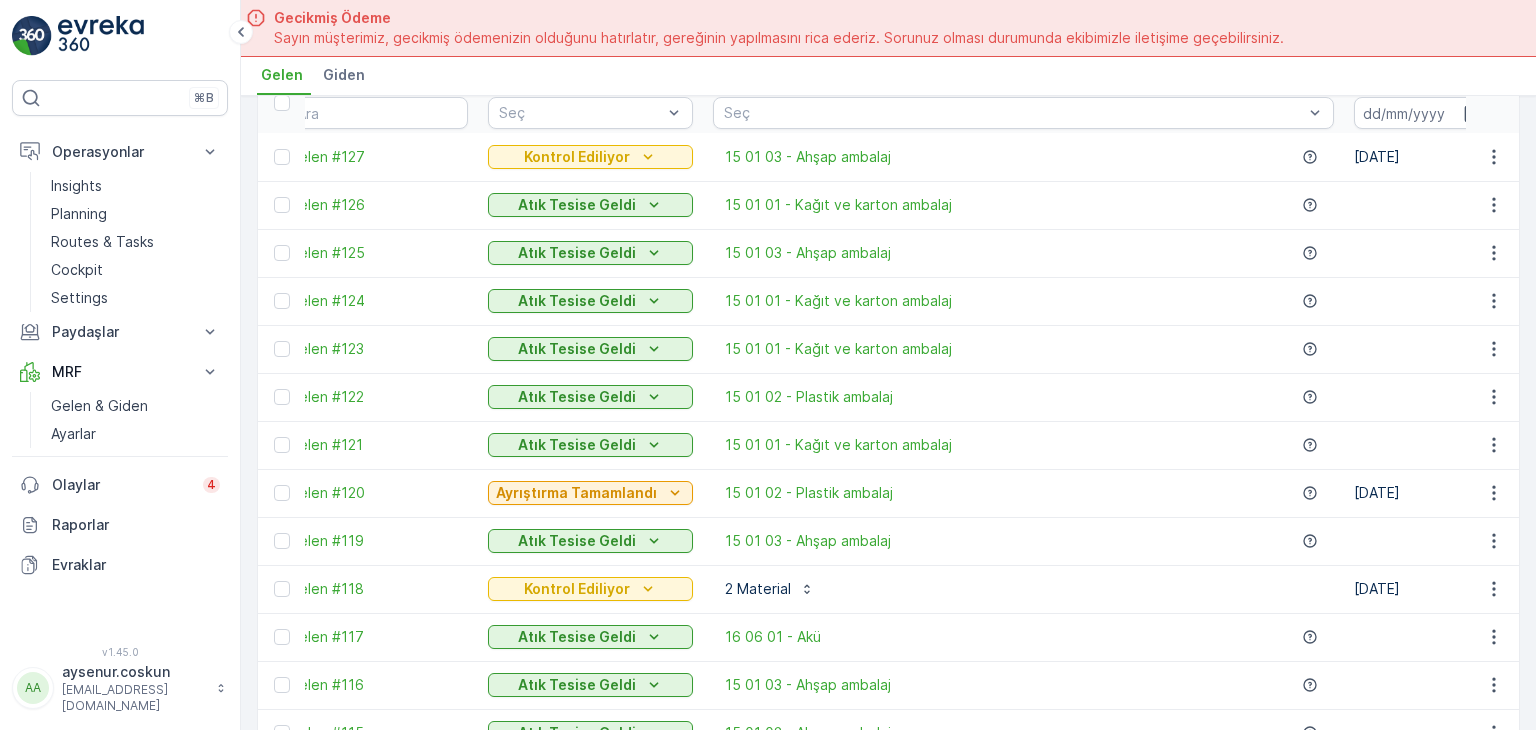 scroll, scrollTop: 0, scrollLeft: 52, axis: horizontal 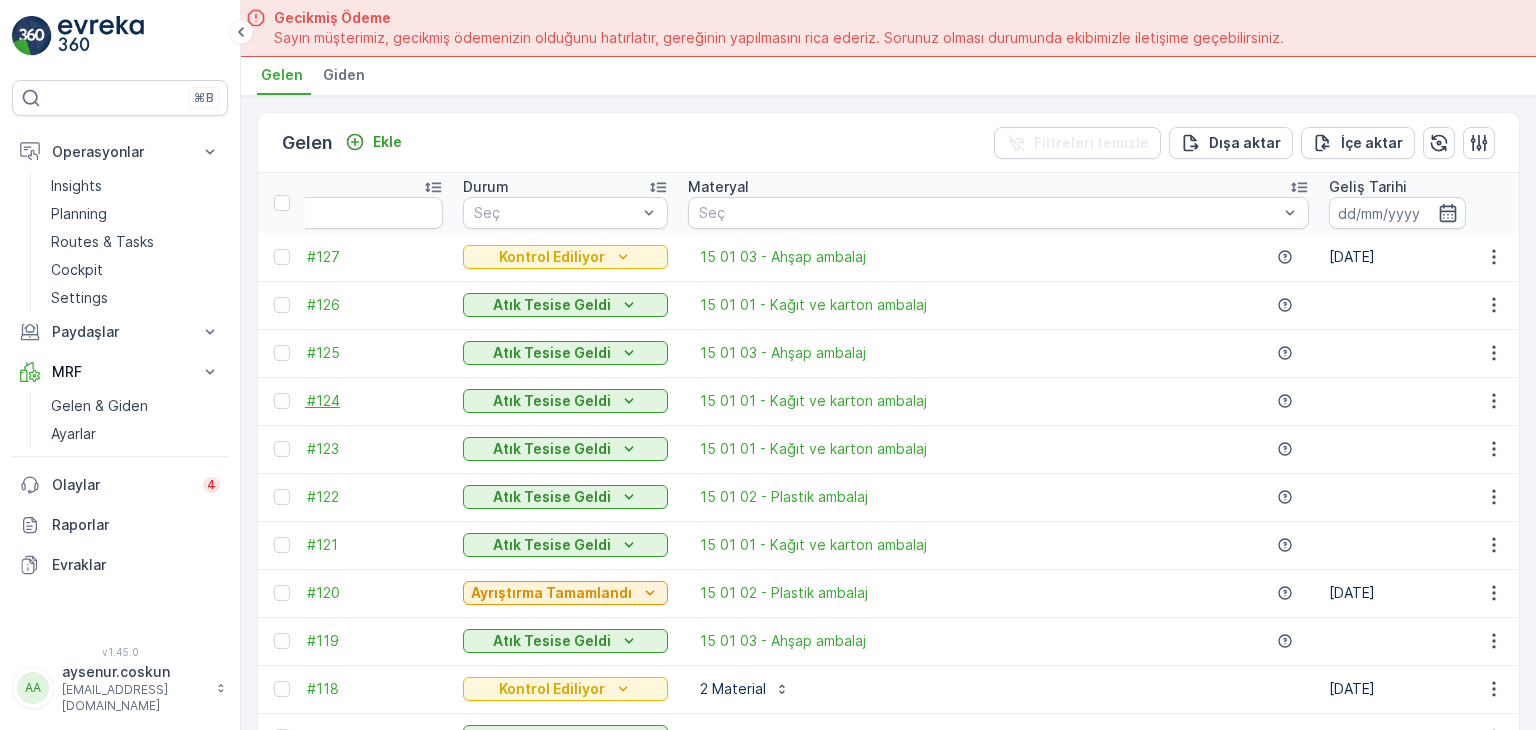 click on "Gelen #124" at bounding box center [353, 401] 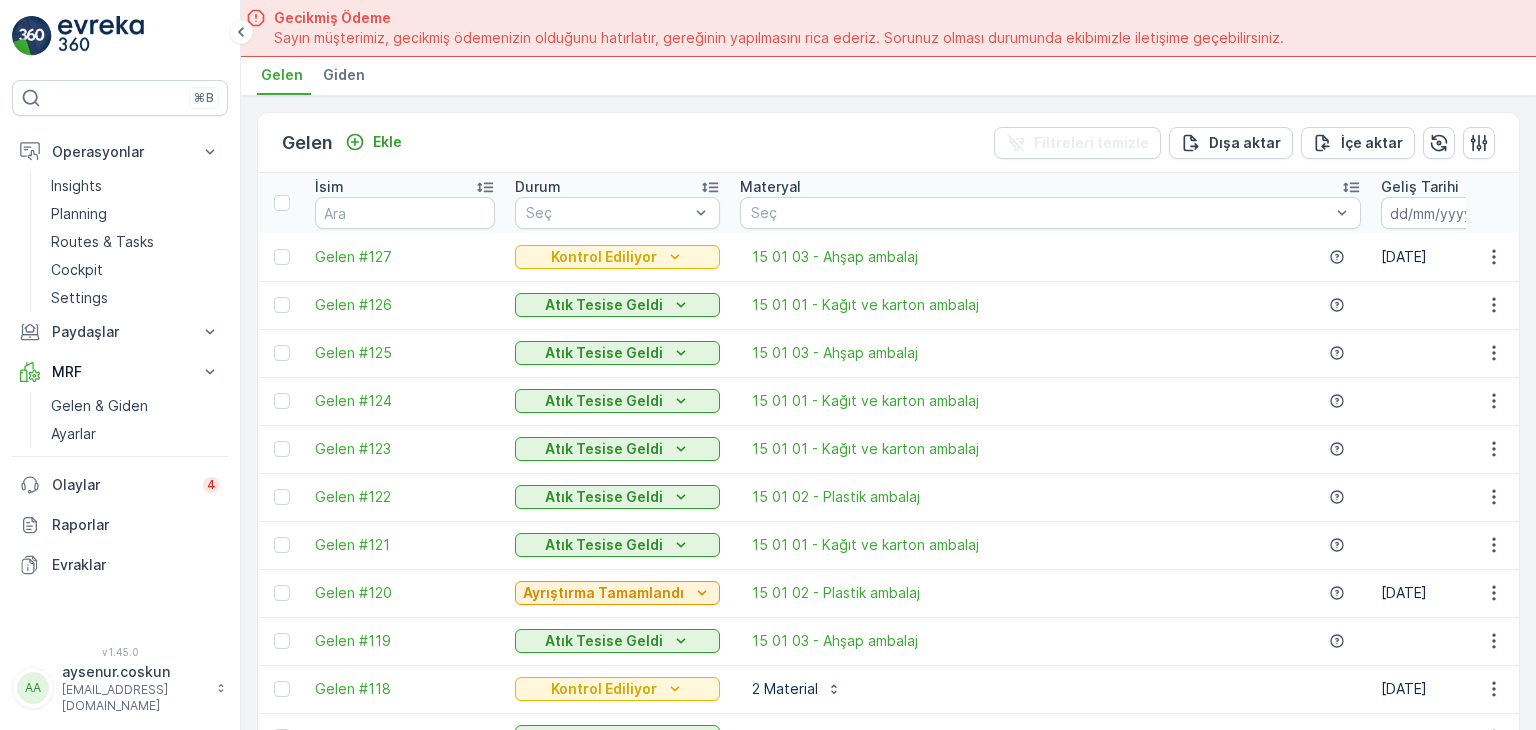 click on "Gelen #125" at bounding box center [405, 353] 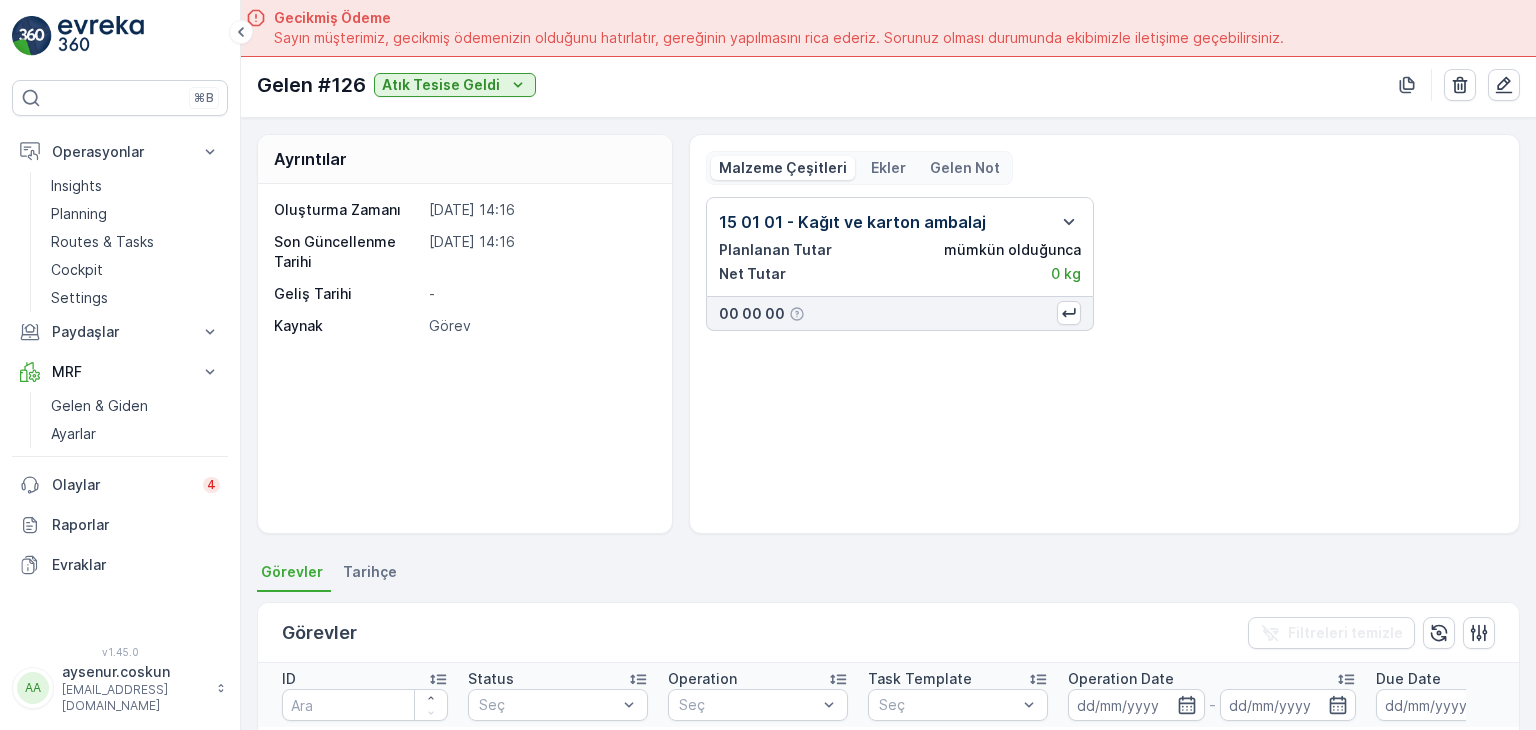 scroll, scrollTop: 0, scrollLeft: 0, axis: both 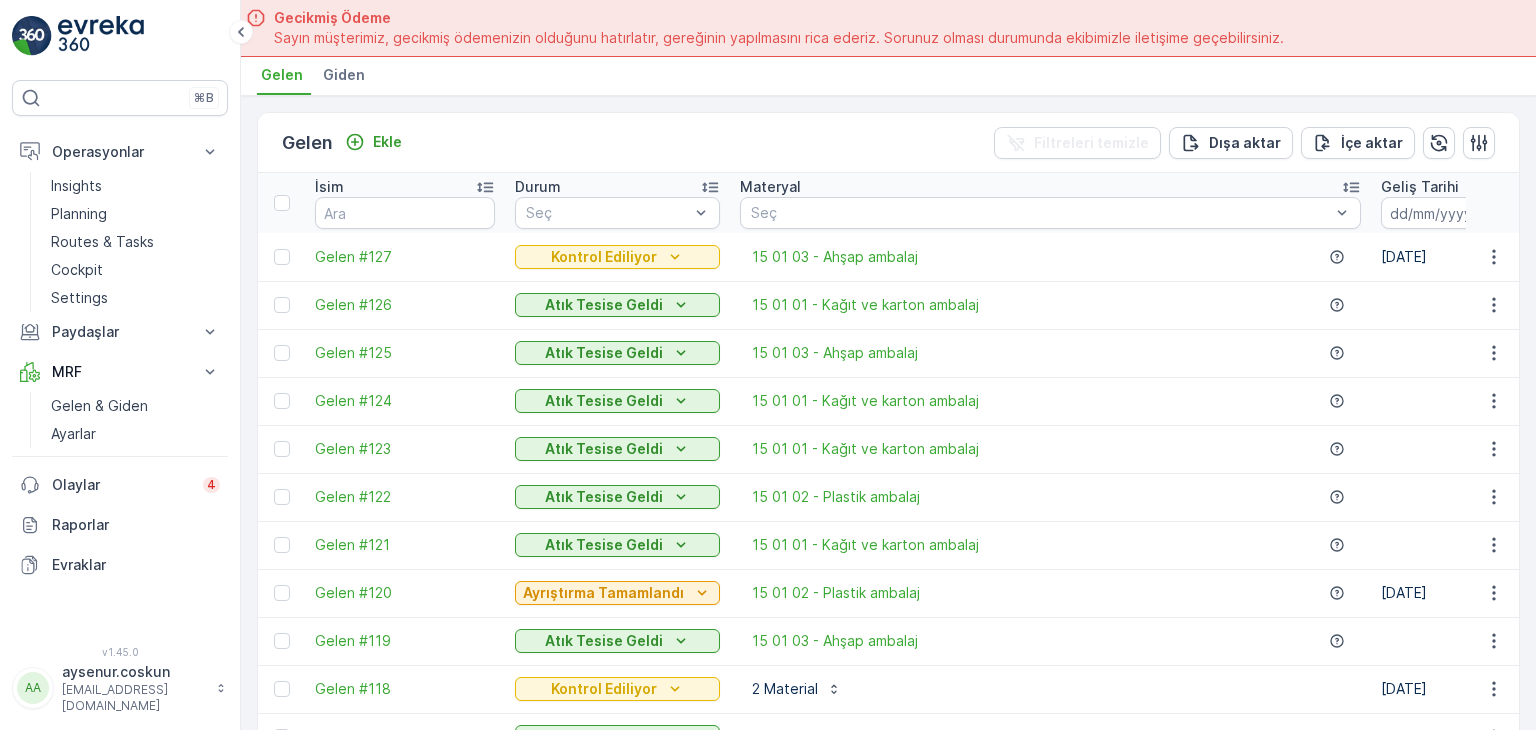 drag, startPoint x: 855, startPoint y: 429, endPoint x: 748, endPoint y: 419, distance: 107.46627 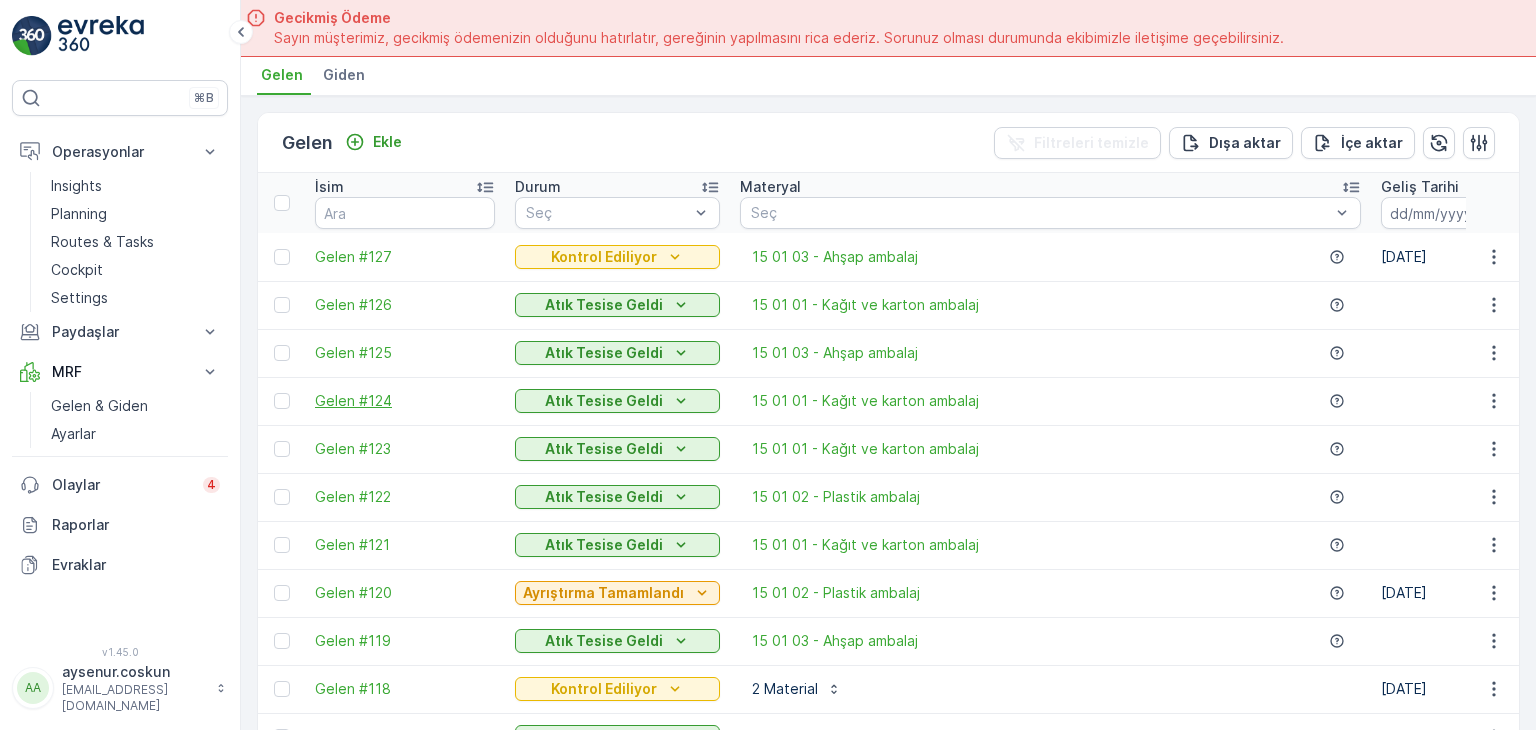click on "Gelen #124" at bounding box center [405, 401] 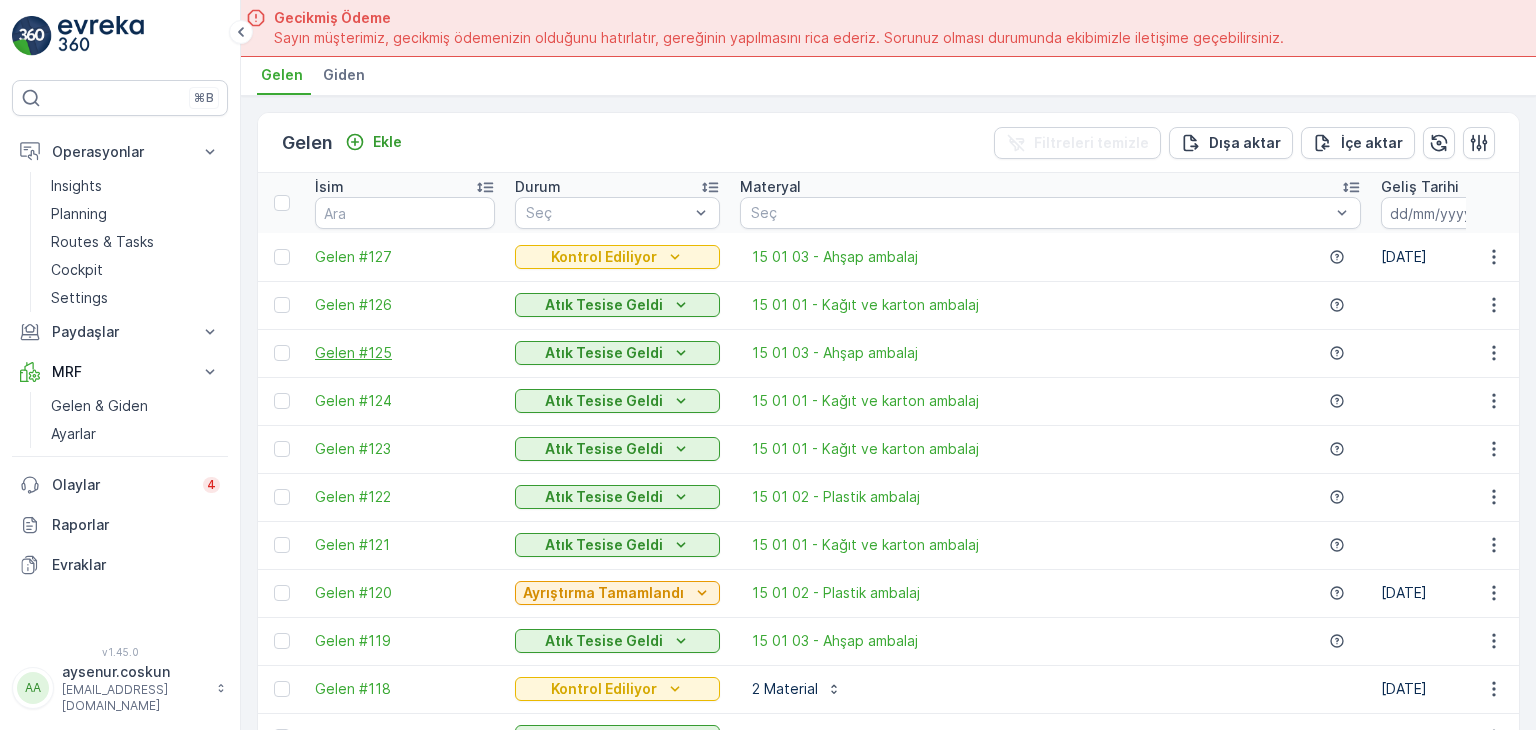 click on "Gelen #125" at bounding box center (405, 353) 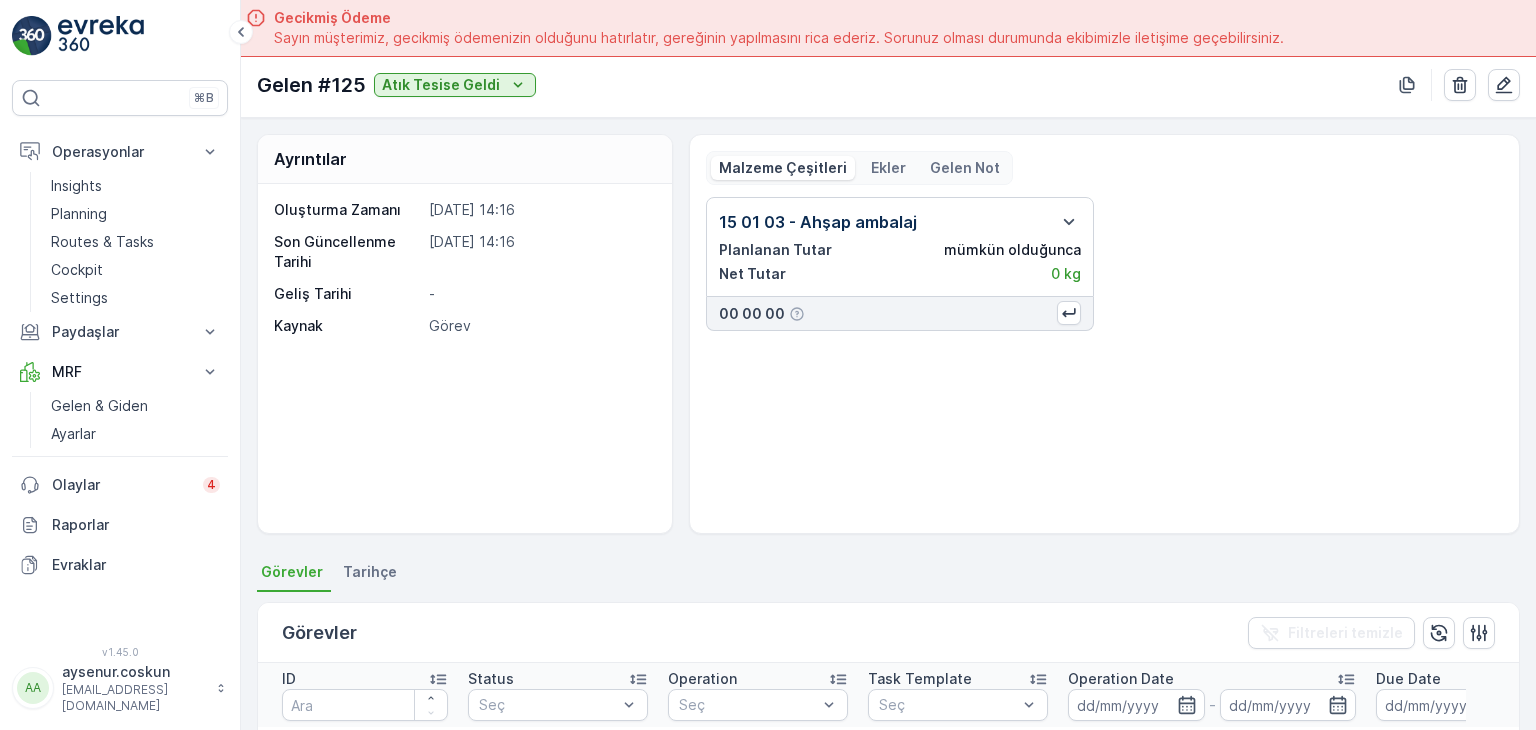 drag, startPoint x: 372, startPoint y: 344, endPoint x: 946, endPoint y: 418, distance: 578.75037 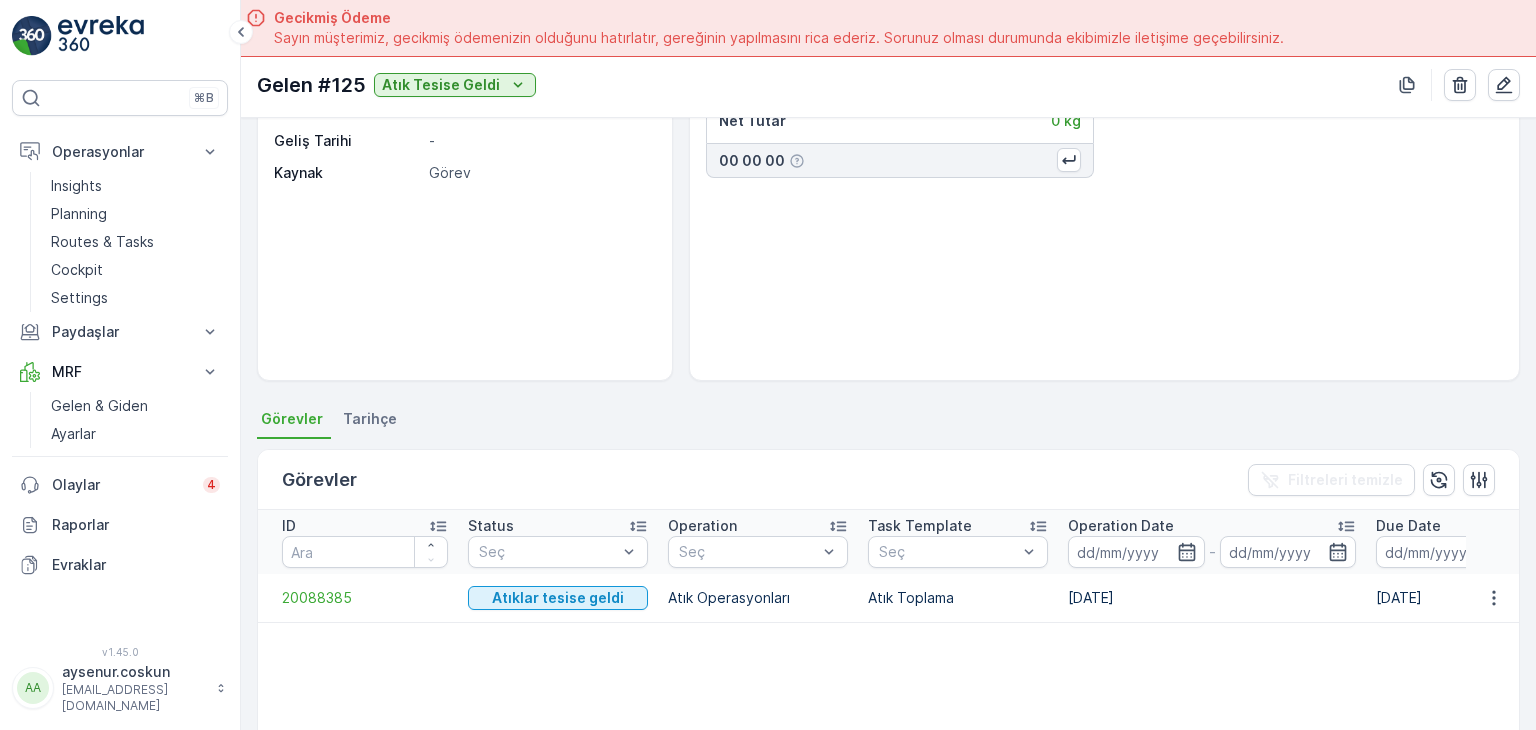 scroll, scrollTop: 0, scrollLeft: 0, axis: both 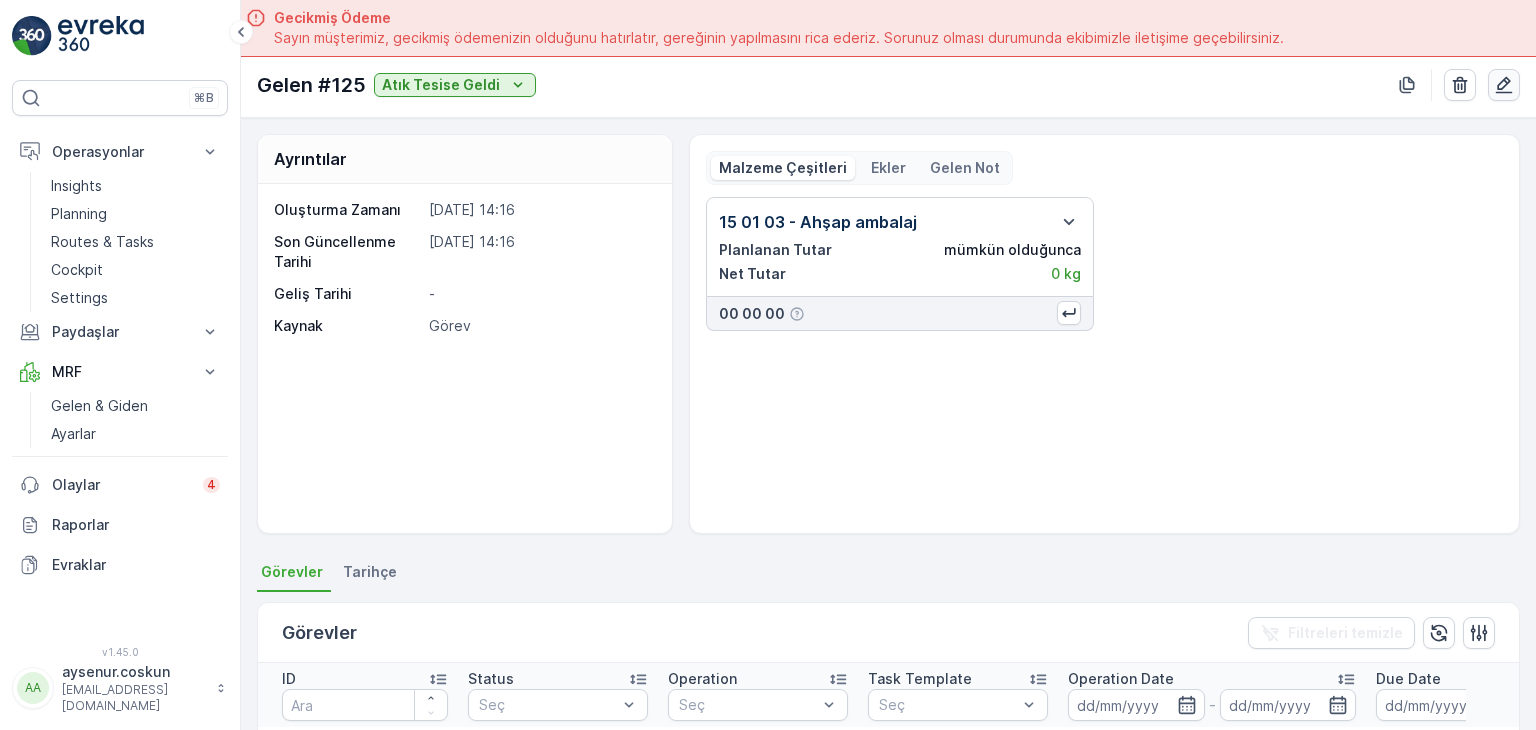 click 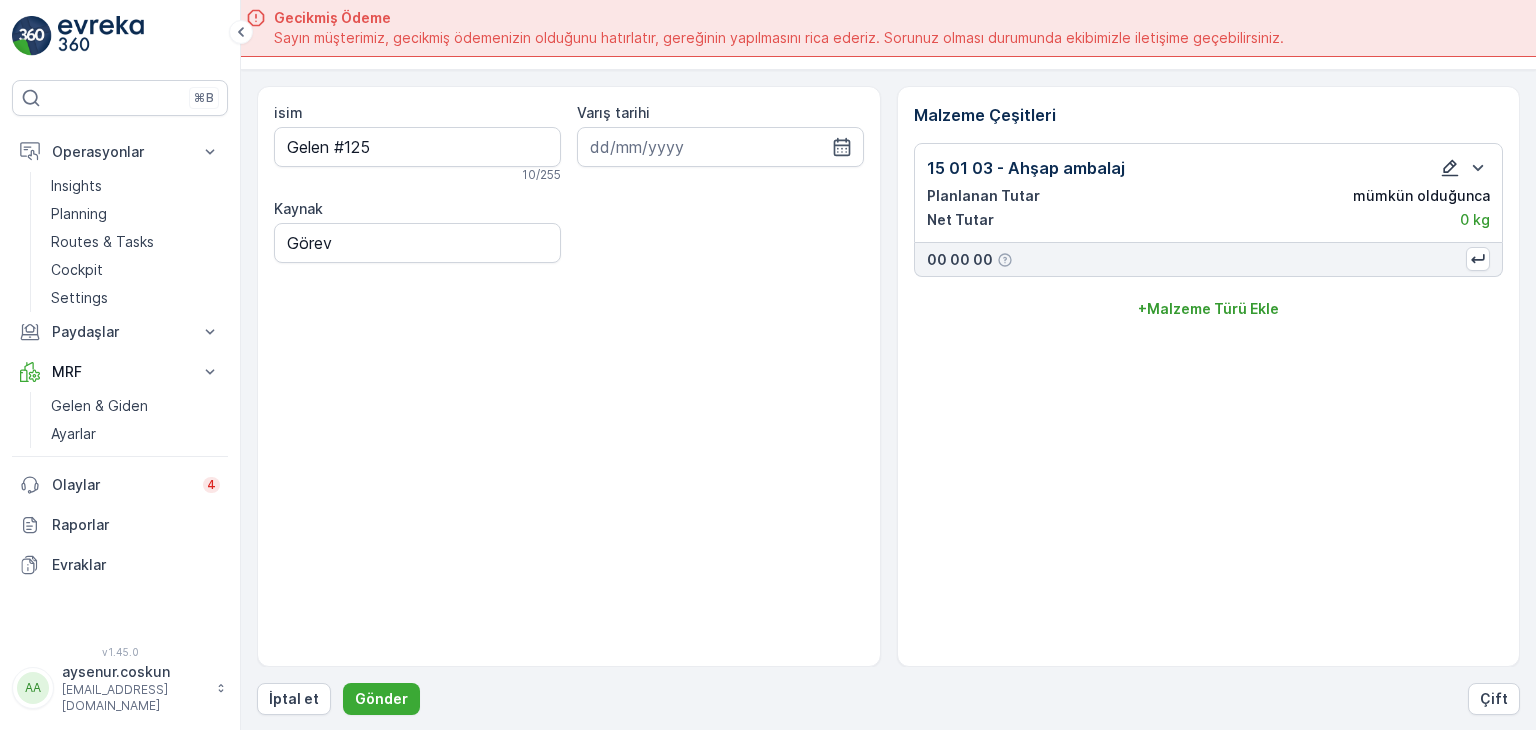 click 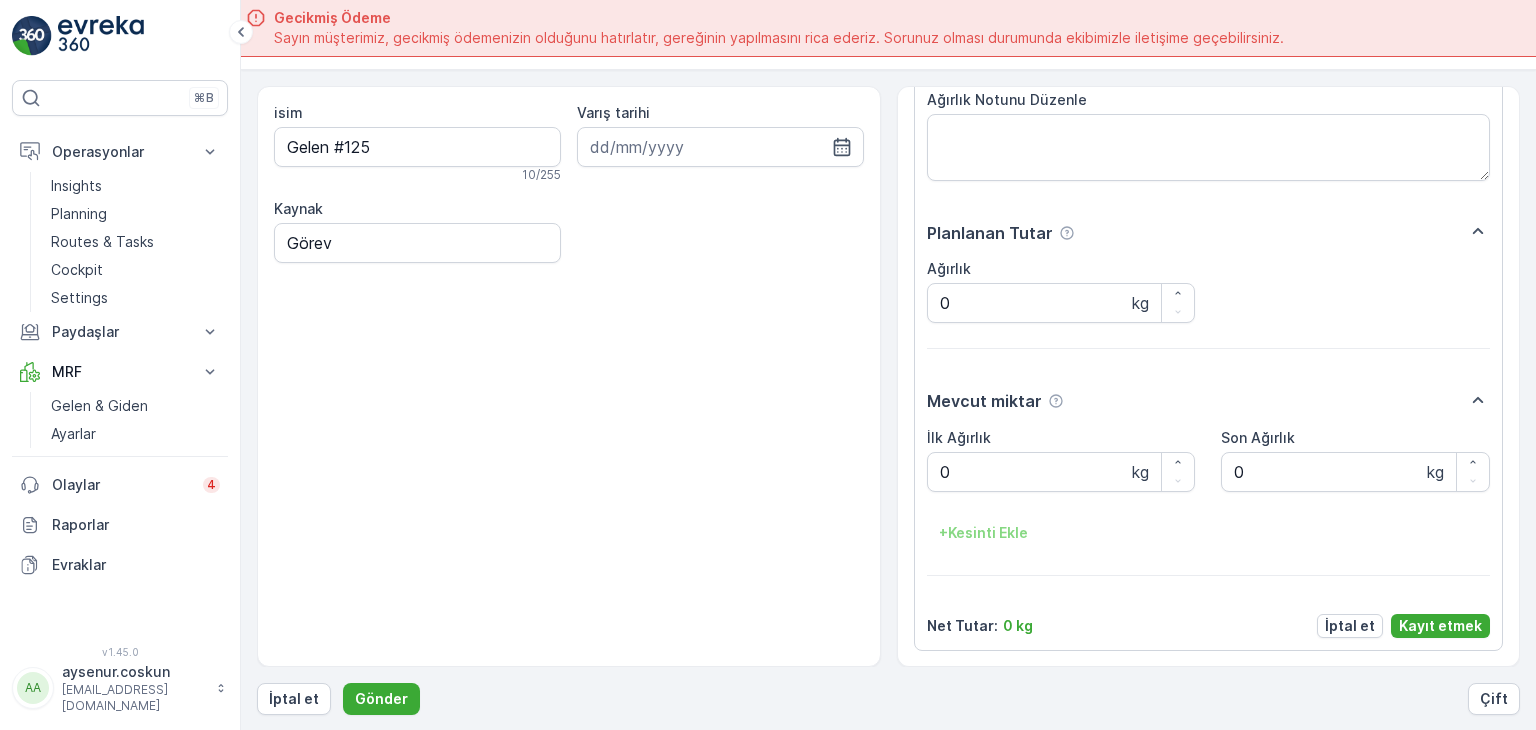 scroll, scrollTop: 168, scrollLeft: 0, axis: vertical 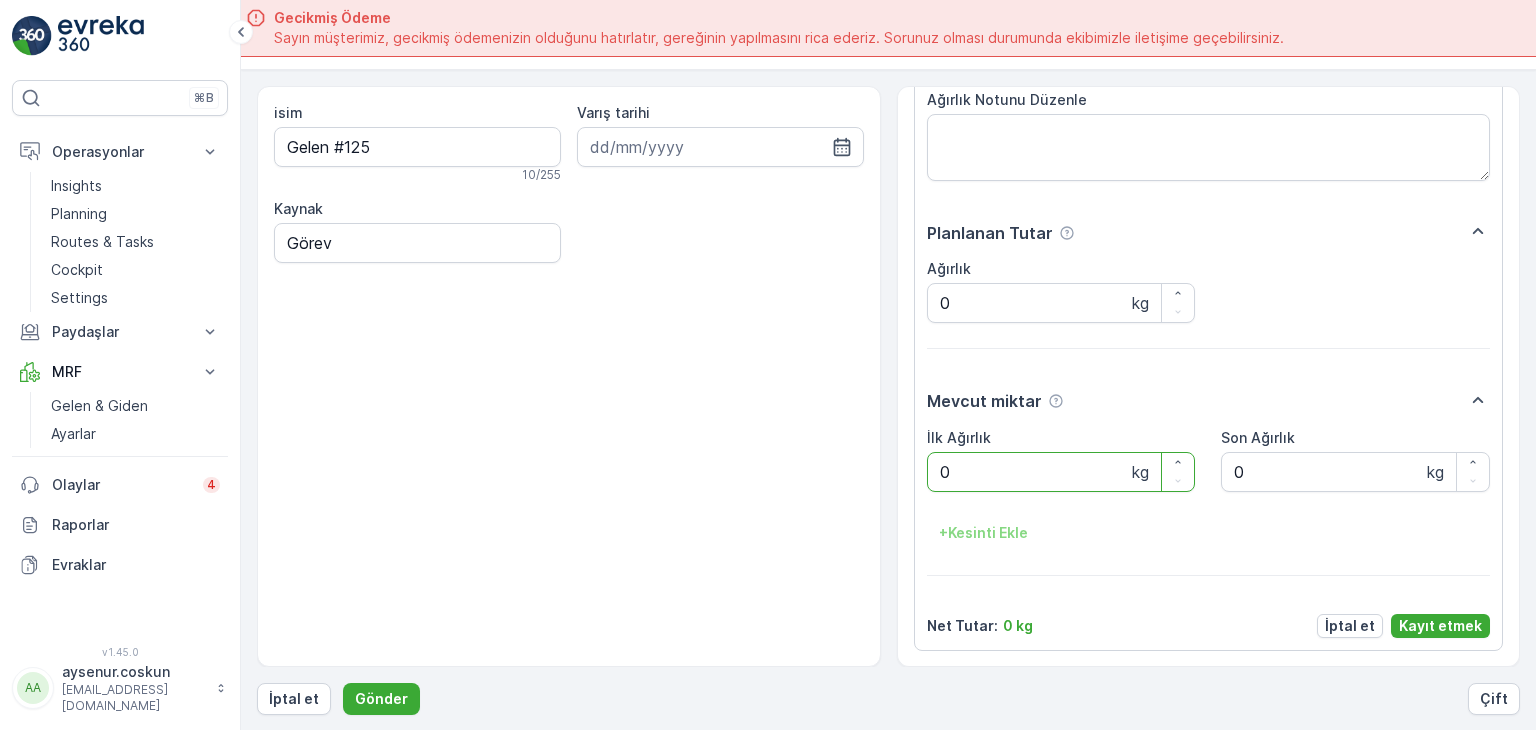 click on "0" at bounding box center [1061, 472] 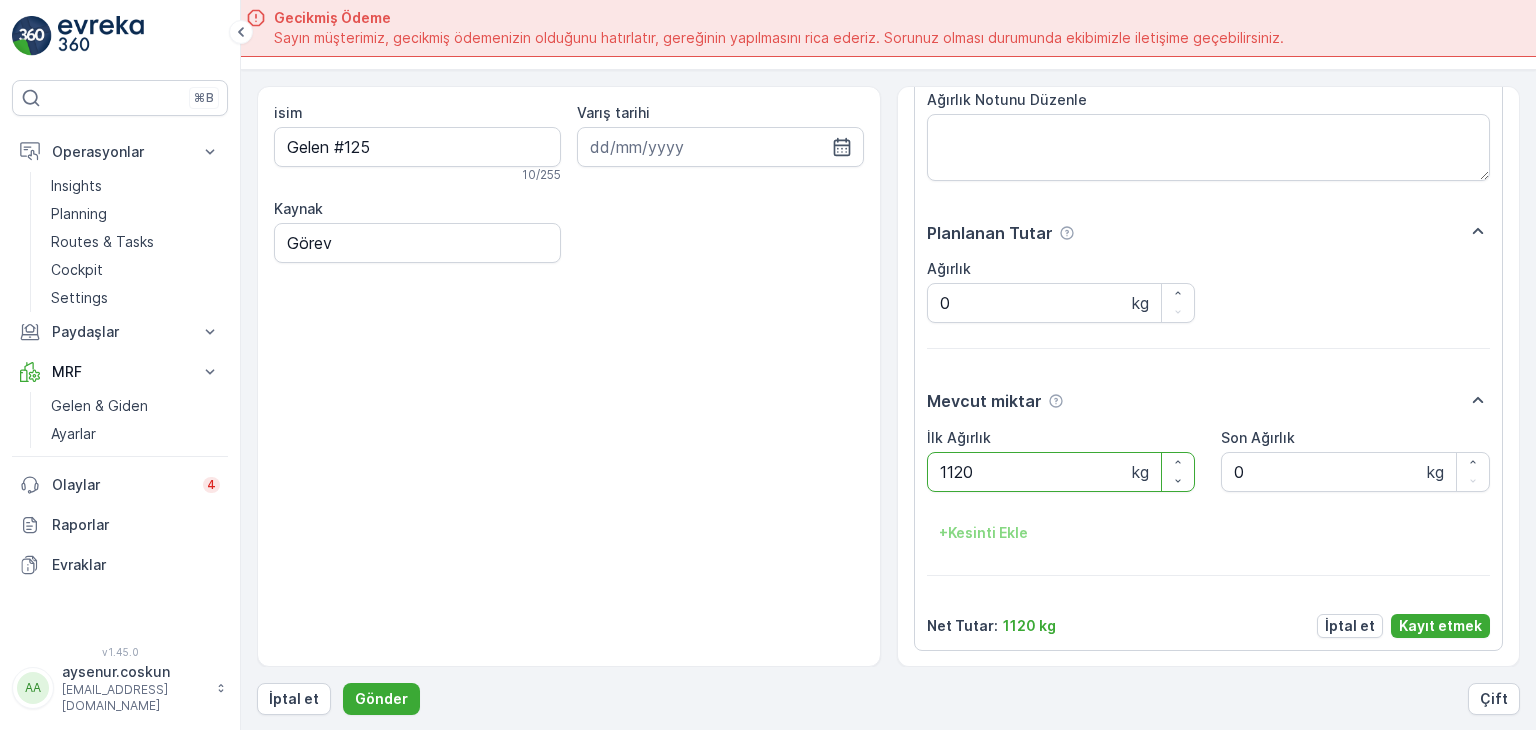 type on "1120" 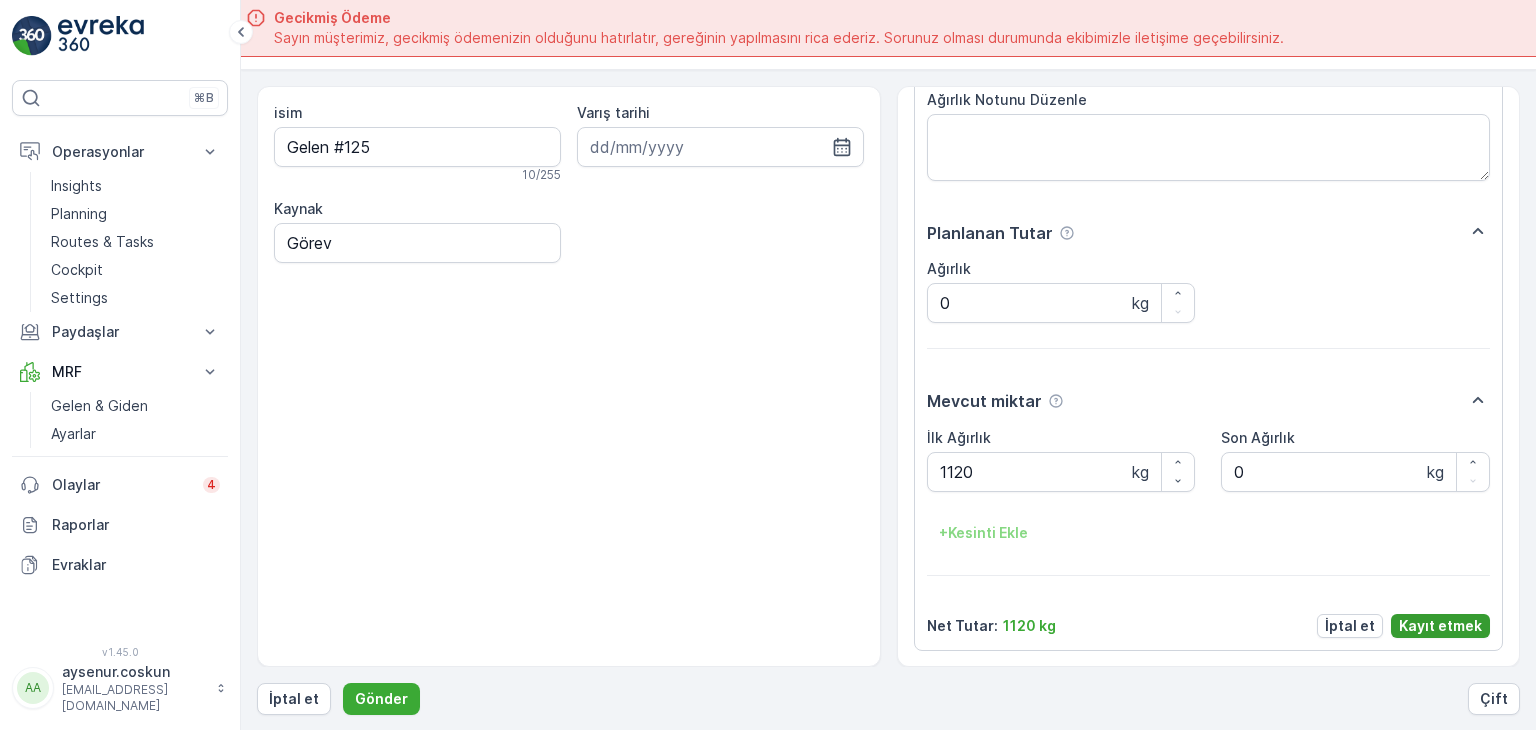 click on "Kayıt etmek" at bounding box center (1440, 626) 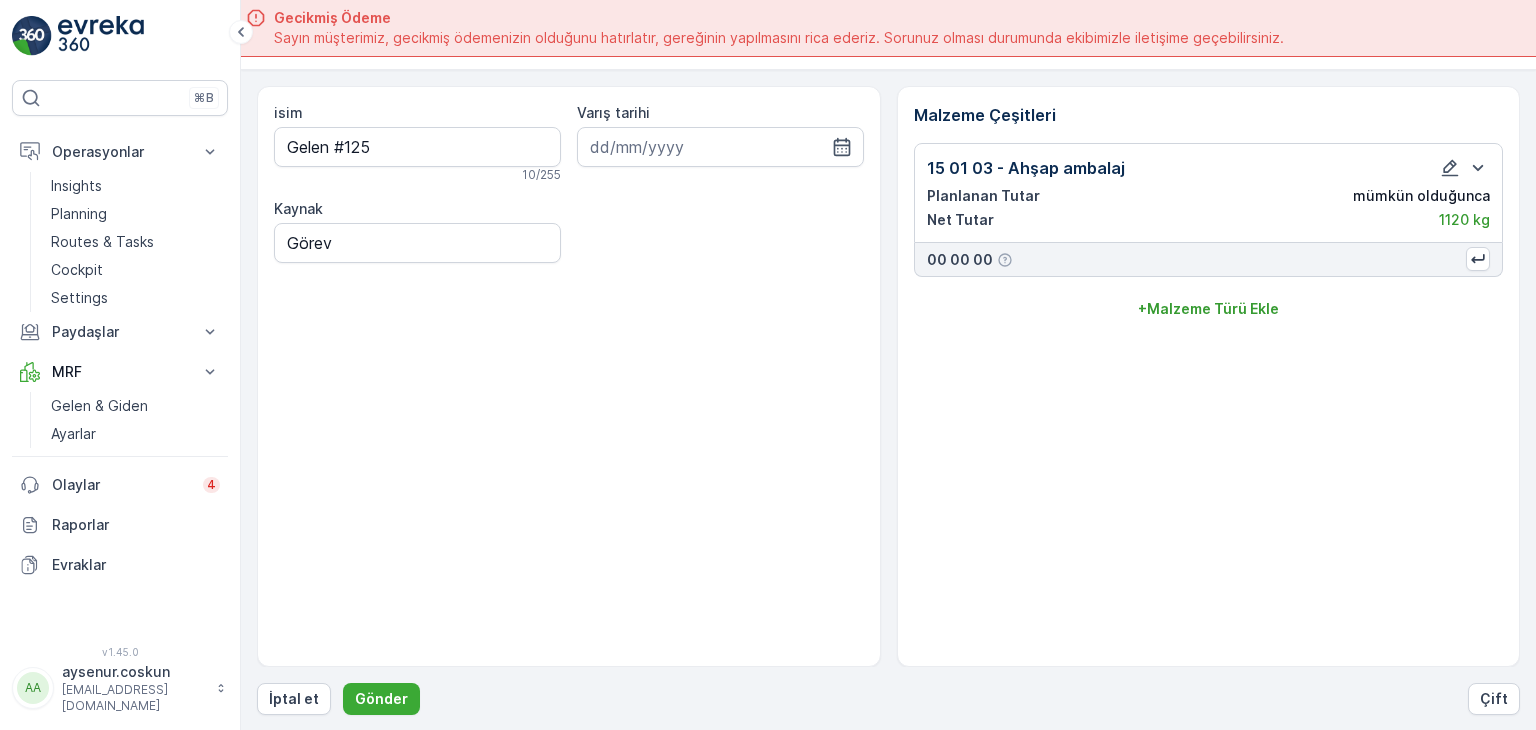 scroll, scrollTop: 0, scrollLeft: 0, axis: both 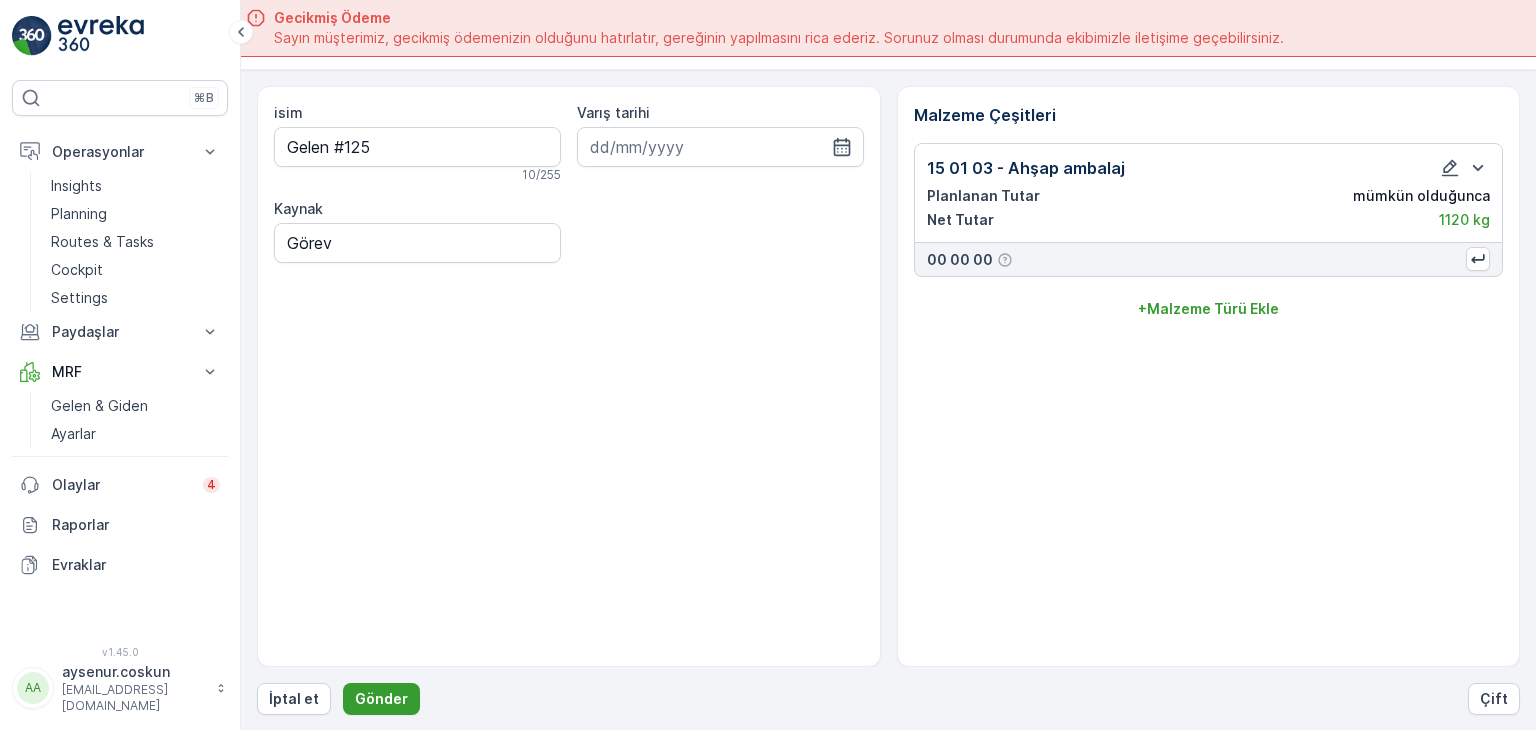 click on "Gönder" at bounding box center (381, 699) 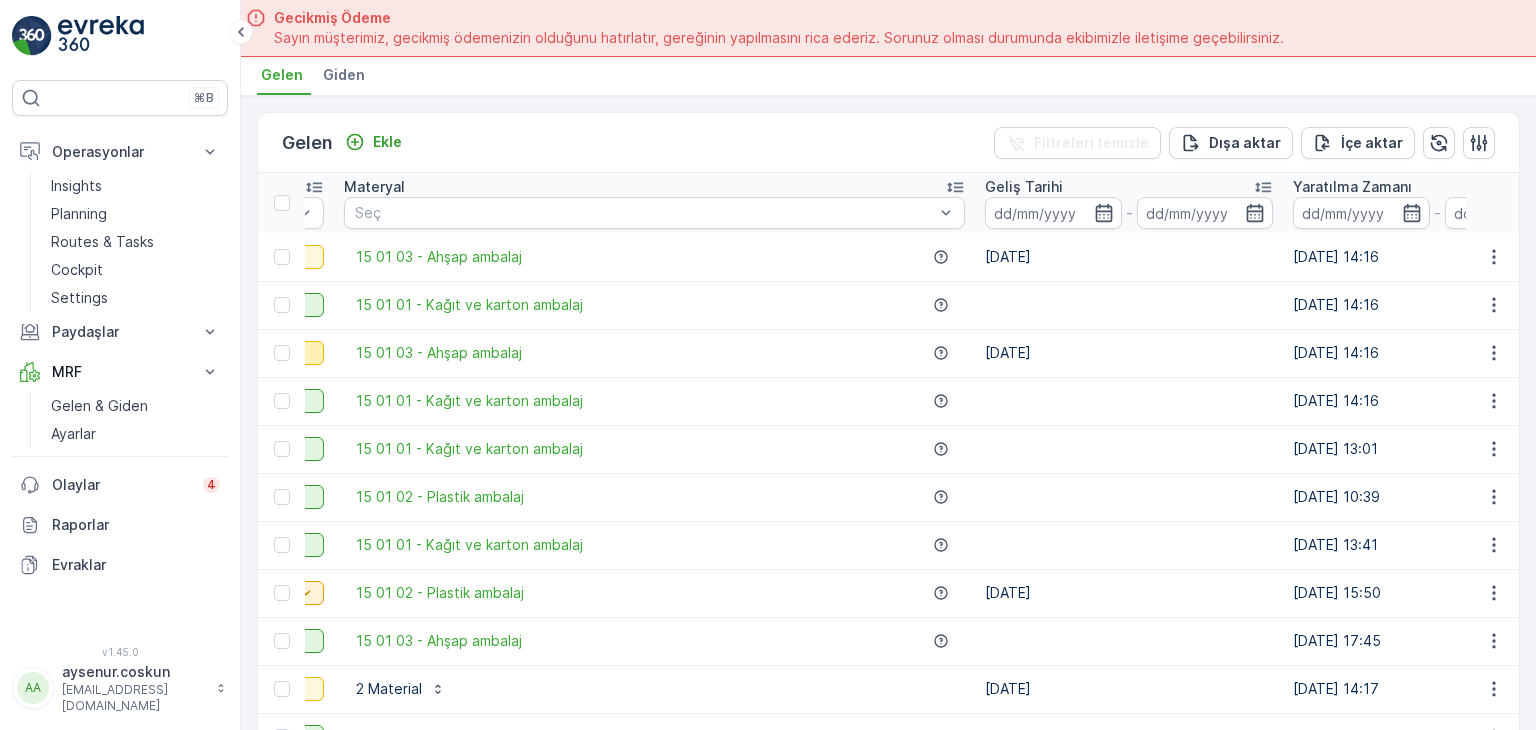 scroll, scrollTop: 0, scrollLeft: 0, axis: both 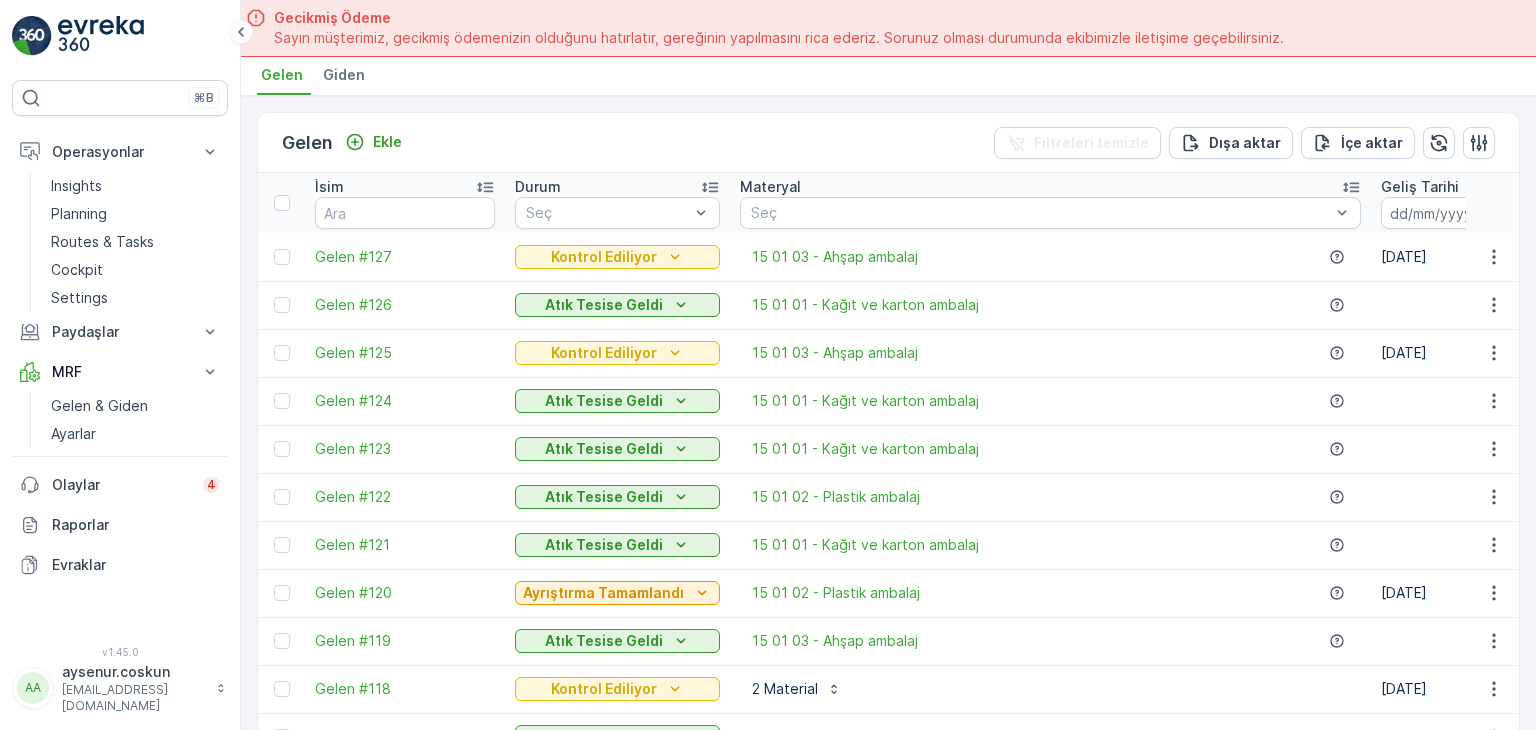 drag, startPoint x: 998, startPoint y: 357, endPoint x: 670, endPoint y: 337, distance: 328.6092 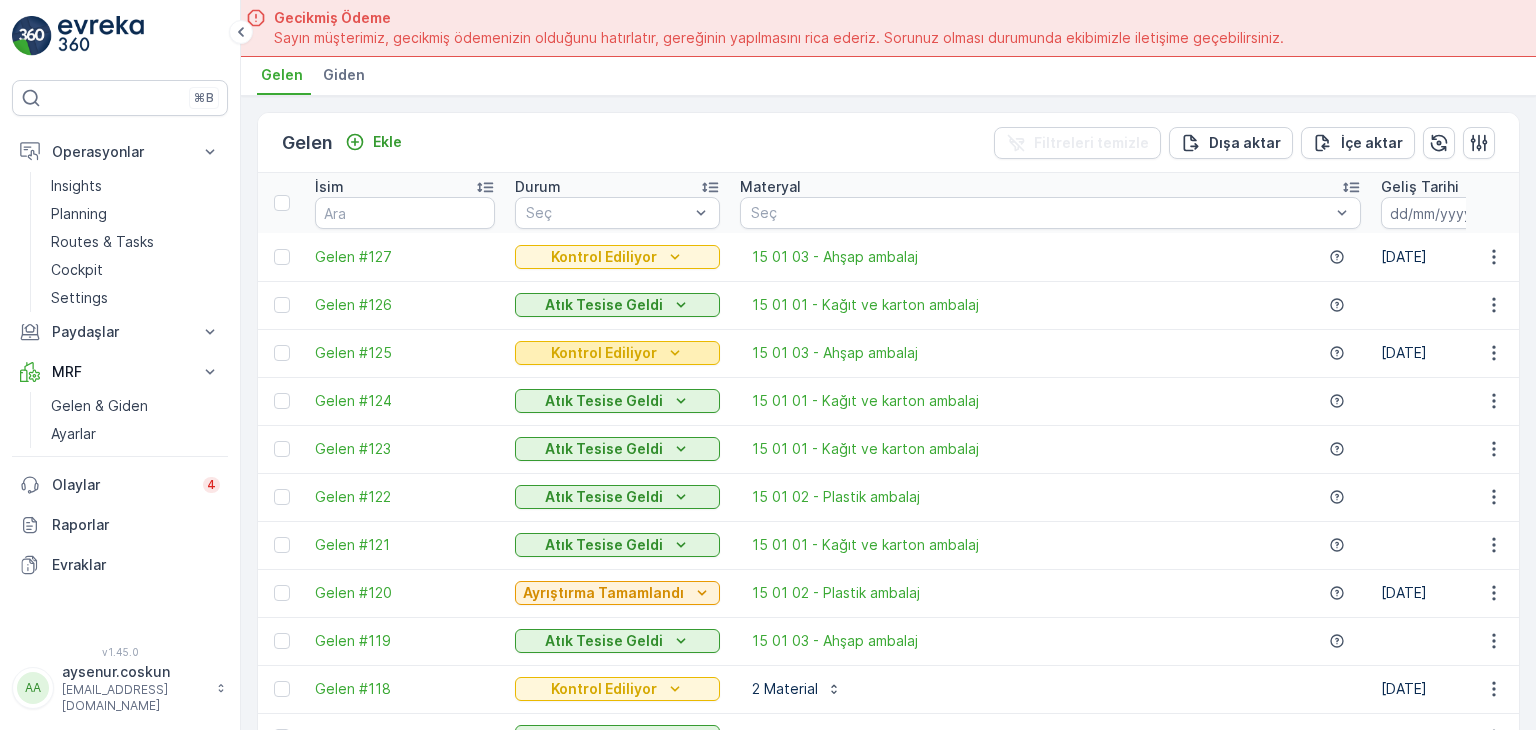 click on "Kontrol Ediliyor" at bounding box center [604, 353] 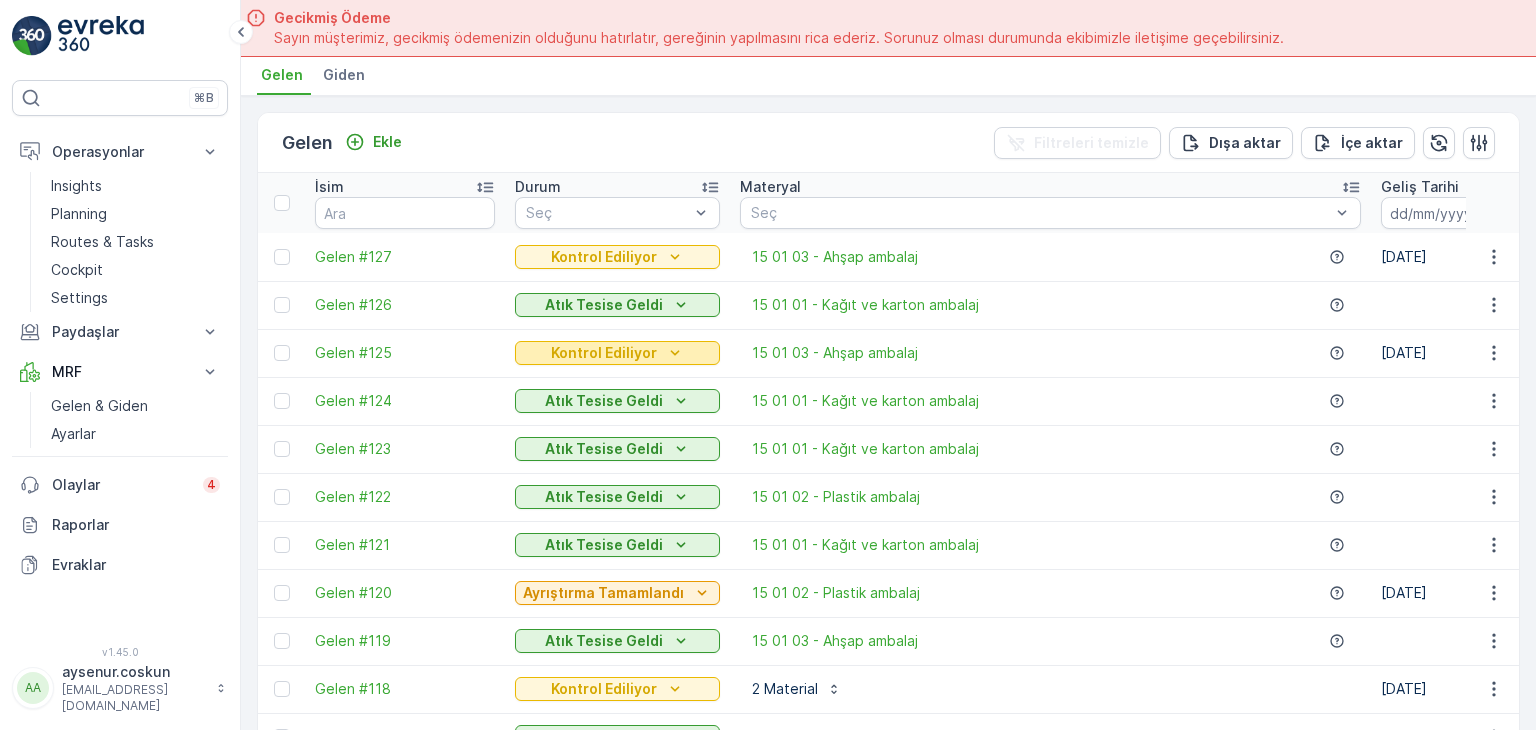 click 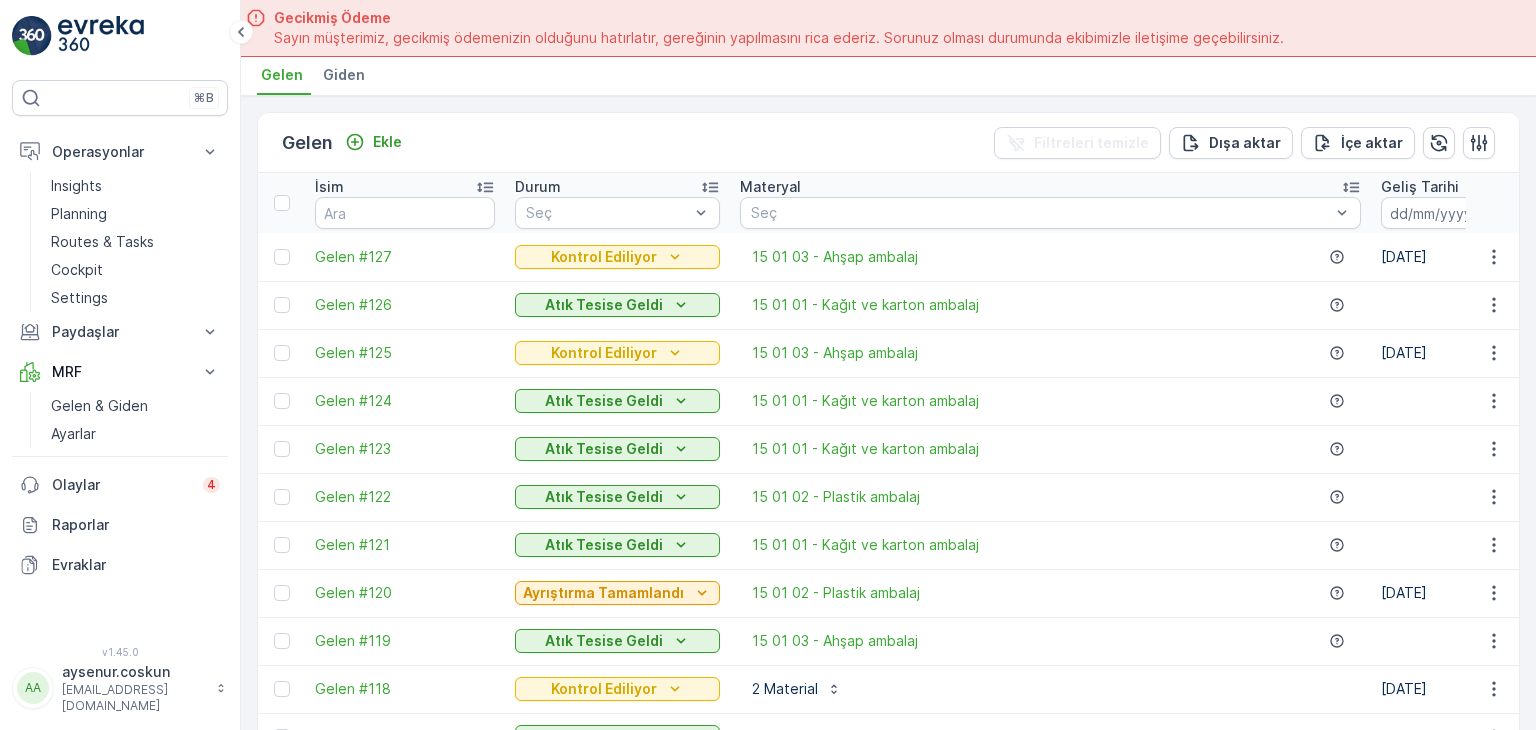 click on "Kontrol Ediliyor" at bounding box center [617, 353] 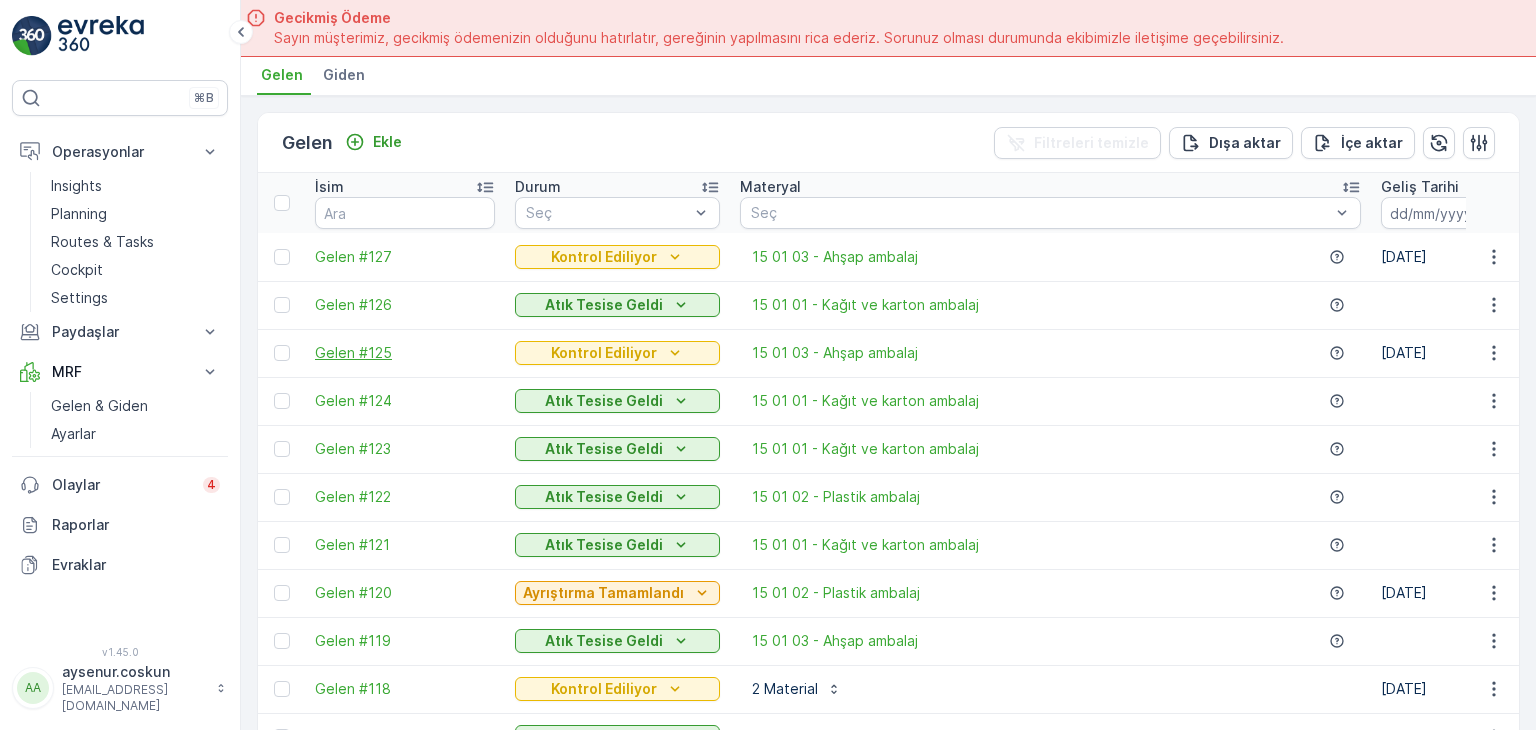 click on "Gelen #125" at bounding box center [405, 353] 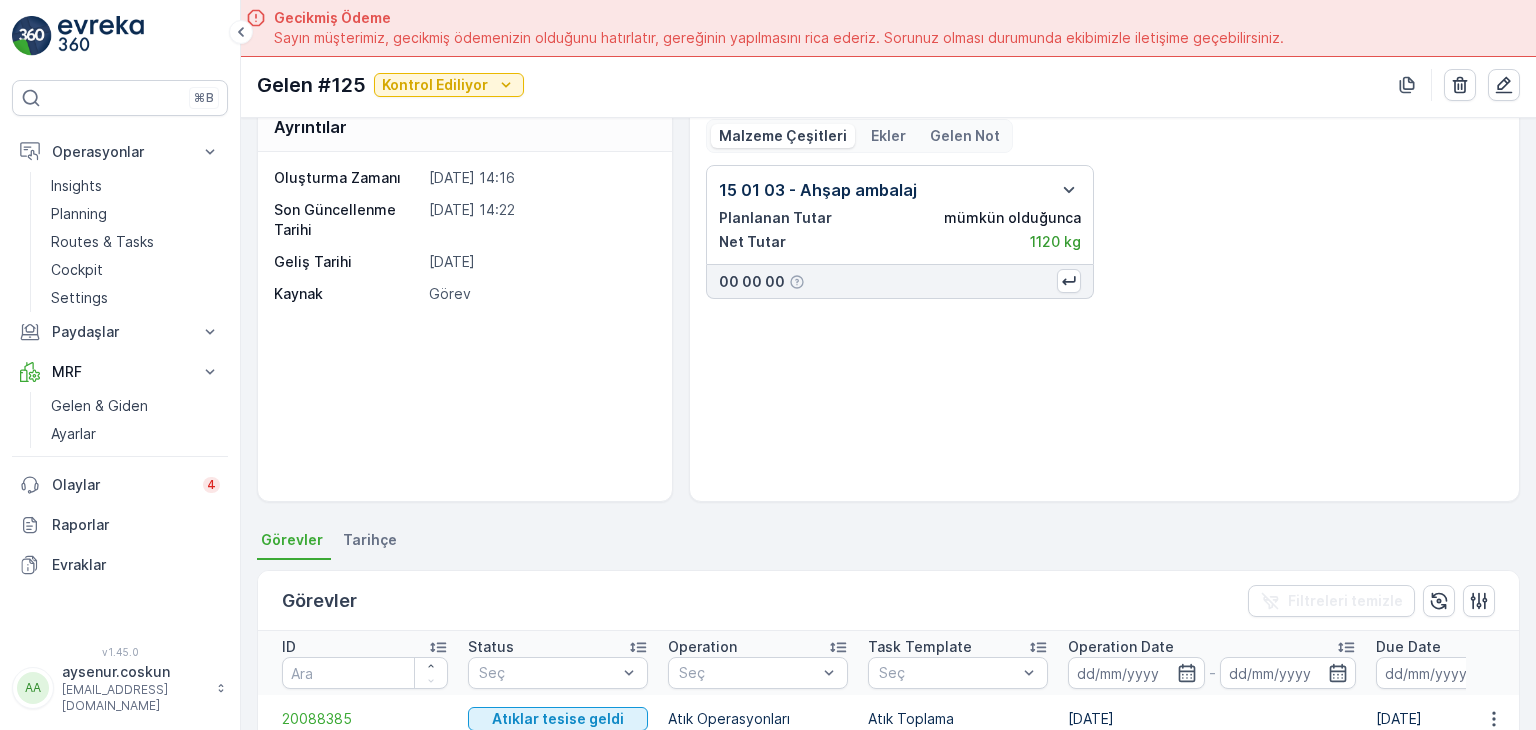 scroll, scrollTop: 0, scrollLeft: 0, axis: both 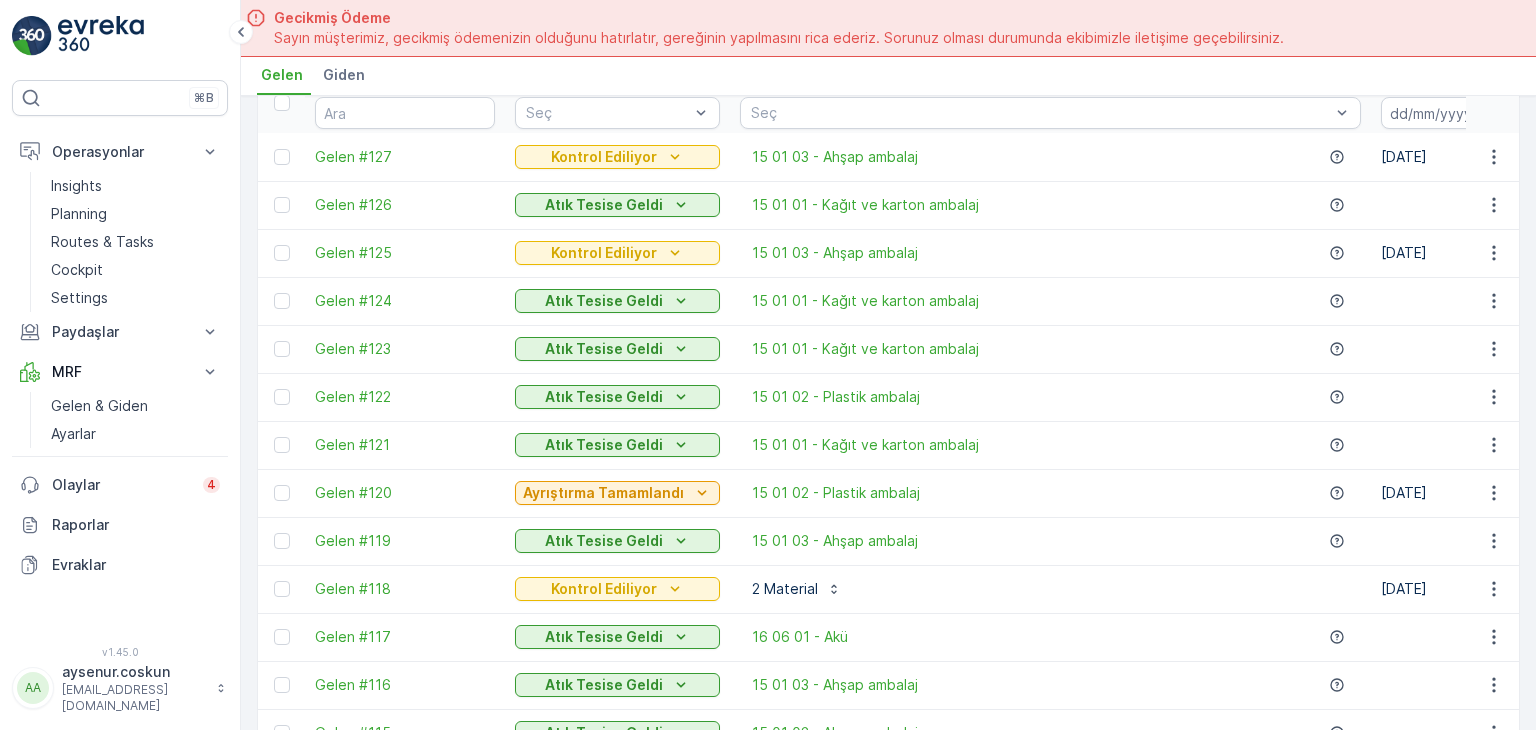 click at bounding box center (281, 301) 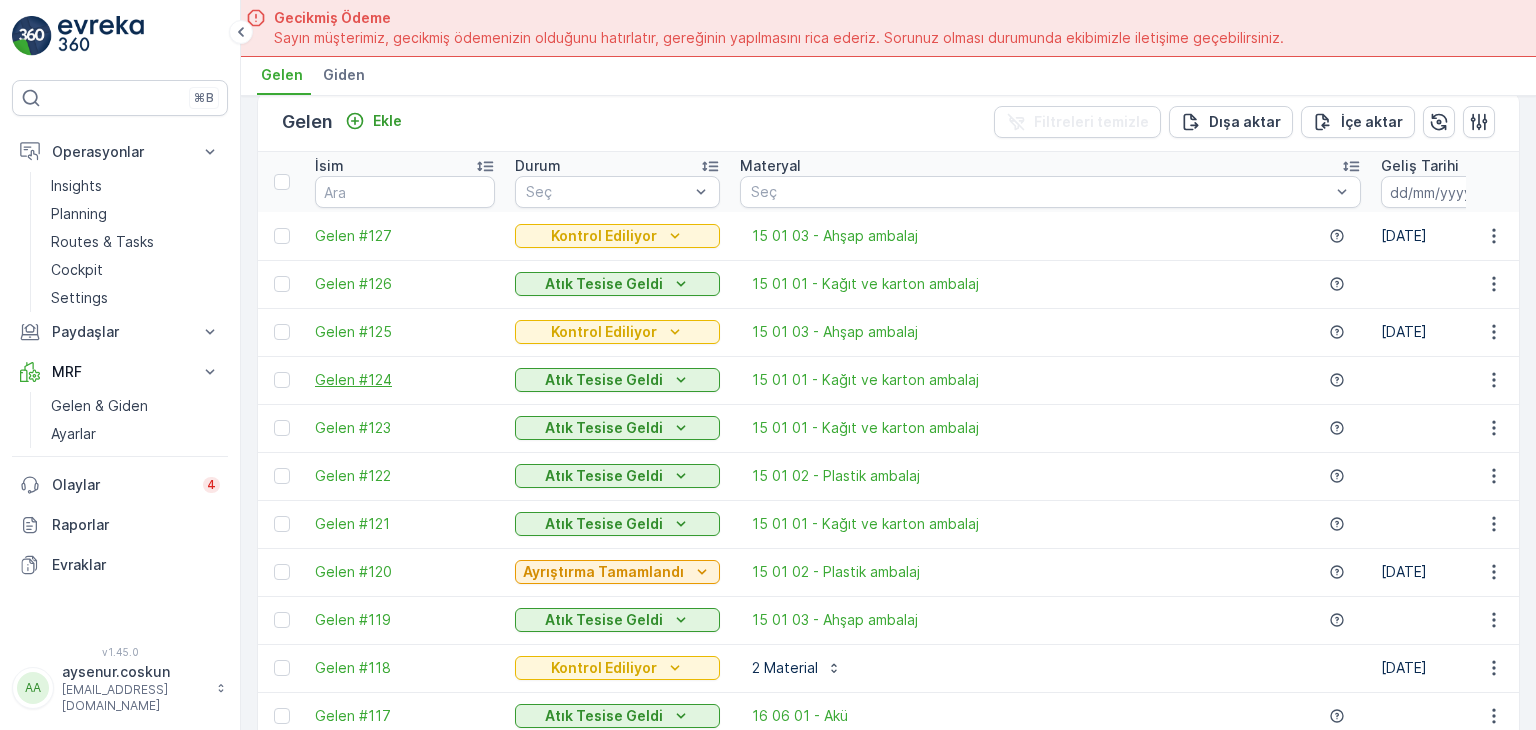 scroll, scrollTop: 0, scrollLeft: 0, axis: both 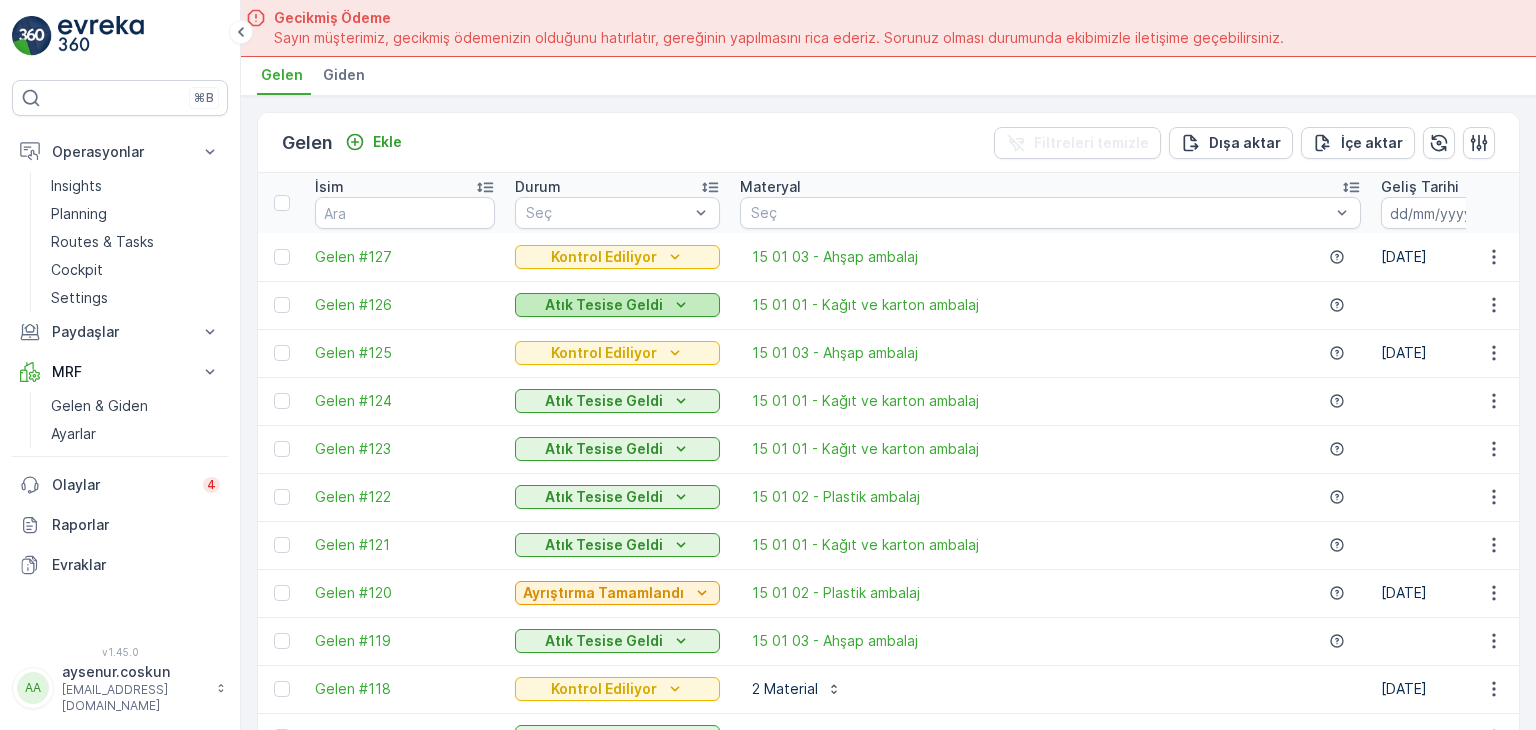 click on "Atık Tesise Geldi" at bounding box center (604, 305) 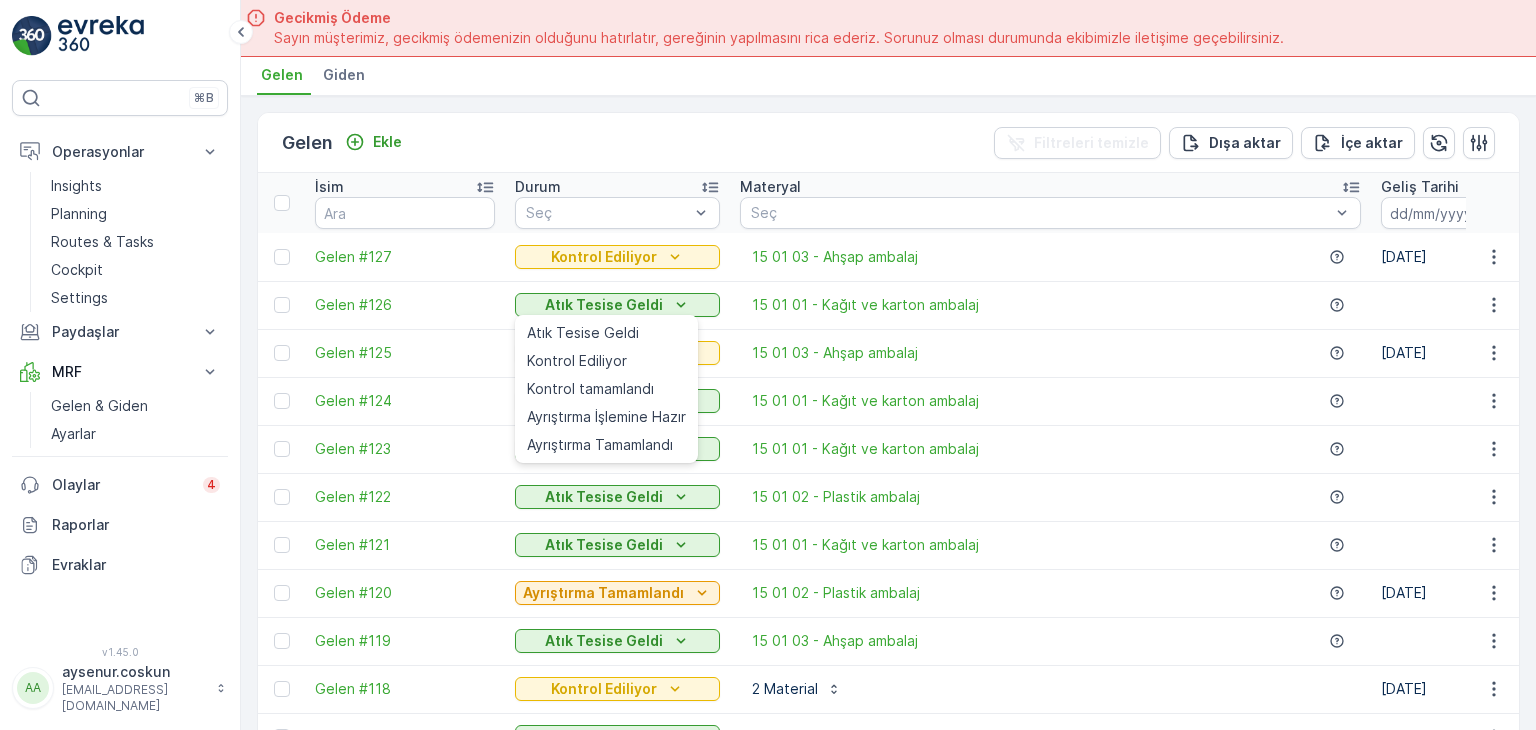 click on "[PERSON_NAME] Filtreleri temizle [PERSON_NAME] İçe [PERSON_NAME]" at bounding box center (888, 143) 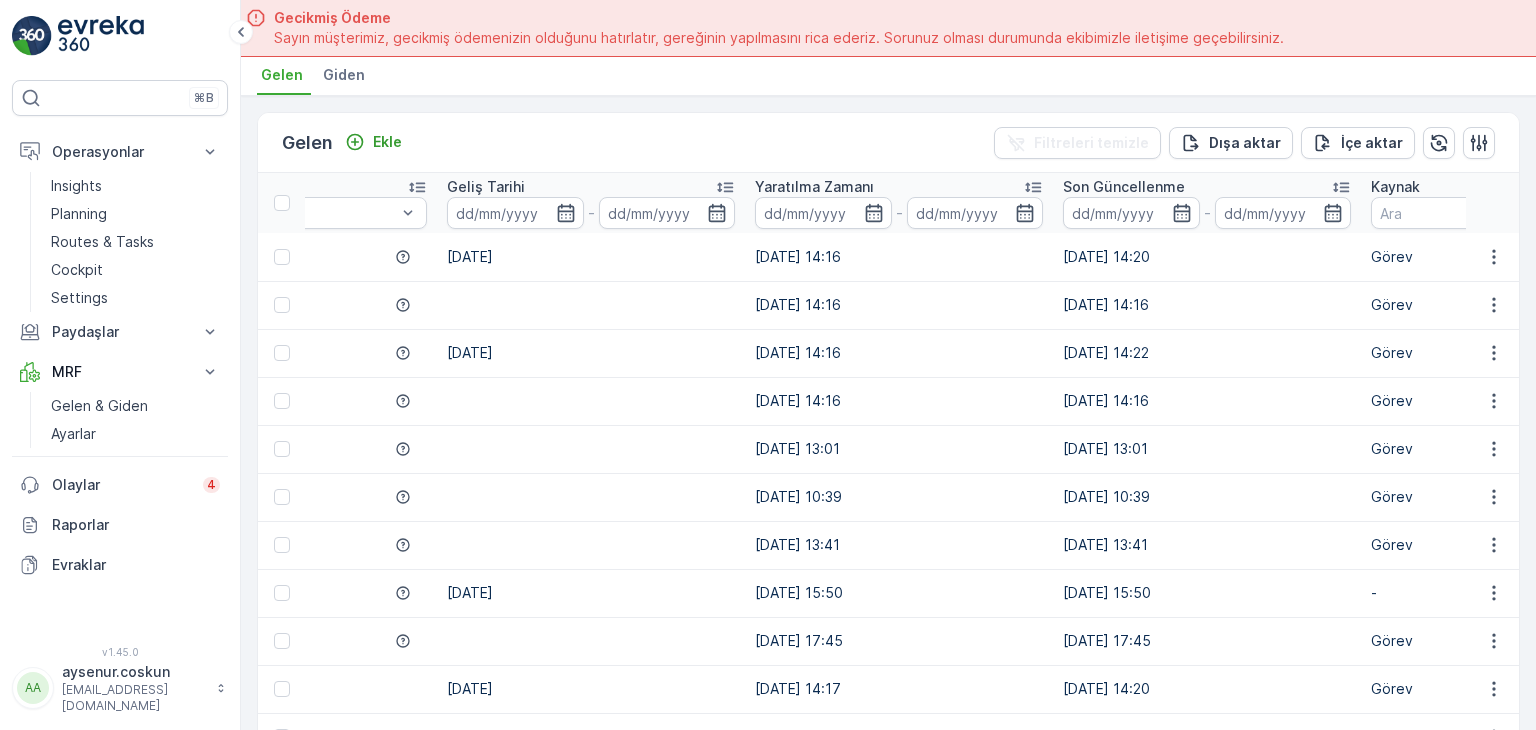 scroll, scrollTop: 0, scrollLeft: 1012, axis: horizontal 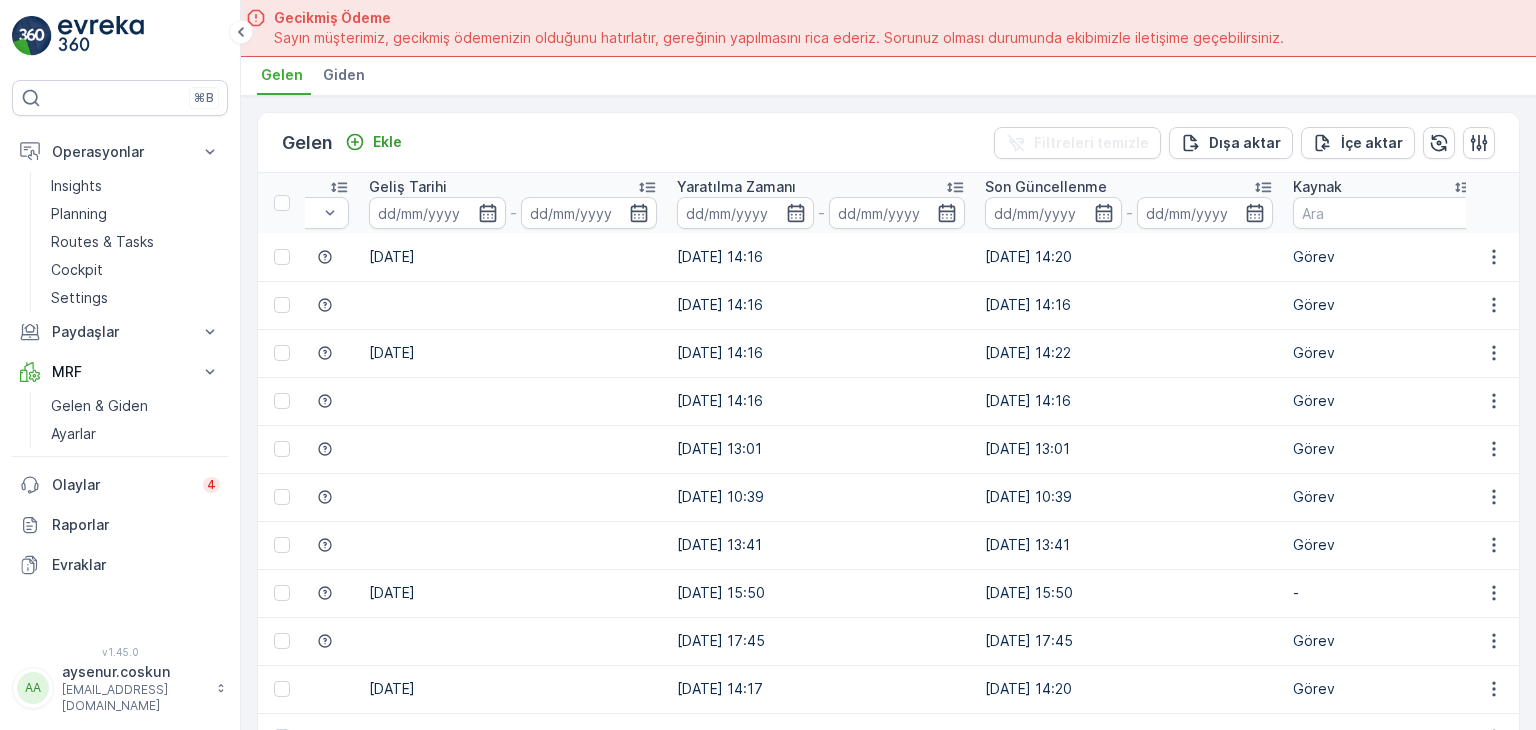 drag, startPoint x: 820, startPoint y: 428, endPoint x: 893, endPoint y: 425, distance: 73.061615 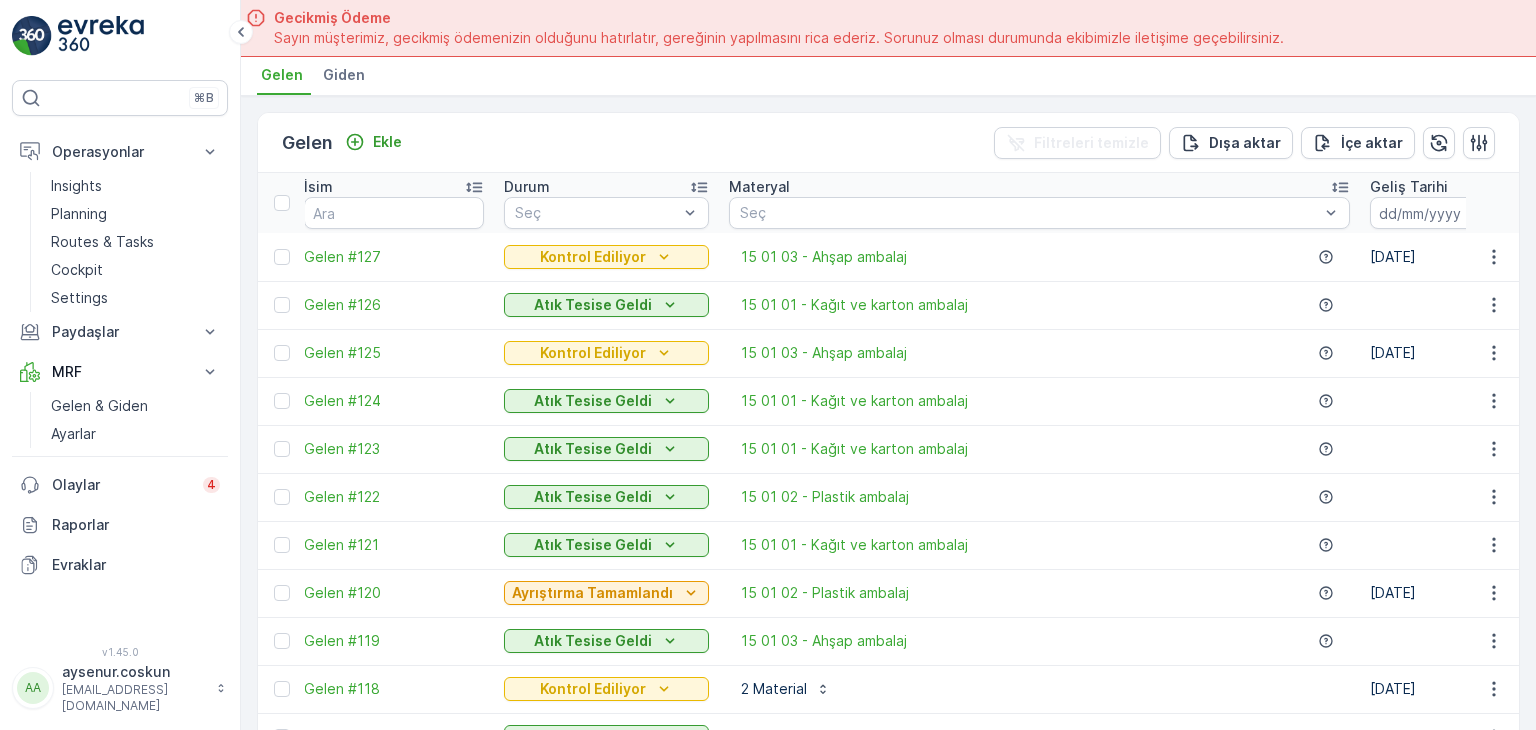 scroll, scrollTop: 0, scrollLeft: 0, axis: both 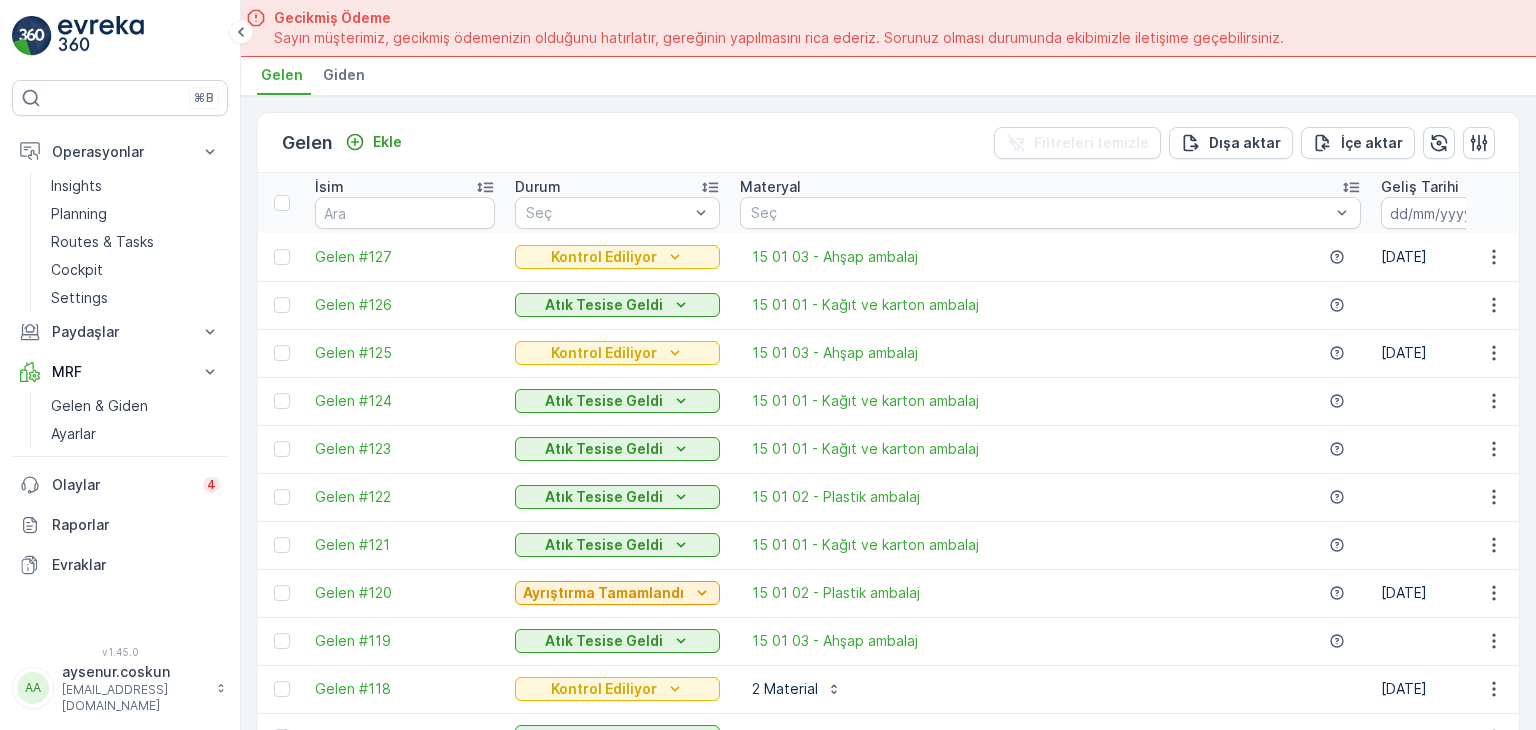 drag, startPoint x: 892, startPoint y: 412, endPoint x: 722, endPoint y: 418, distance: 170.10585 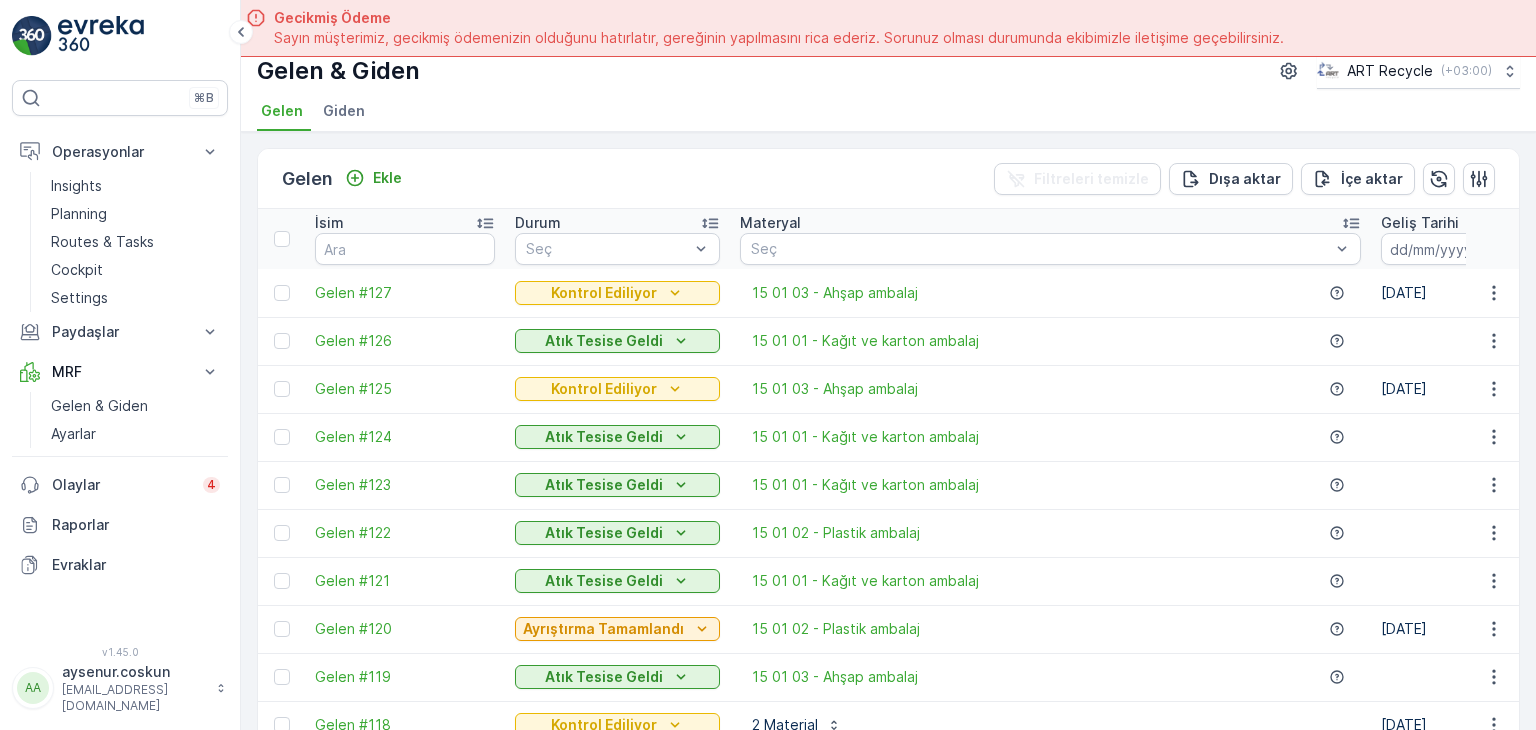 scroll, scrollTop: 0, scrollLeft: 0, axis: both 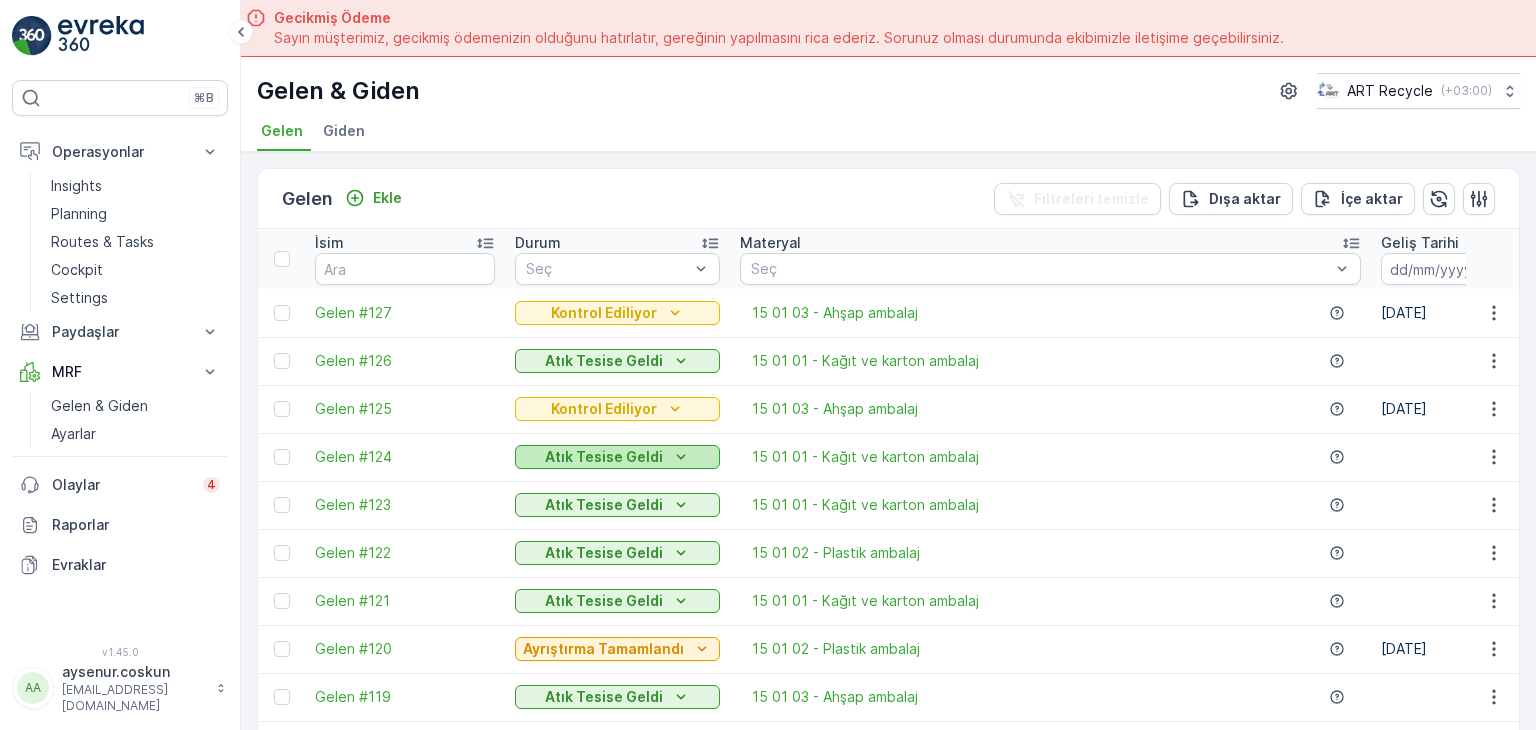click on "Atık Tesise Geldi" at bounding box center [604, 457] 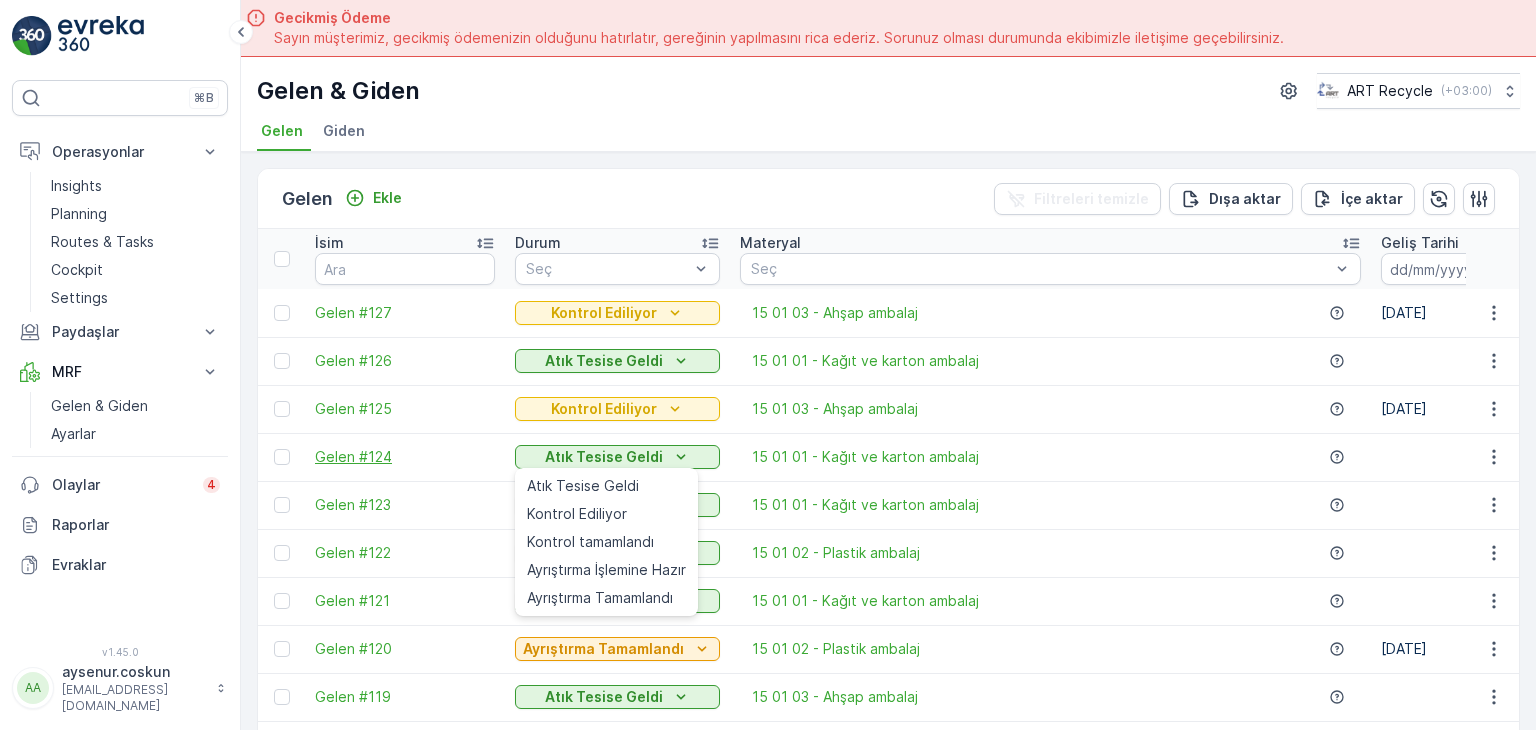 click on "Gelen #124" at bounding box center [405, 457] 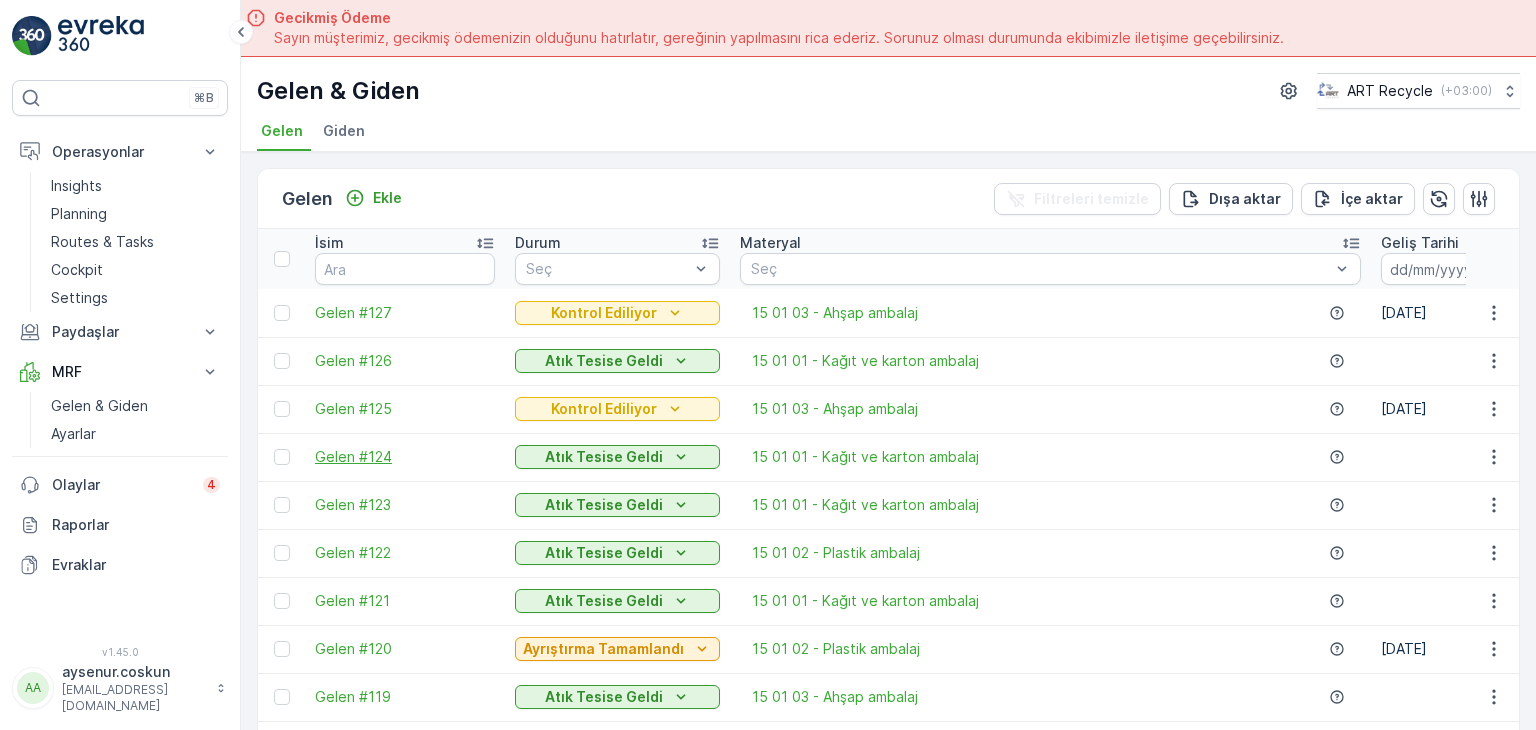 click on "Gelen #124" at bounding box center [405, 457] 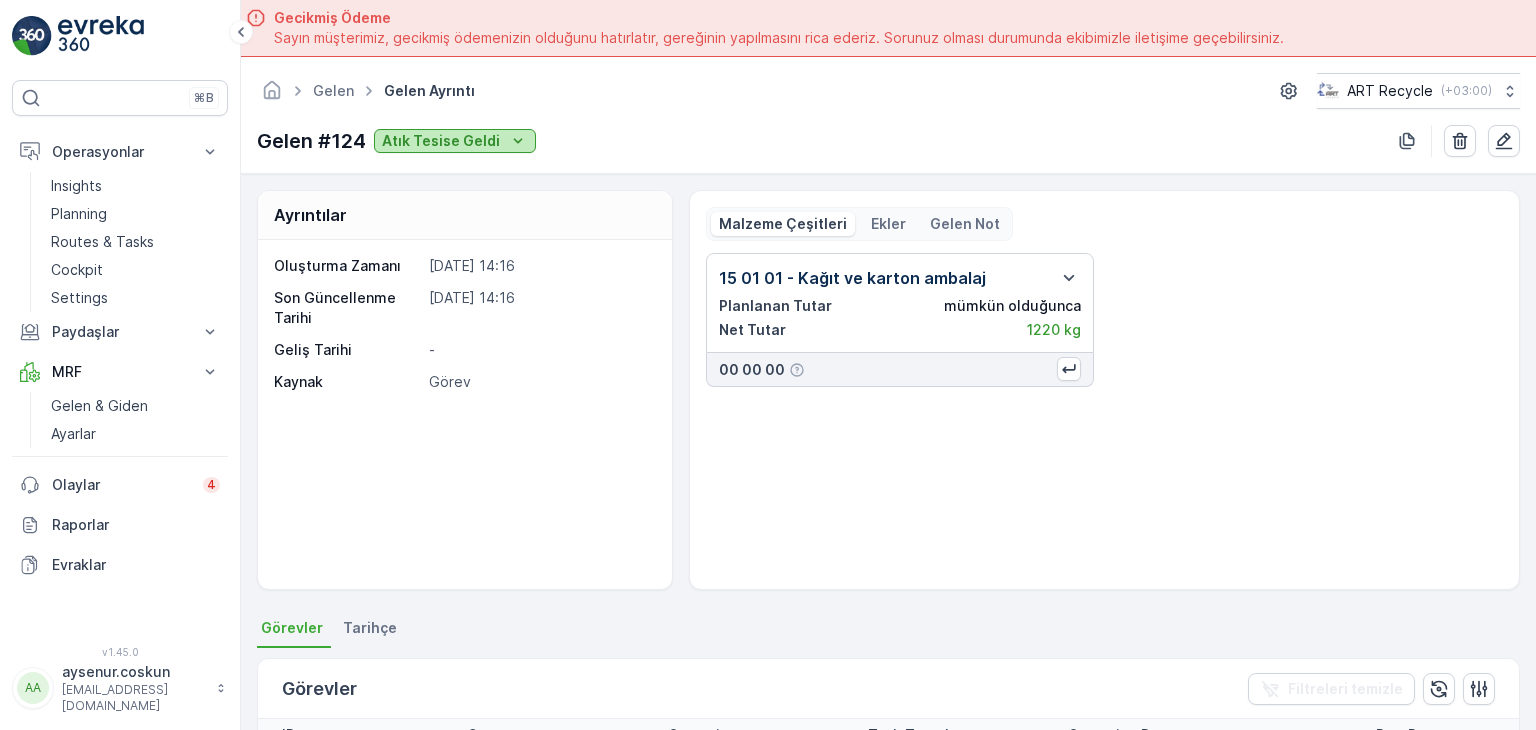 click on "Atık Tesise Geldi" at bounding box center [441, 141] 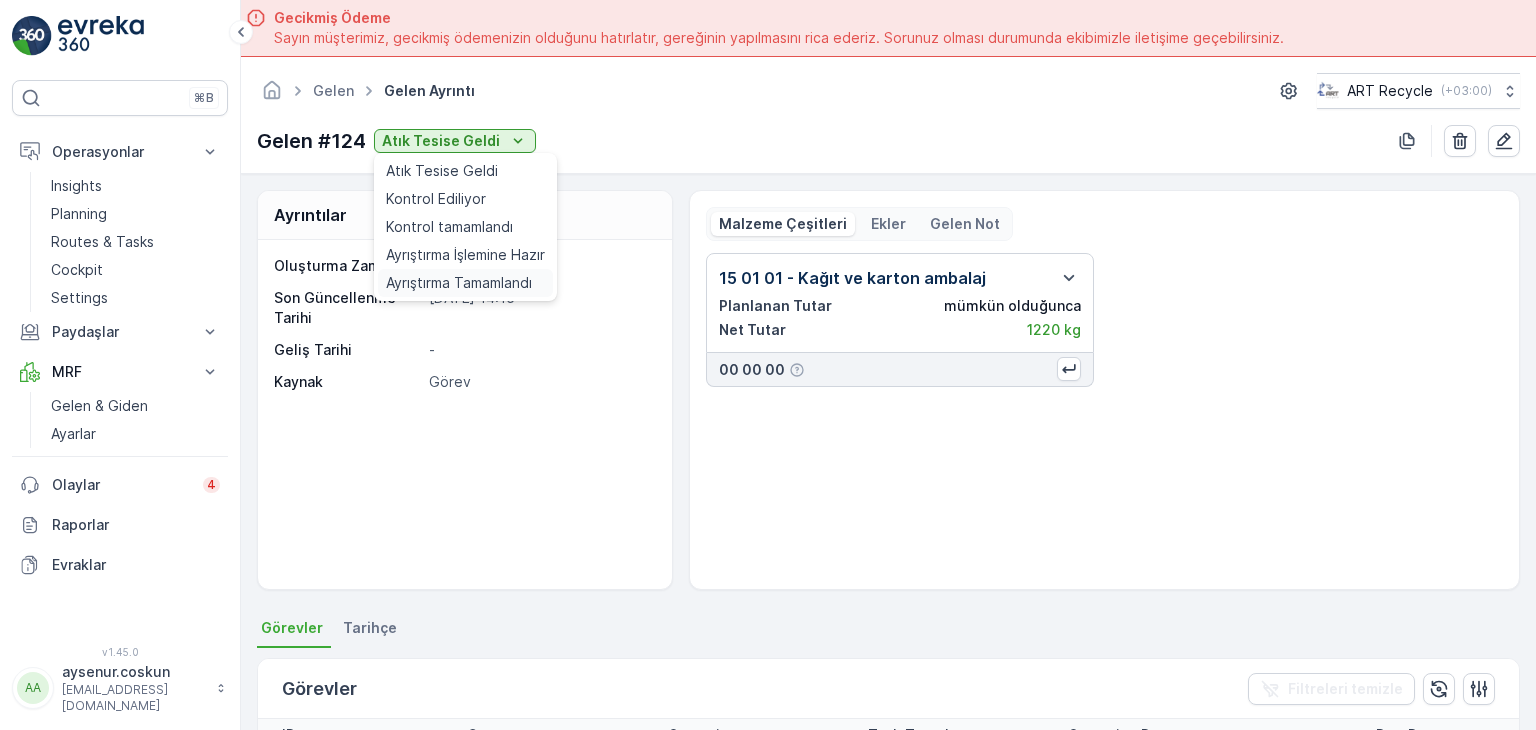 click on "Ayrıştırma Tamamlandı" at bounding box center [459, 283] 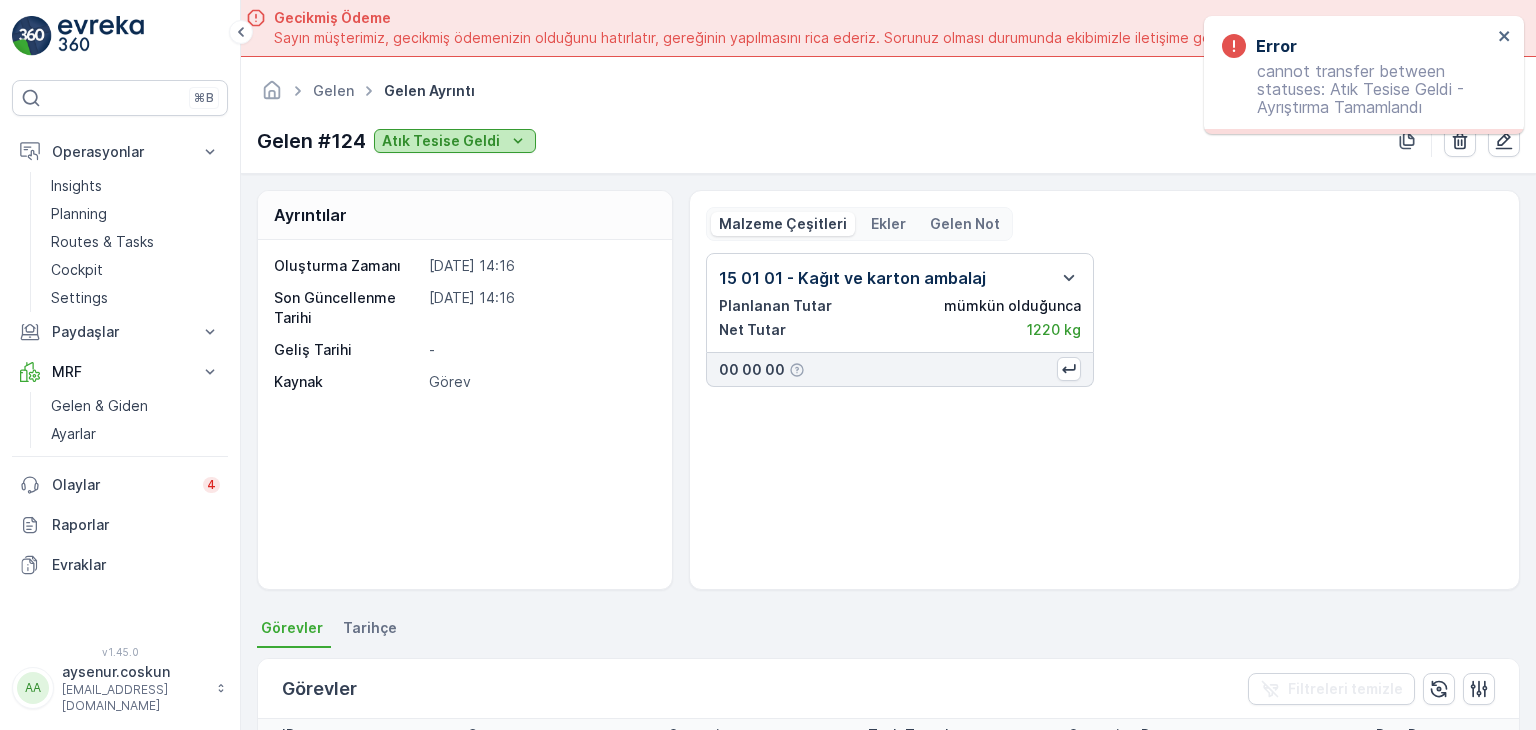 click on "Atık Tesise Geldi" at bounding box center (441, 141) 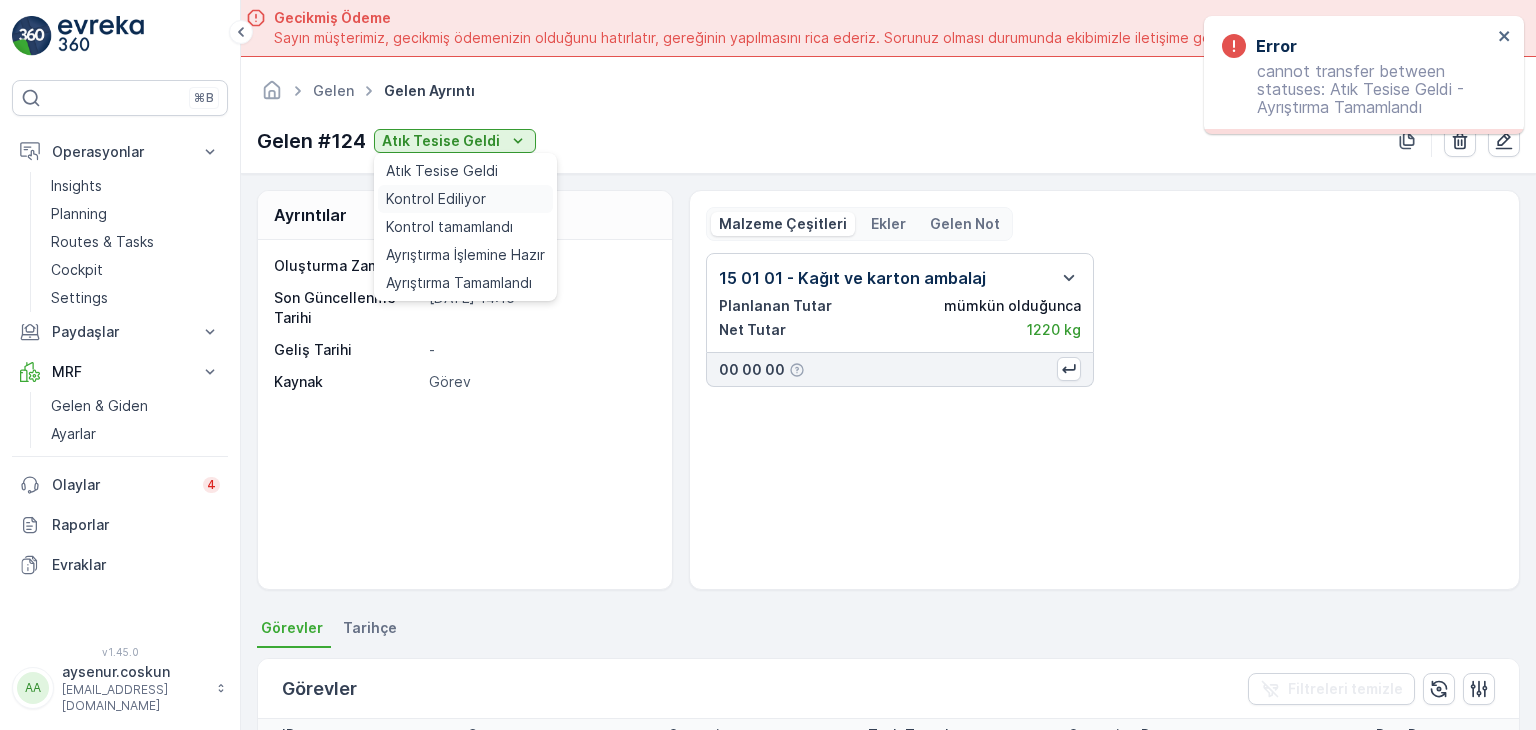click on "Kontrol Ediliyor" at bounding box center [436, 199] 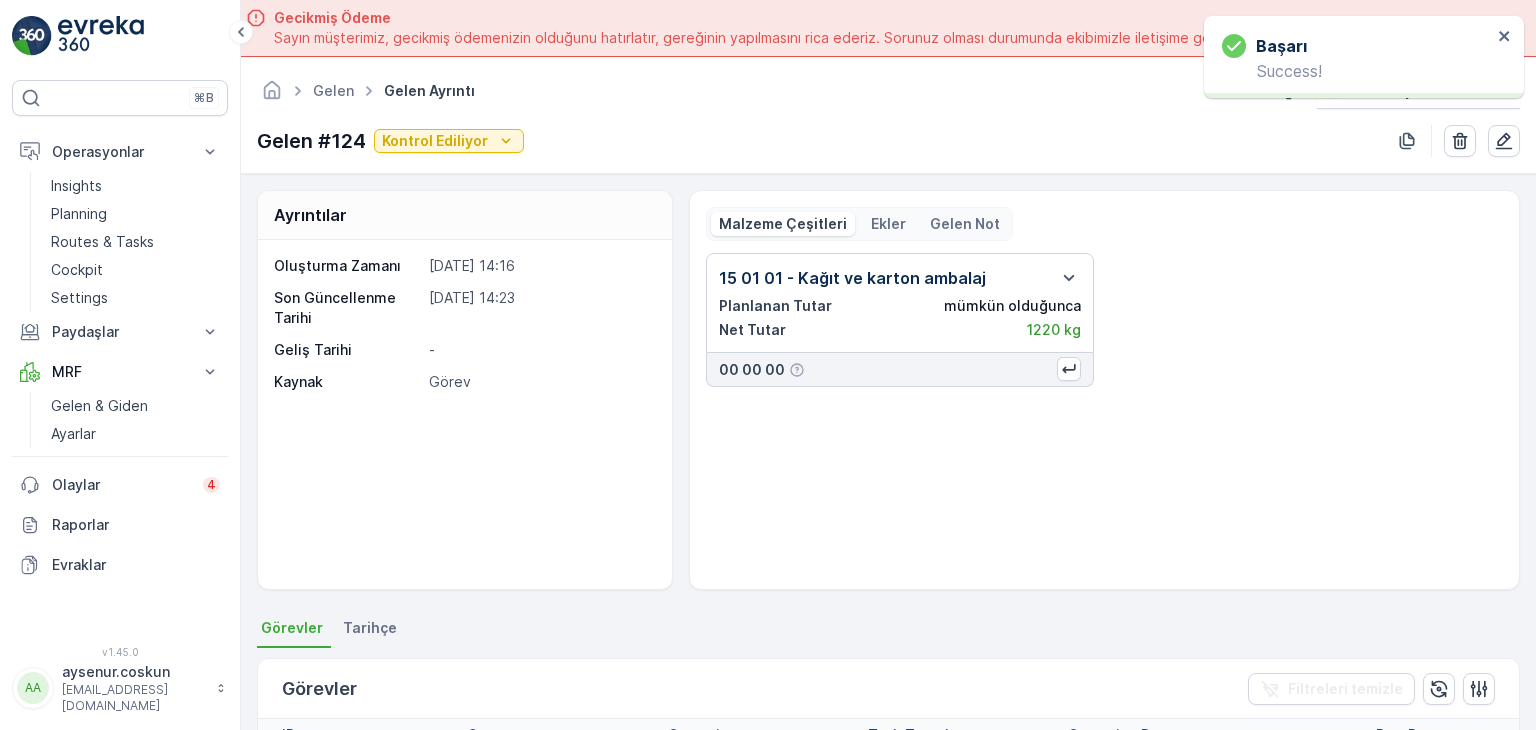 click on "Gelen #124 Kontrol Ediliyor" at bounding box center (888, 141) 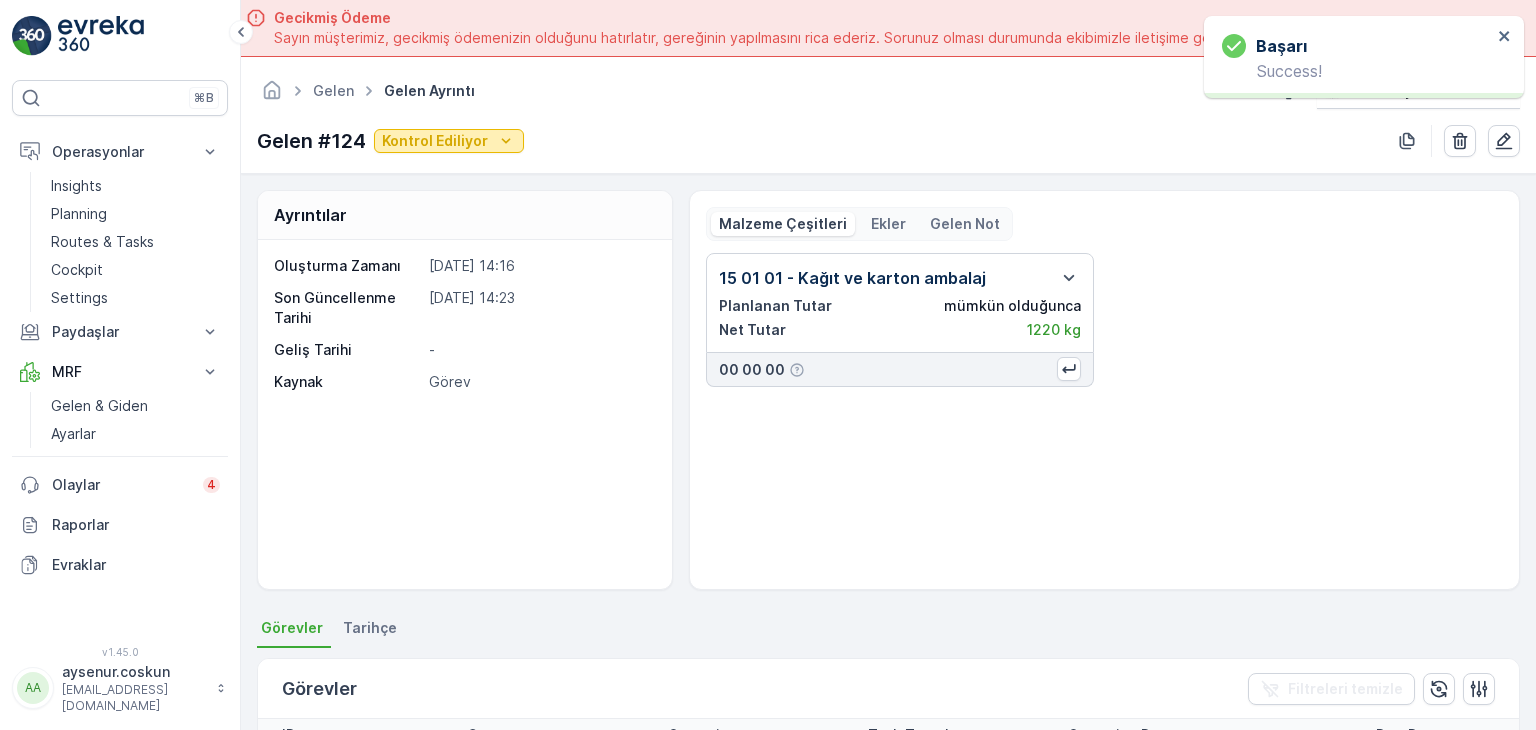 click on "Kontrol Ediliyor" at bounding box center (435, 141) 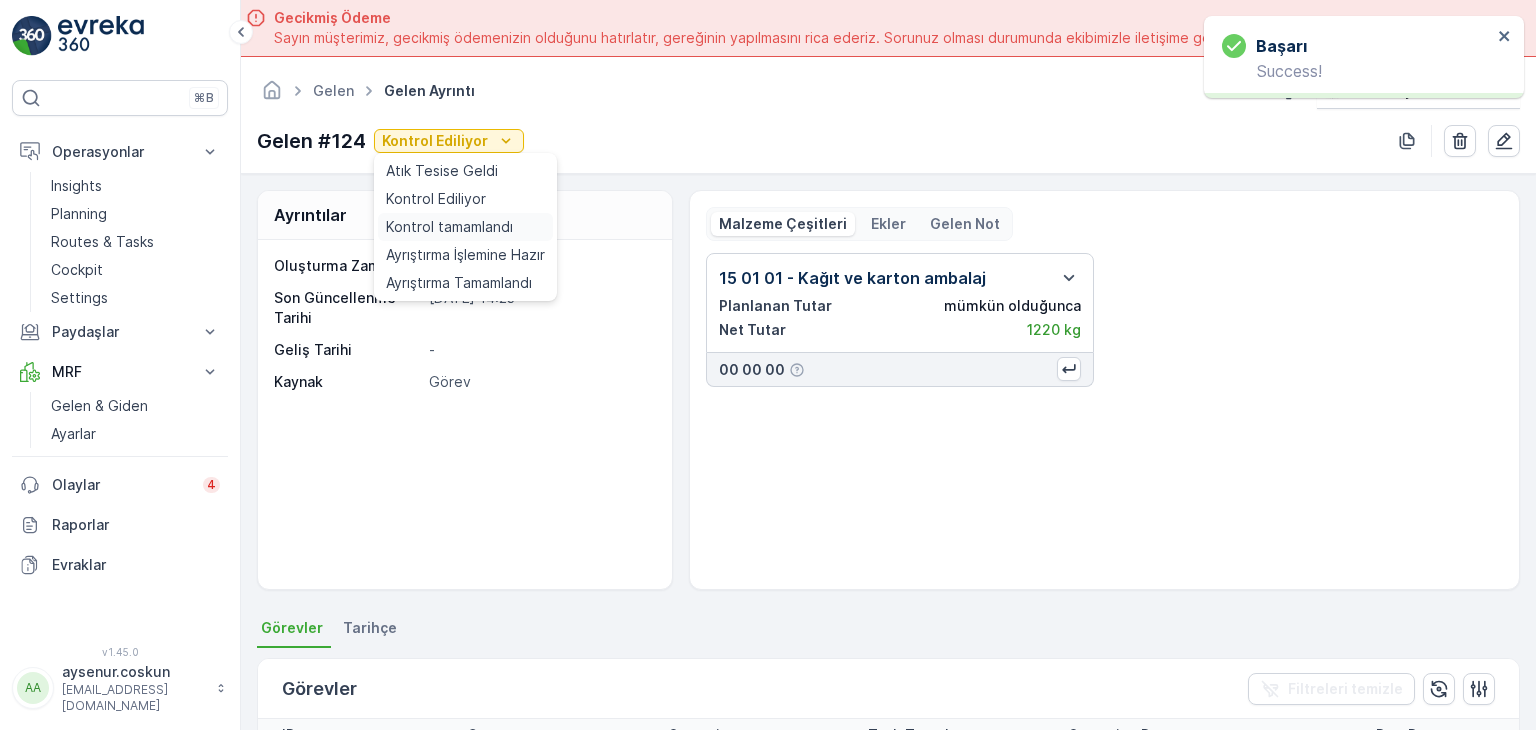 click on "Kontrol tamamlandı" at bounding box center [449, 227] 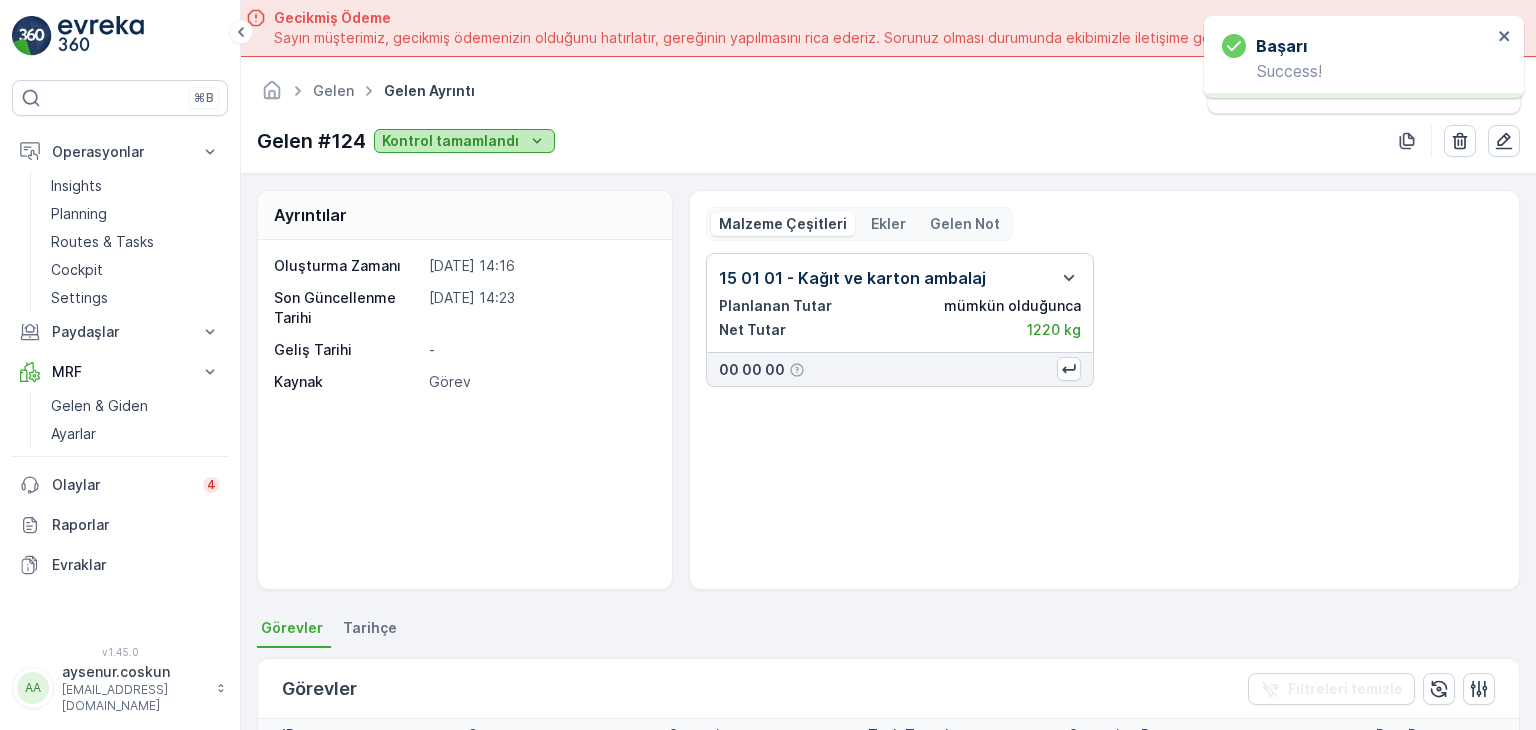 click on "Kontrol tamamlandı" at bounding box center (450, 141) 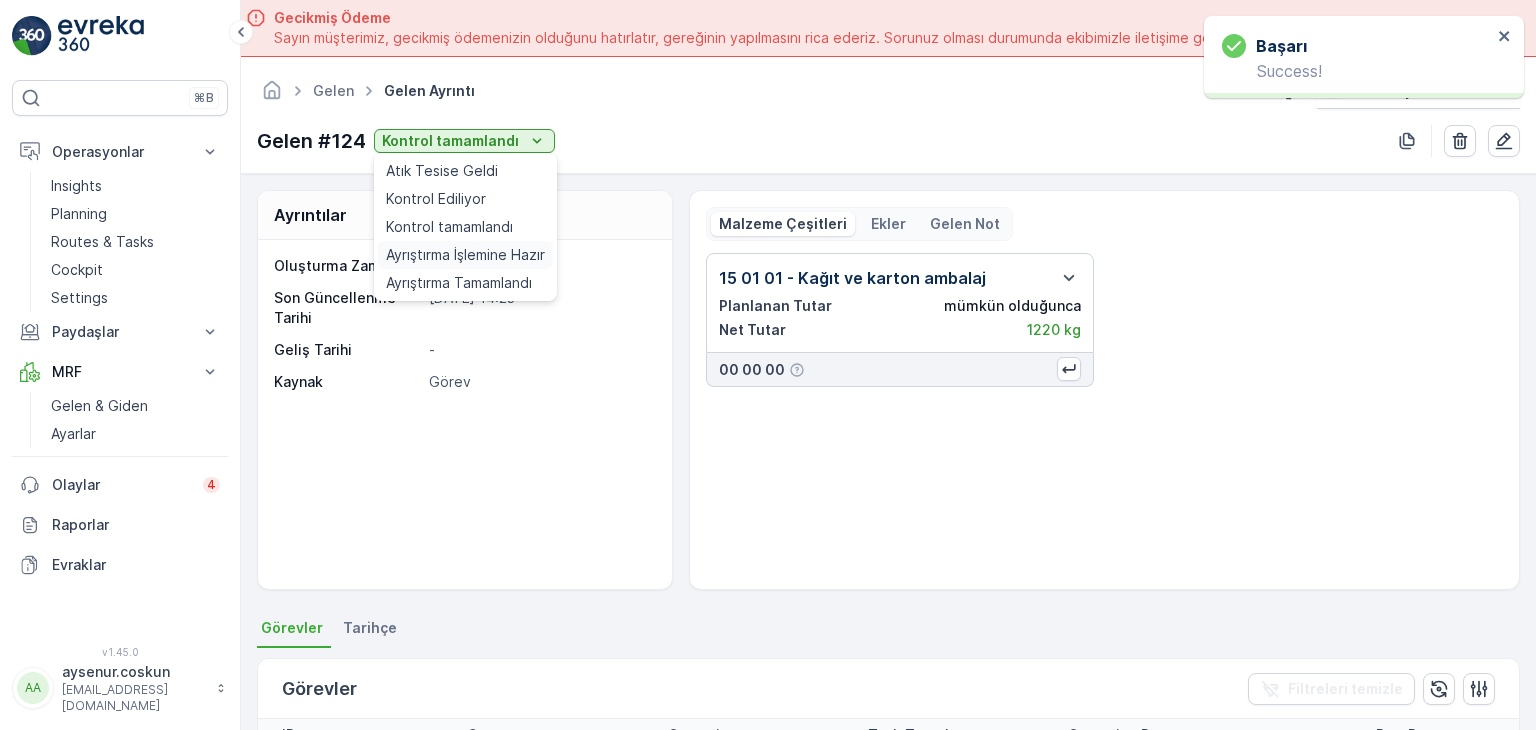 click on "Ayrıştırma İşlemine Hazır" at bounding box center [465, 255] 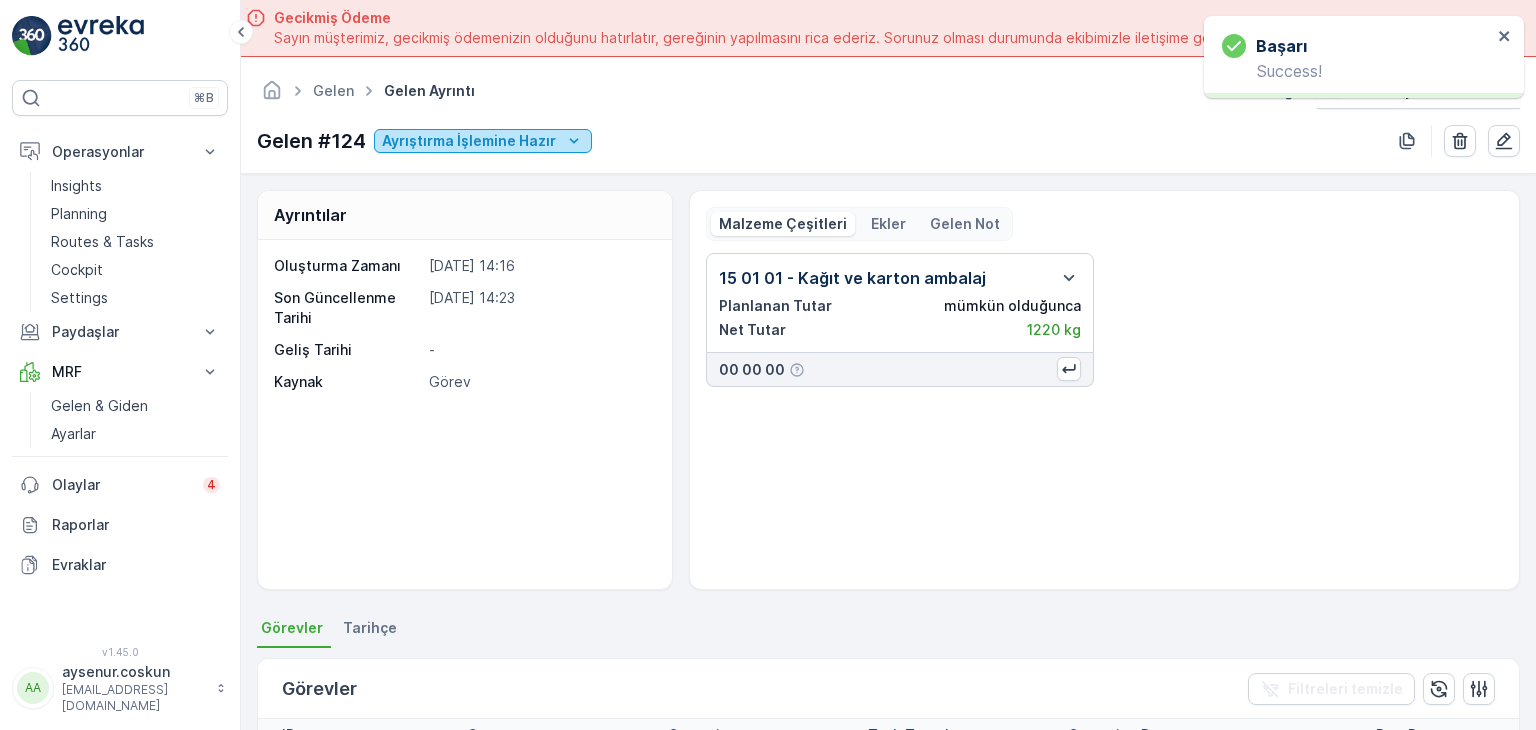 click on "Ayrıştırma İşlemine Hazır" at bounding box center (469, 141) 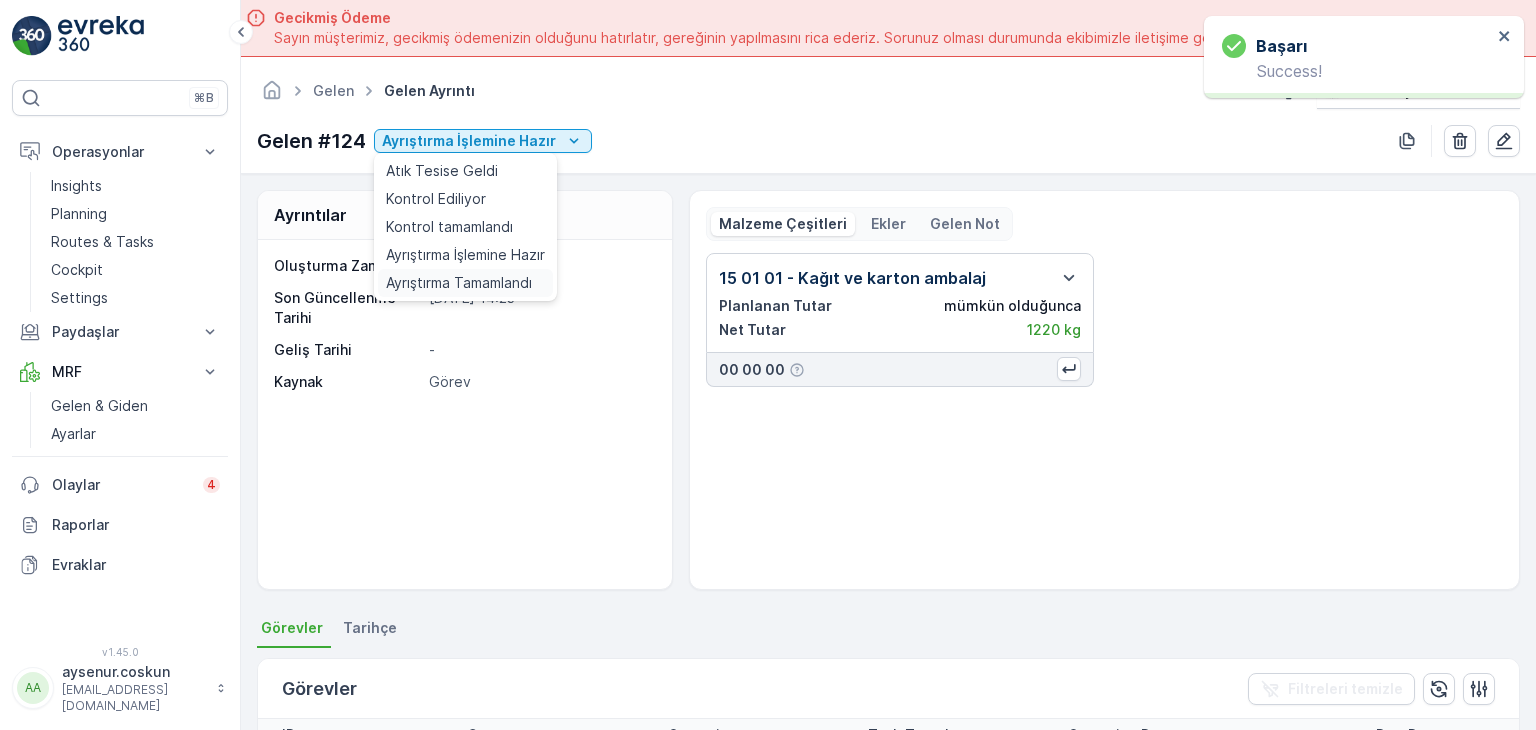 click on "Ayrıştırma Tamamlandı" at bounding box center [459, 283] 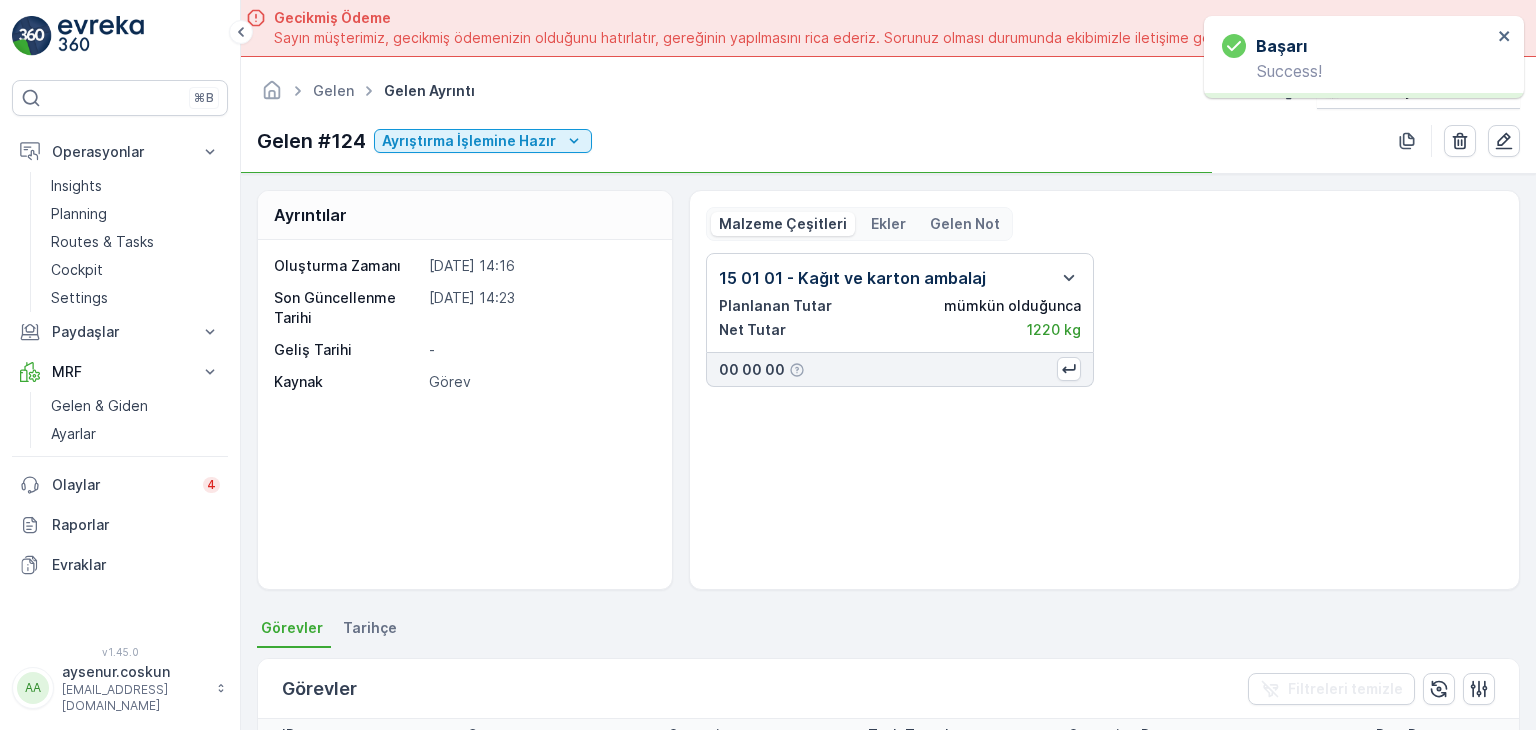 click on "Ayrıntılar" at bounding box center [465, 215] 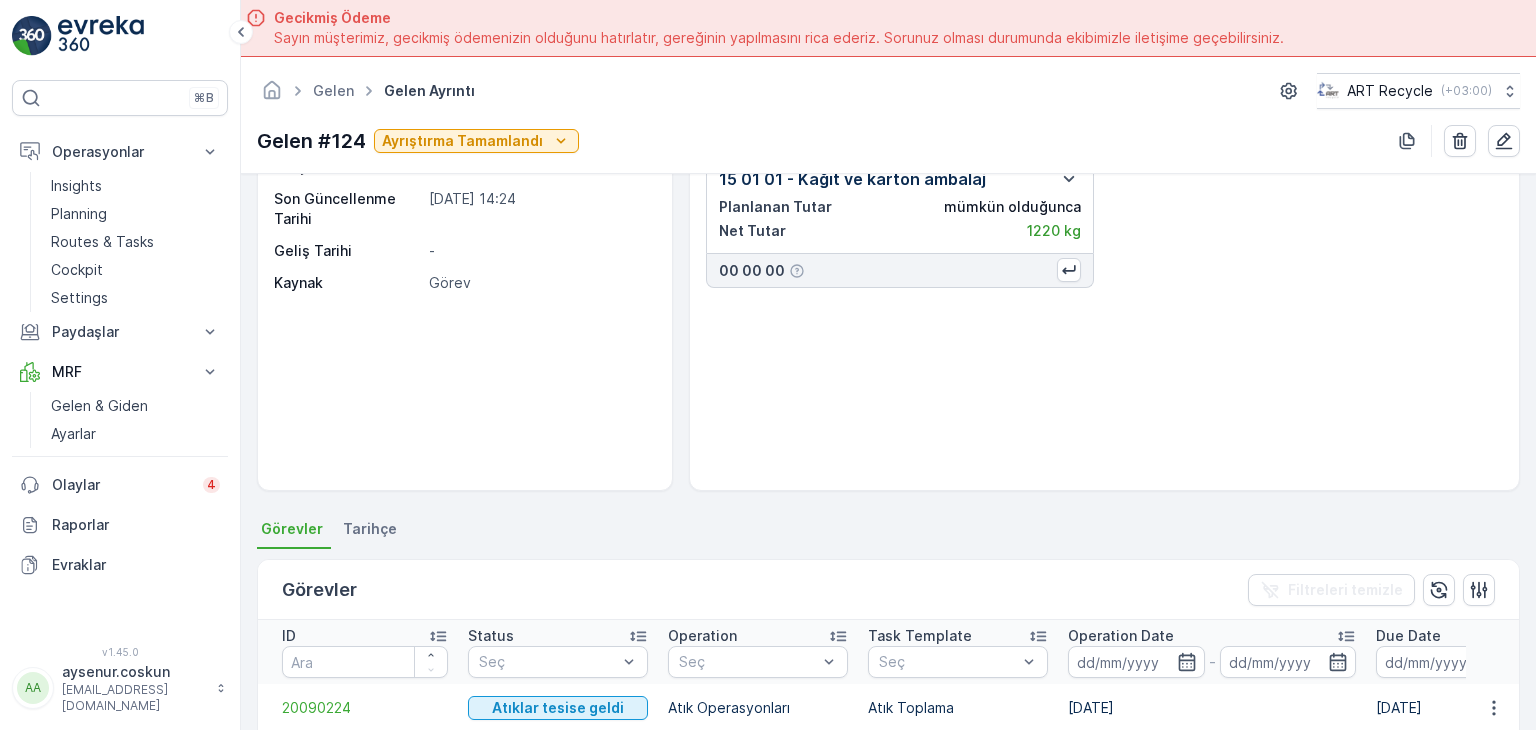 scroll, scrollTop: 0, scrollLeft: 0, axis: both 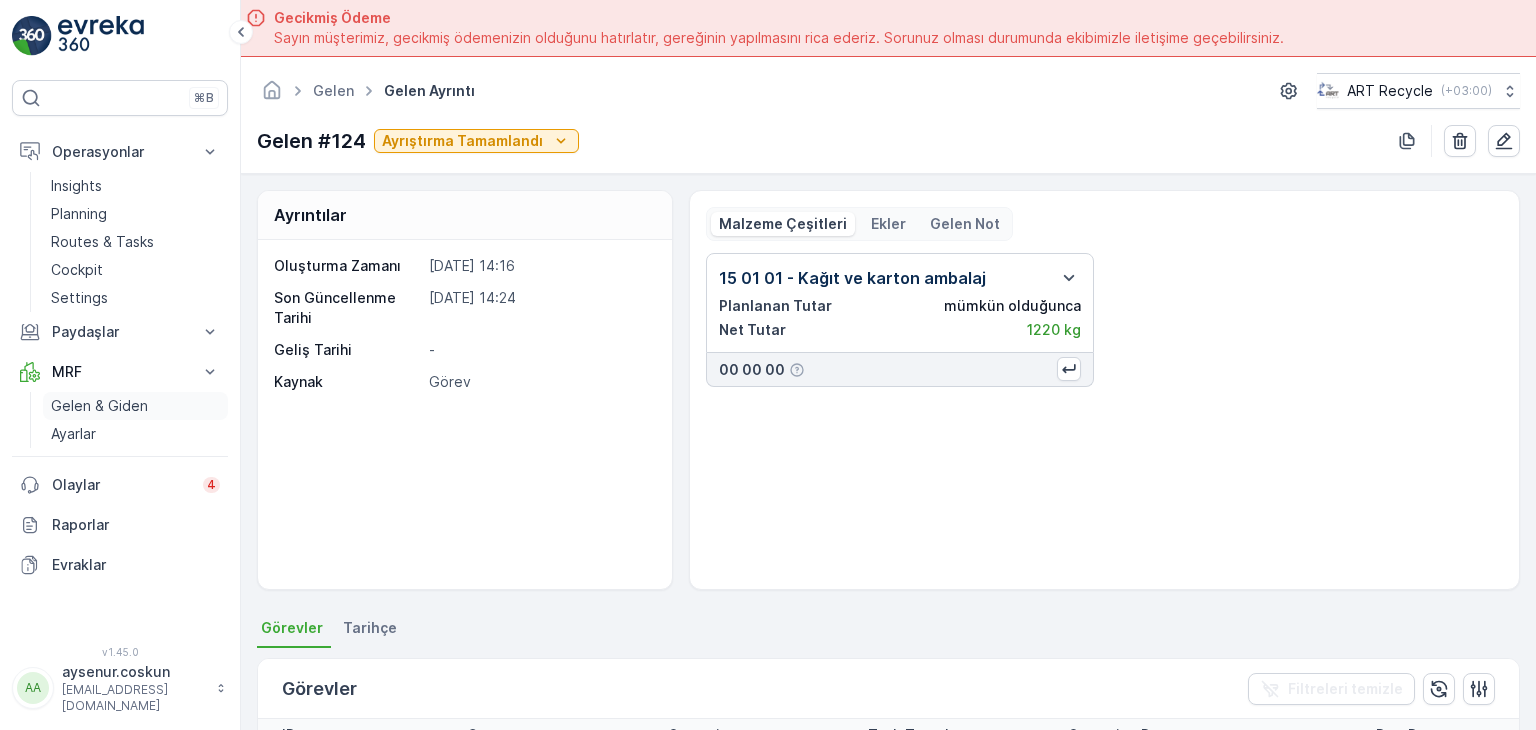 click on "Gelen & Giden" at bounding box center [99, 406] 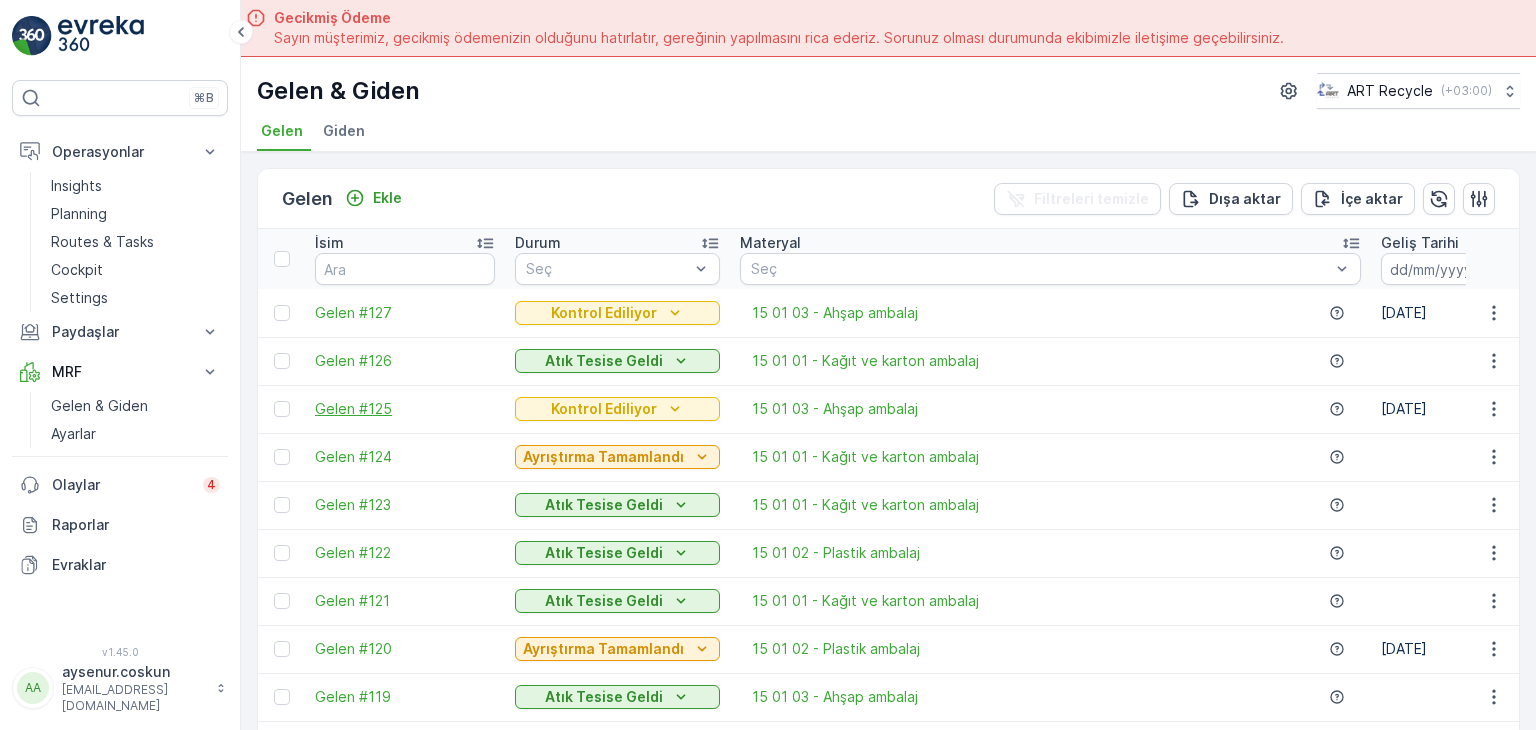 click on "Gelen #125" at bounding box center (405, 409) 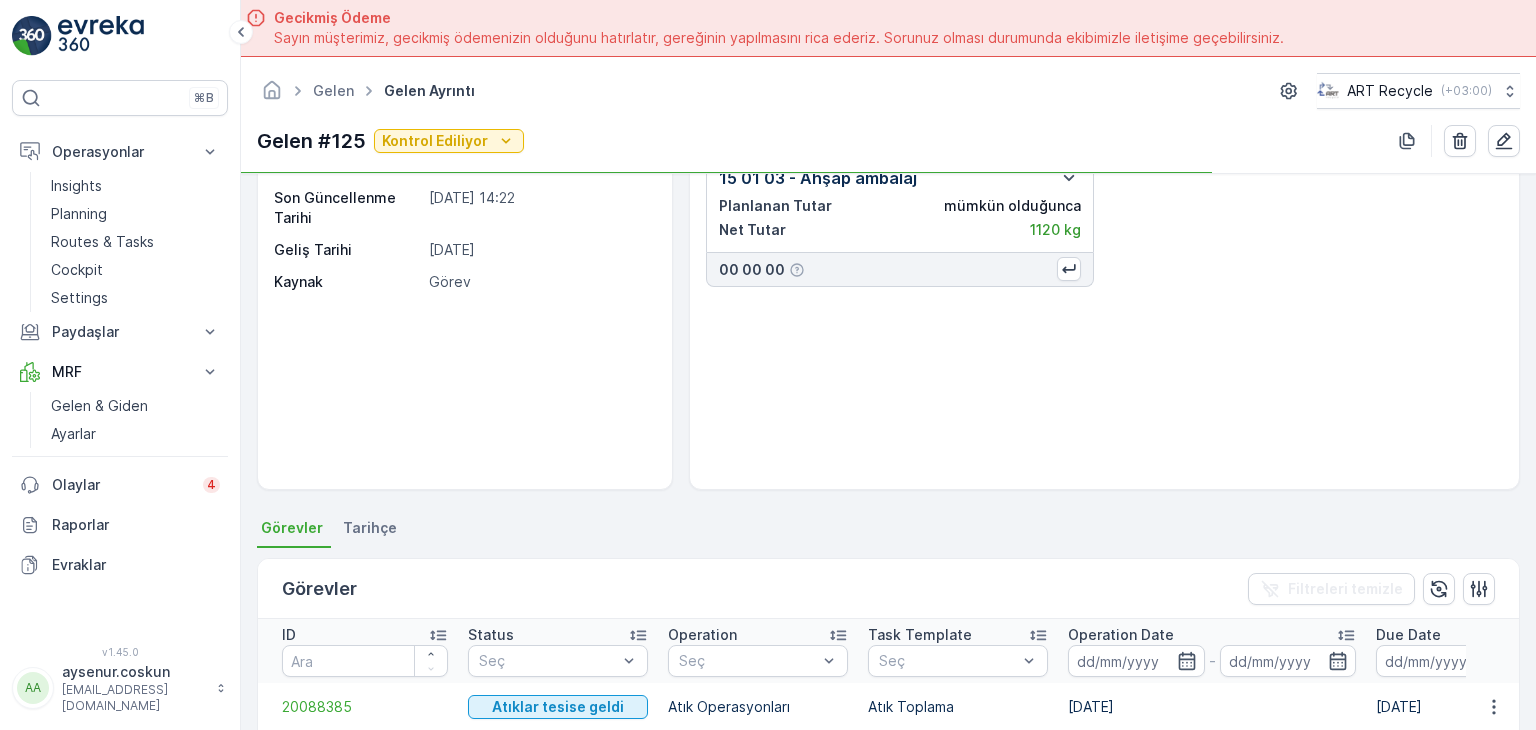 scroll, scrollTop: 0, scrollLeft: 0, axis: both 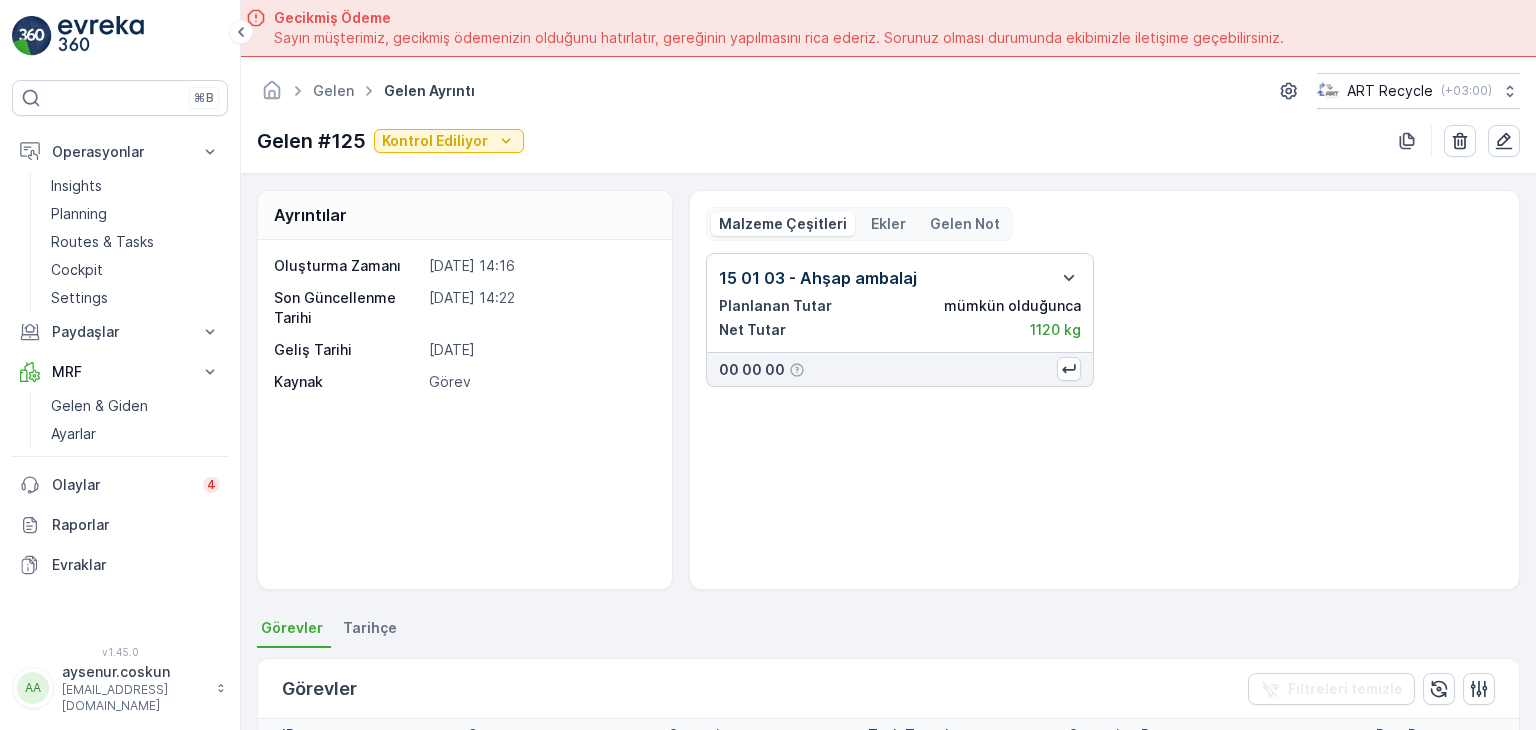 click on "15 01 03 - Ahşap ambalaj Planlanan Tutar mümkün olduğunca Net Tutar 1120 kg 00 00 00" at bounding box center (1104, 320) 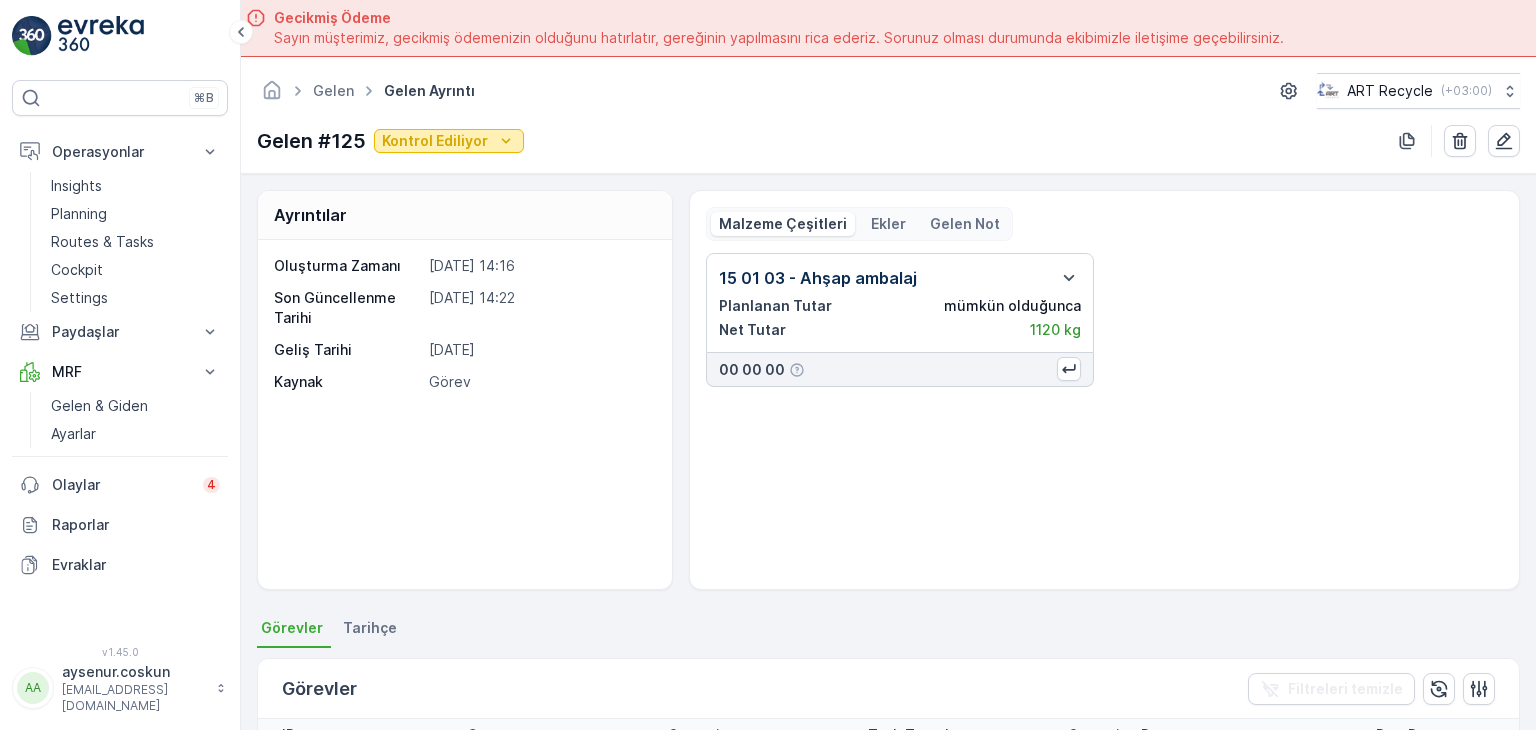 click on "Kontrol Ediliyor" at bounding box center (435, 141) 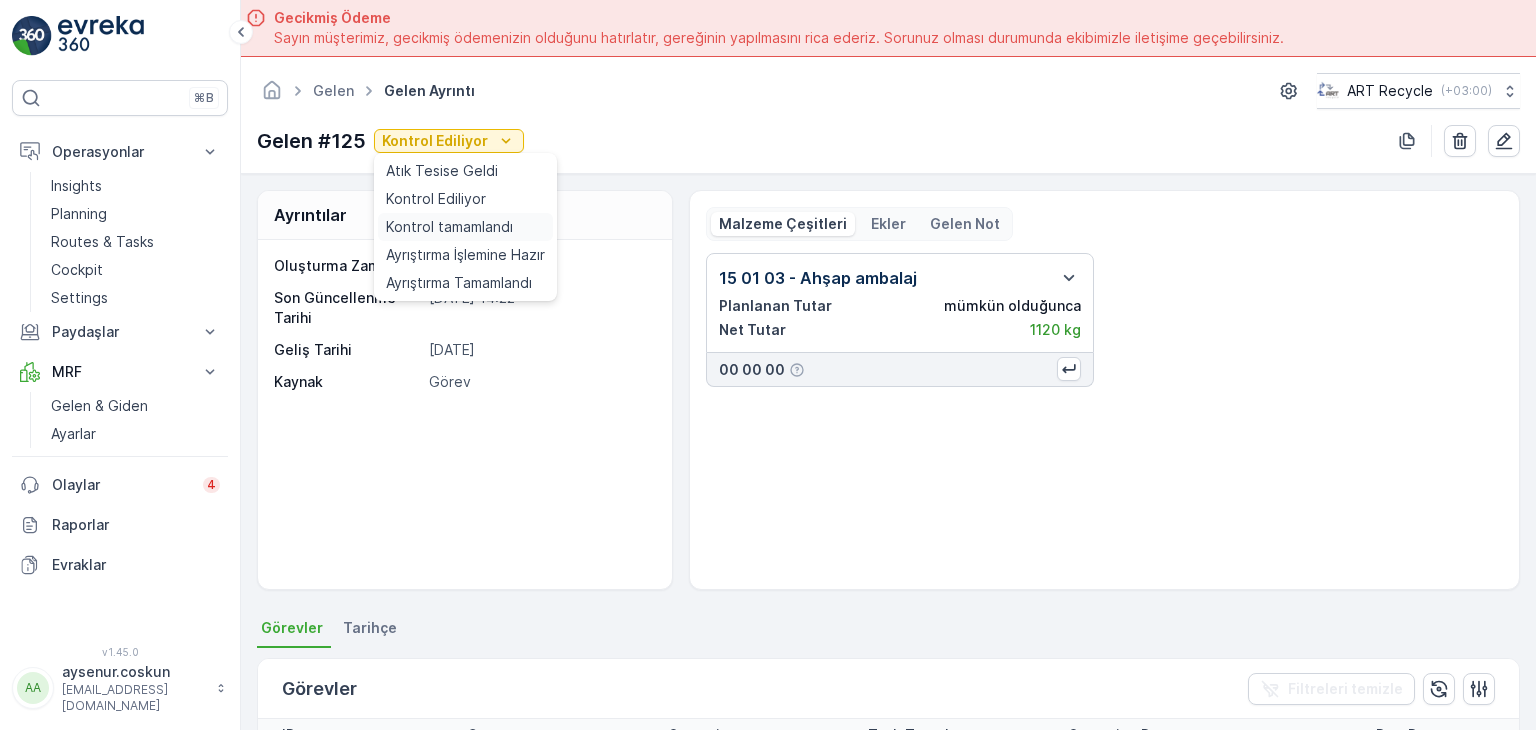 click on "Kontrol tamamlandı" at bounding box center [465, 227] 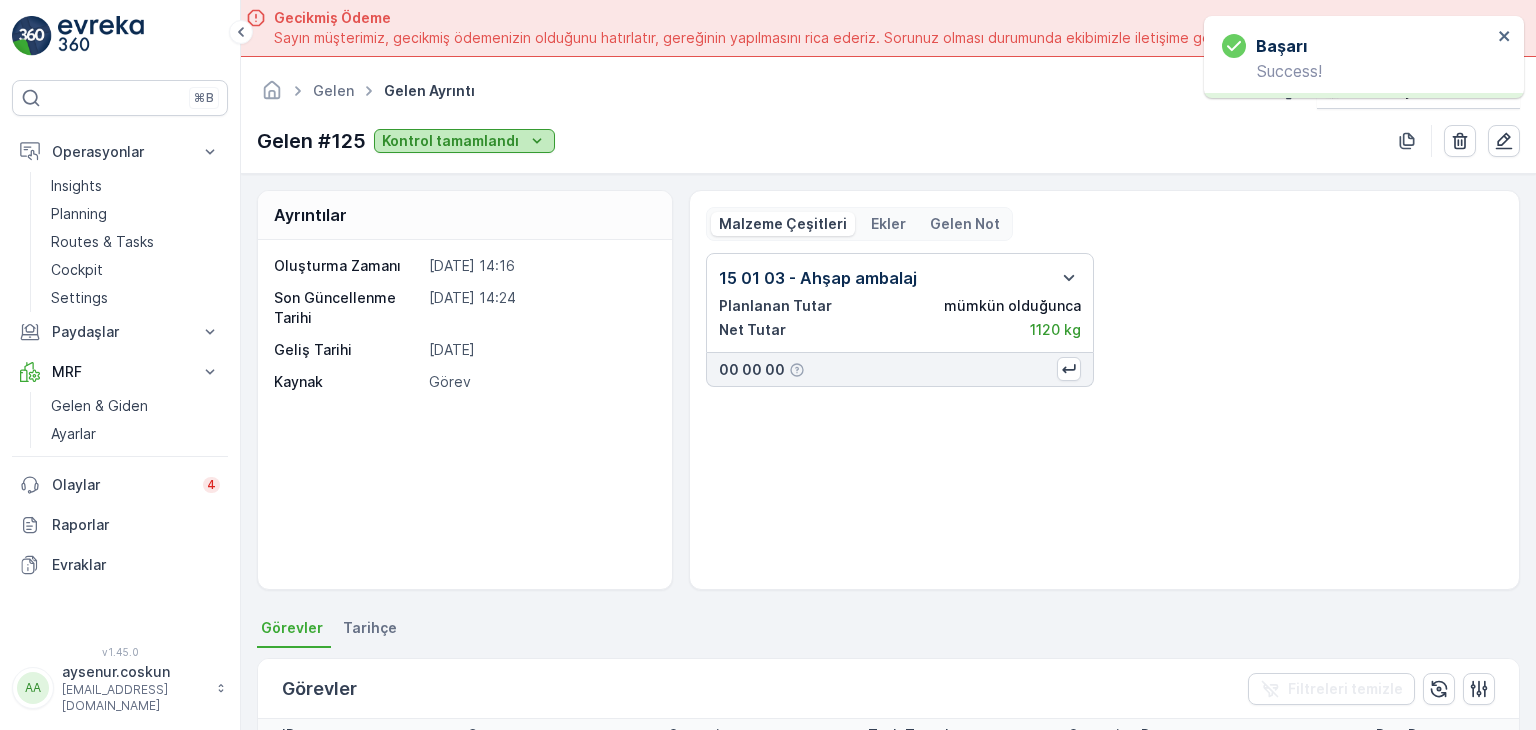 click on "Kontrol tamamlandı" at bounding box center [450, 141] 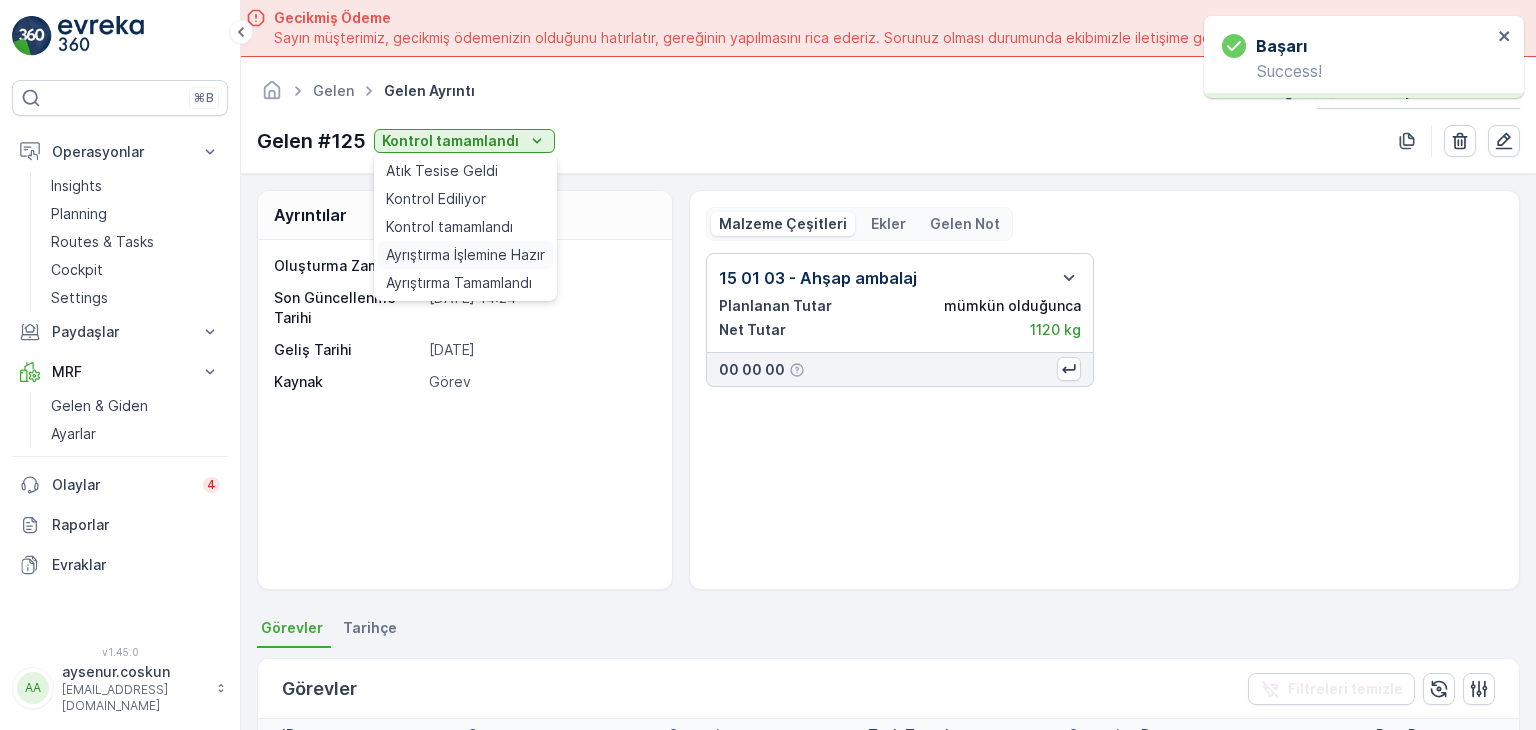 click on "Ayrıştırma İşlemine Hazır" at bounding box center [465, 255] 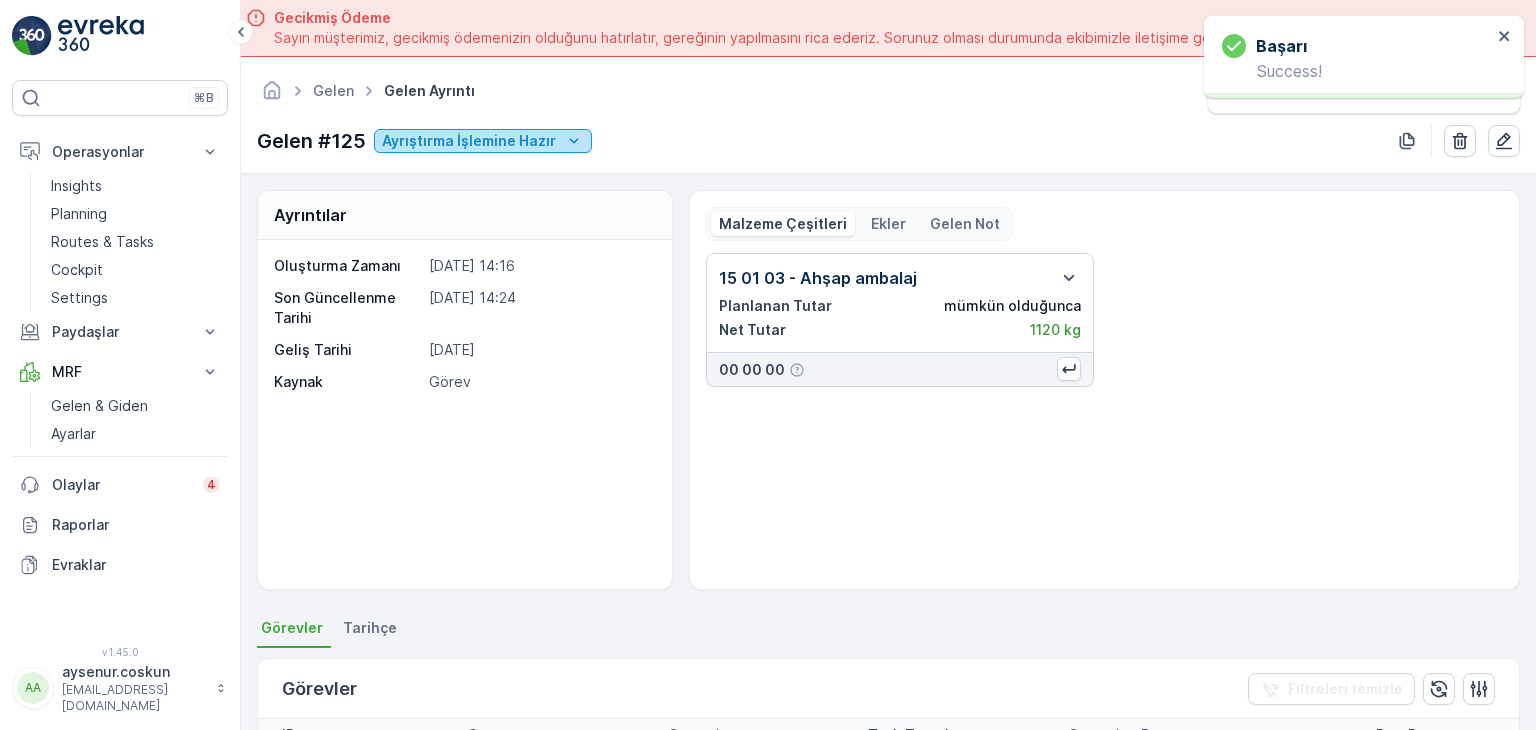 click on "Ayrıştırma İşlemine Hazır" at bounding box center (469, 141) 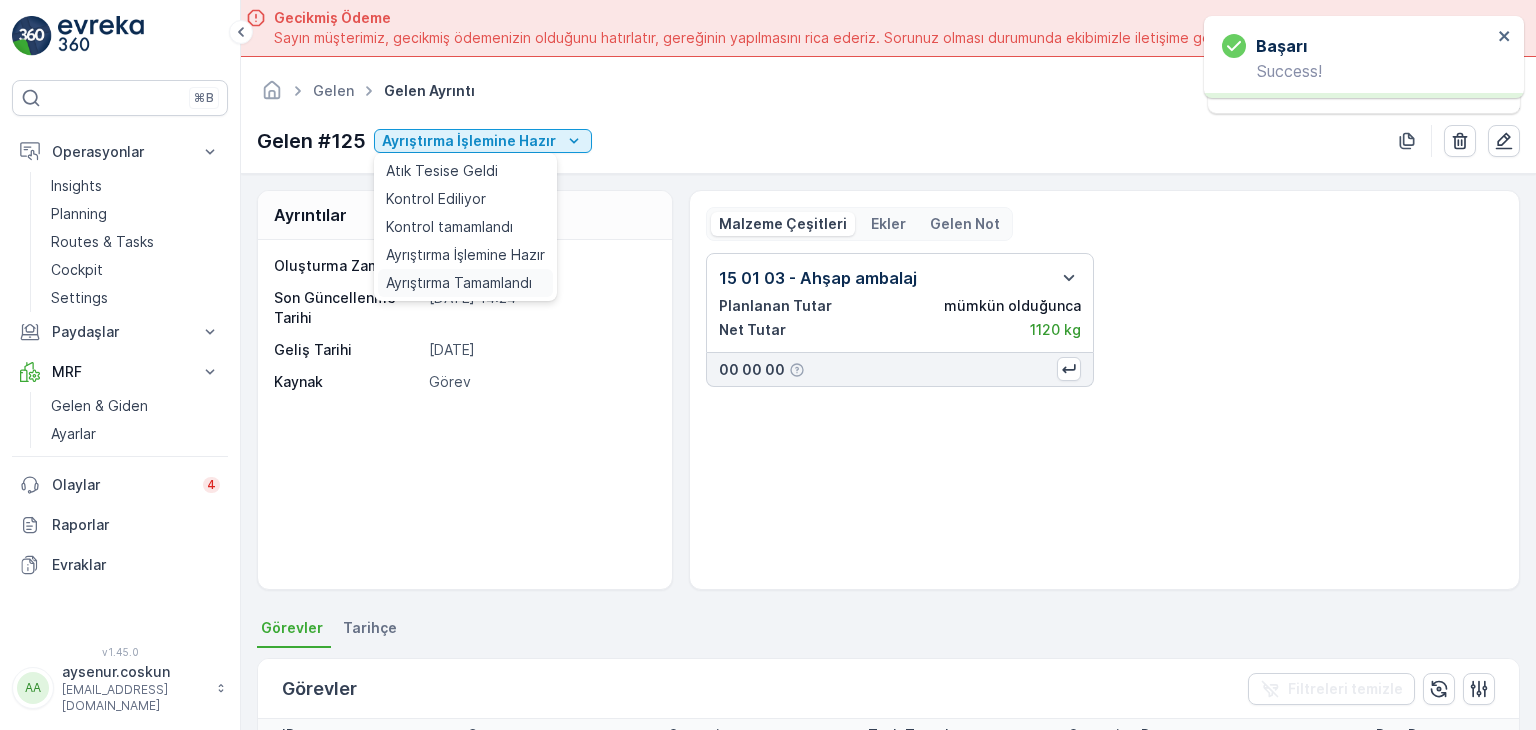 click on "Ayrıştırma Tamamlandı" at bounding box center (459, 283) 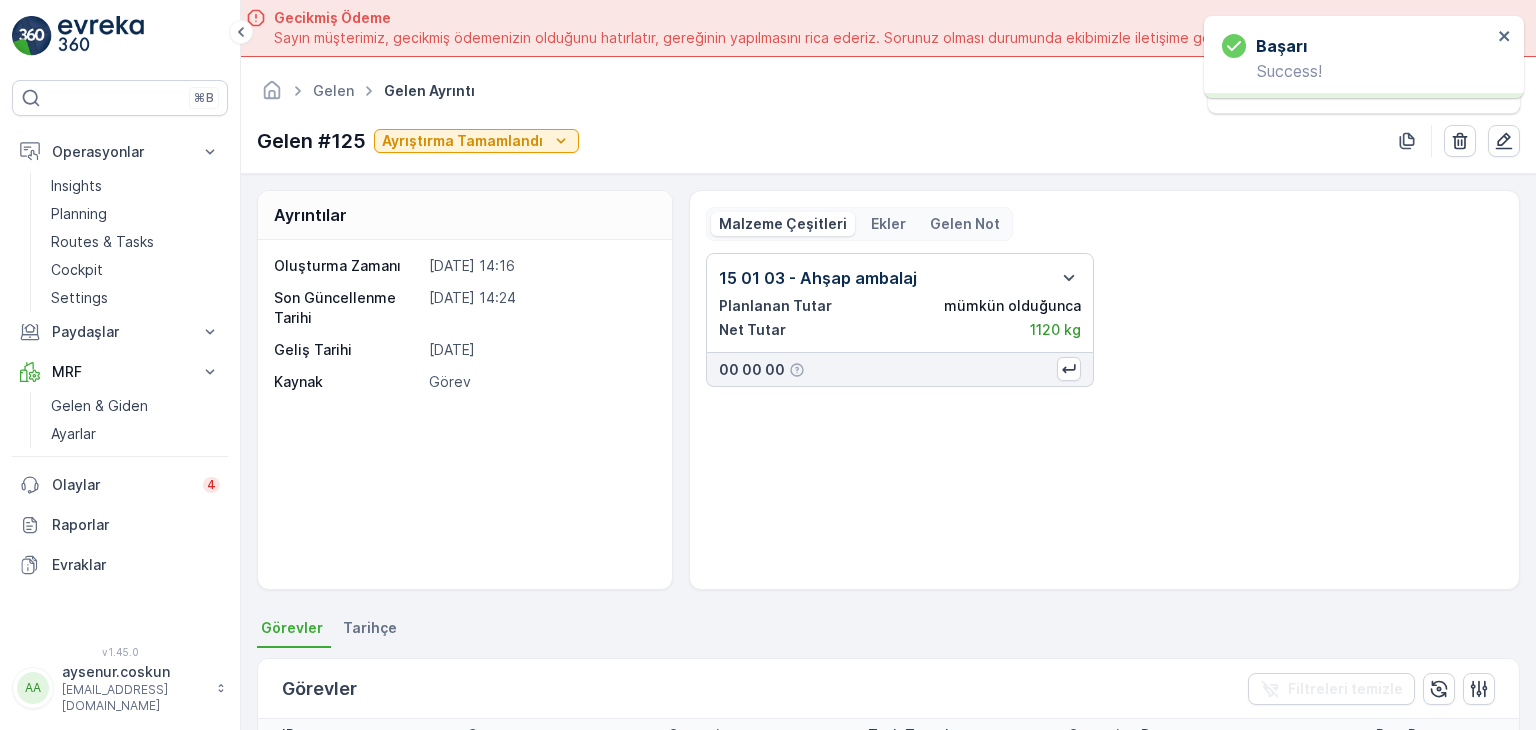 click on "Ayrıntılar Oluşturma Zamanı [DATE] 14:16 Son Güncellenme Tarihi [DATE] 14:24 Geliş Tarihi [DATE] Kaynak Görev Malzeme Çeşitleri Ekler Gelen Not 15 01 03 - Ahşap ambalaj Planlanan Tutar mümkün olduğunca Net Tutar 1120 kg 00 00 00" at bounding box center [888, 390] 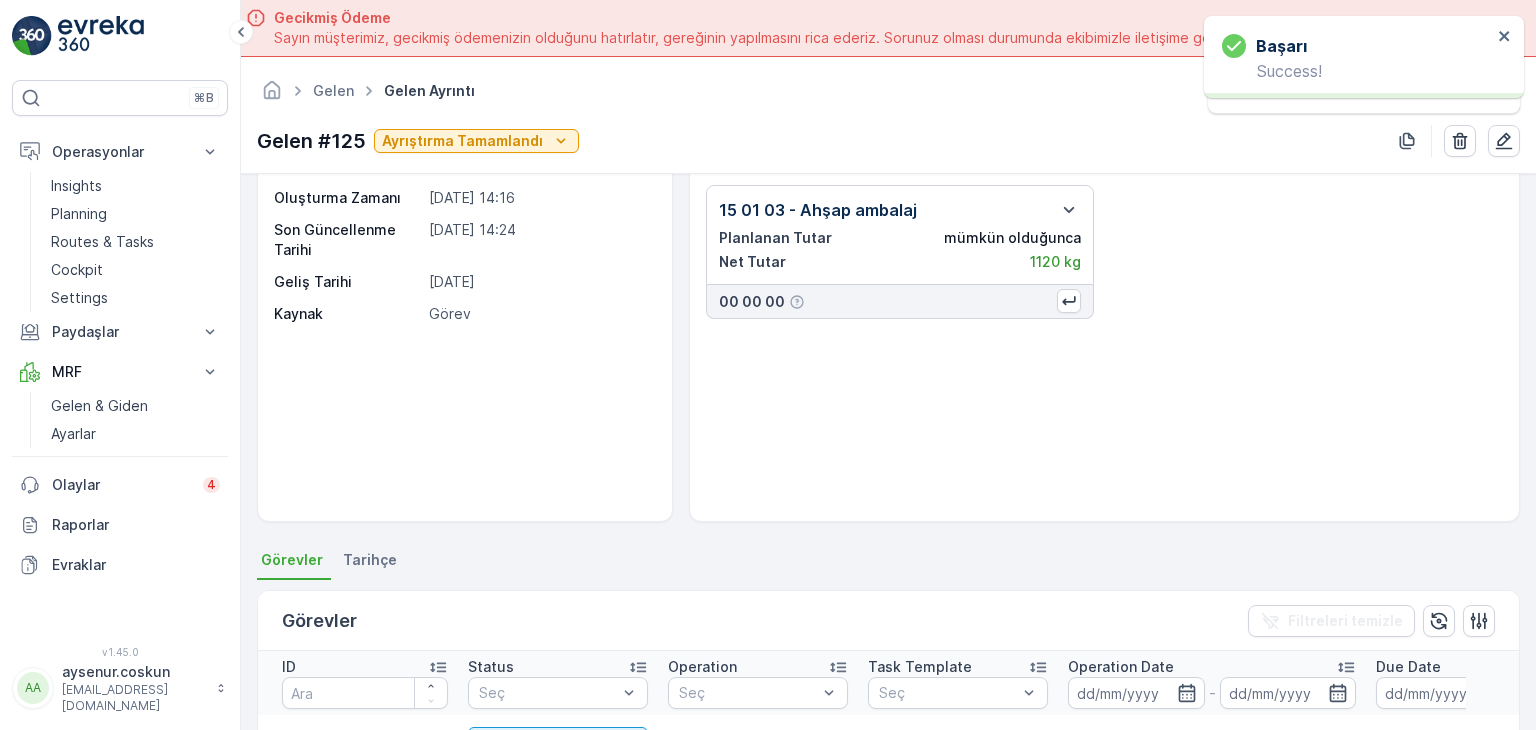 scroll, scrollTop: 200, scrollLeft: 0, axis: vertical 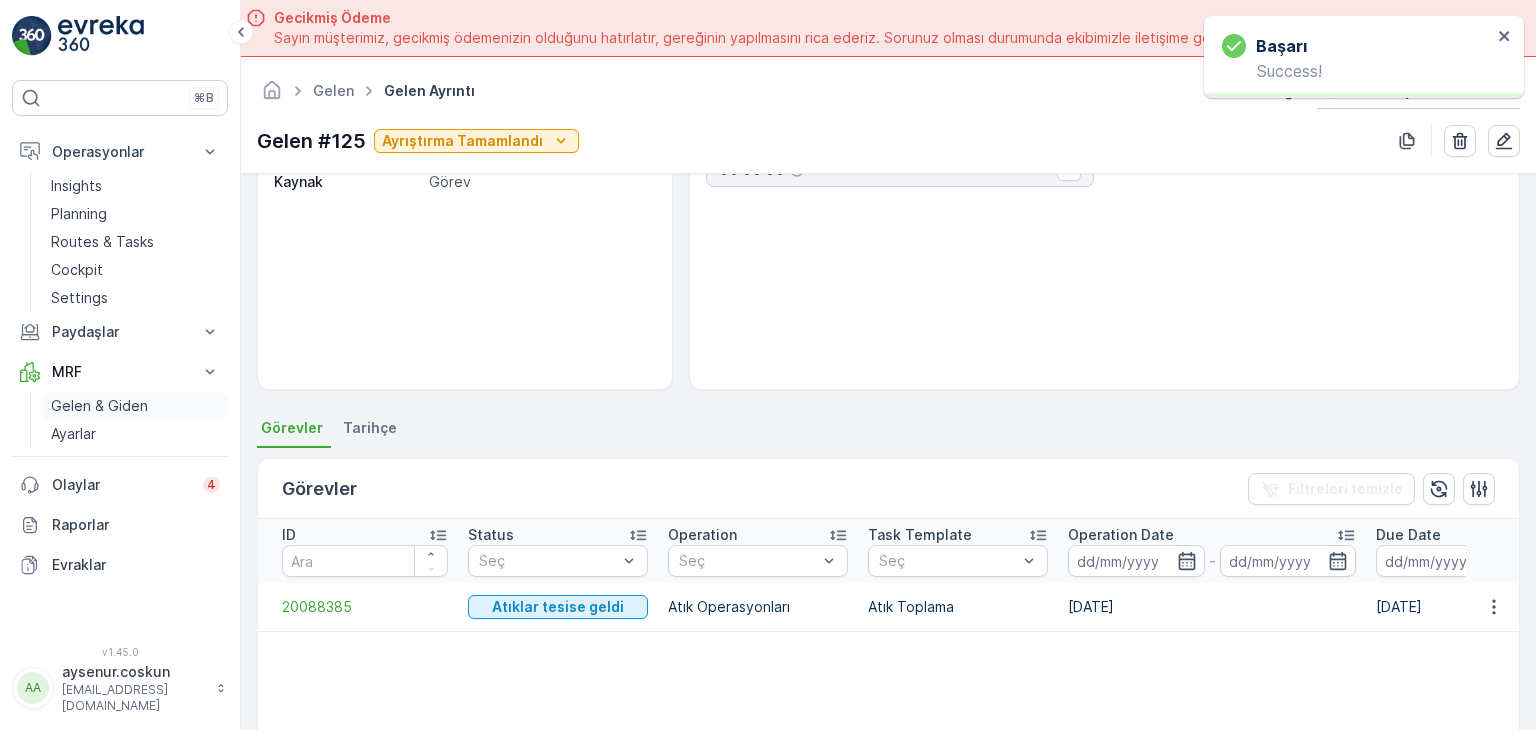 click on "Gelen & Giden" at bounding box center (135, 406) 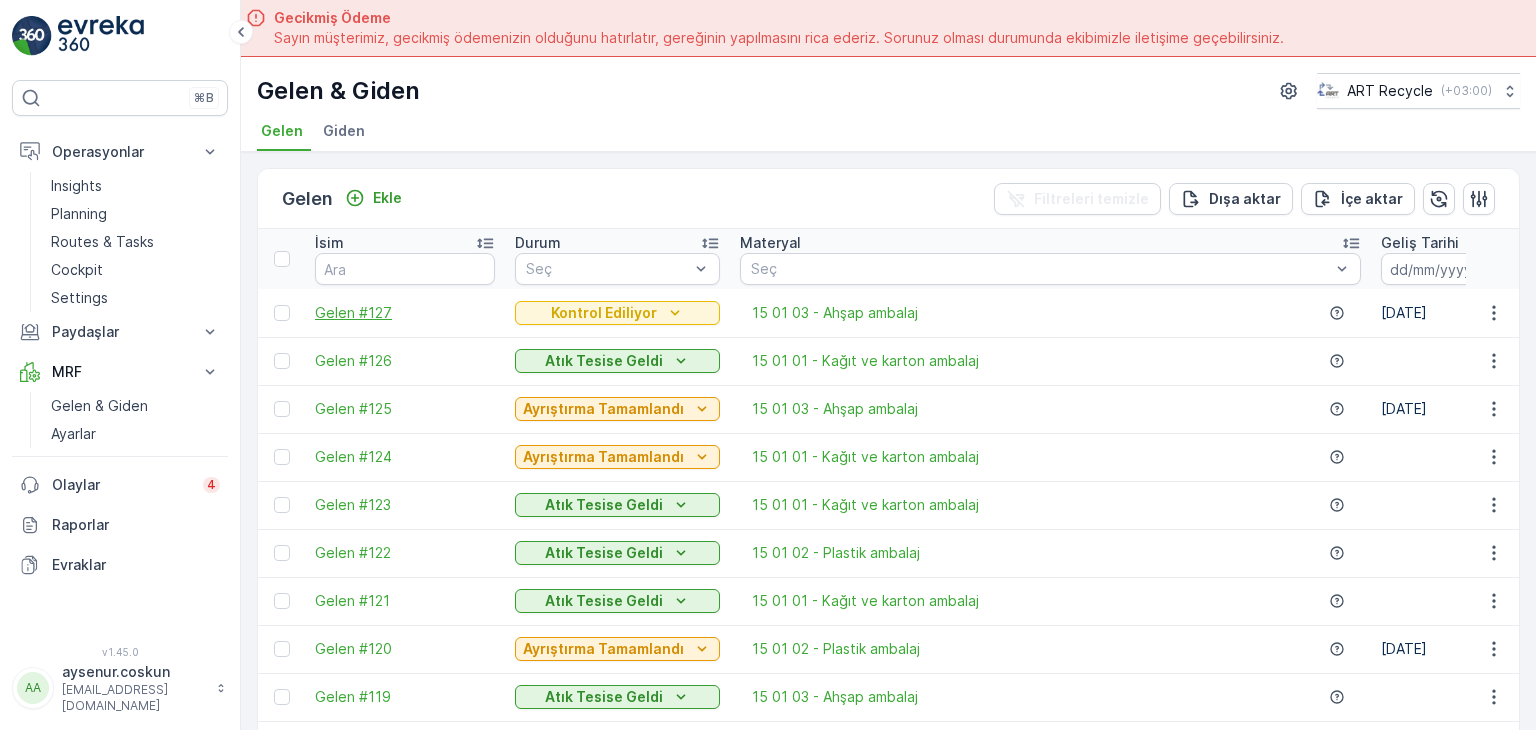 click on "Gelen #127" at bounding box center (405, 313) 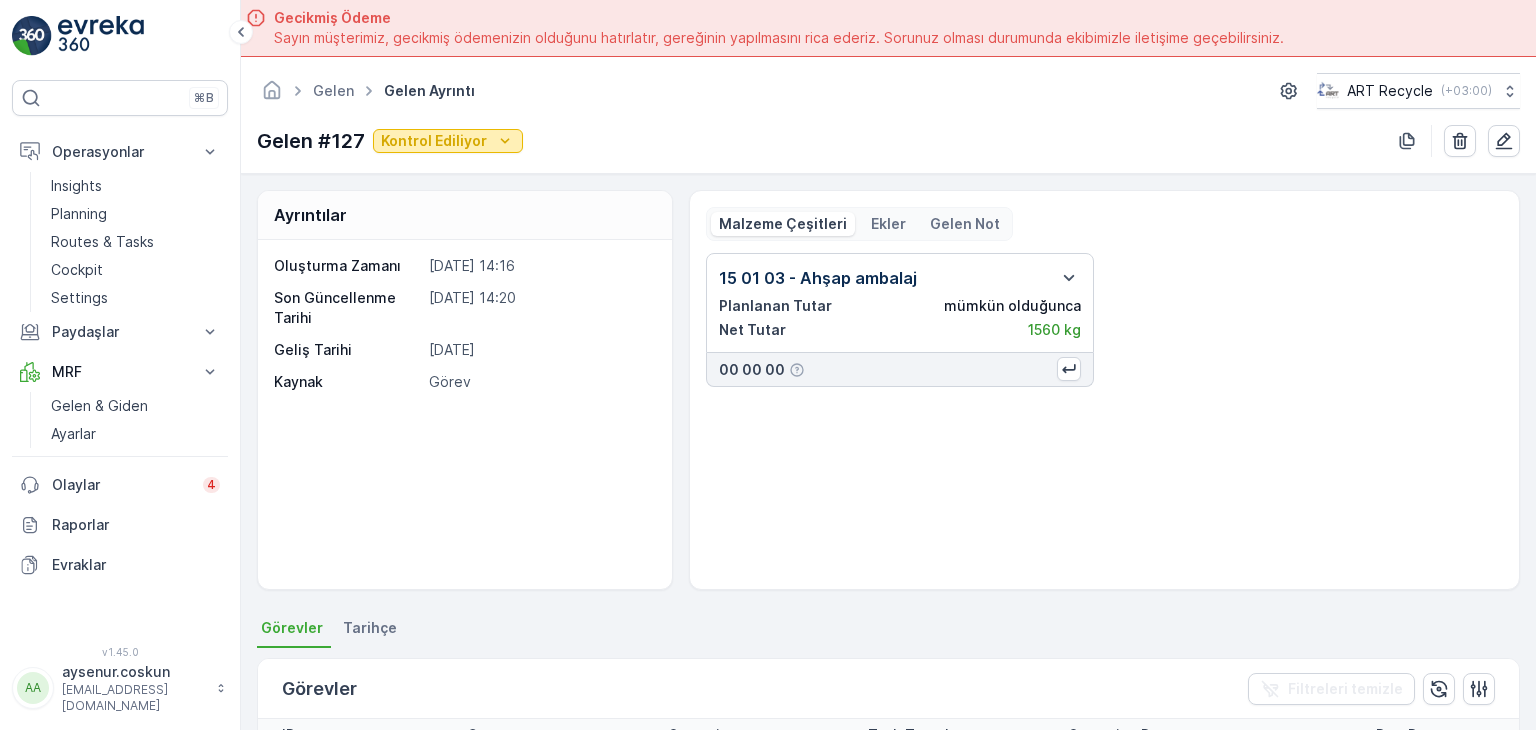 click on "Kontrol Ediliyor" at bounding box center [434, 141] 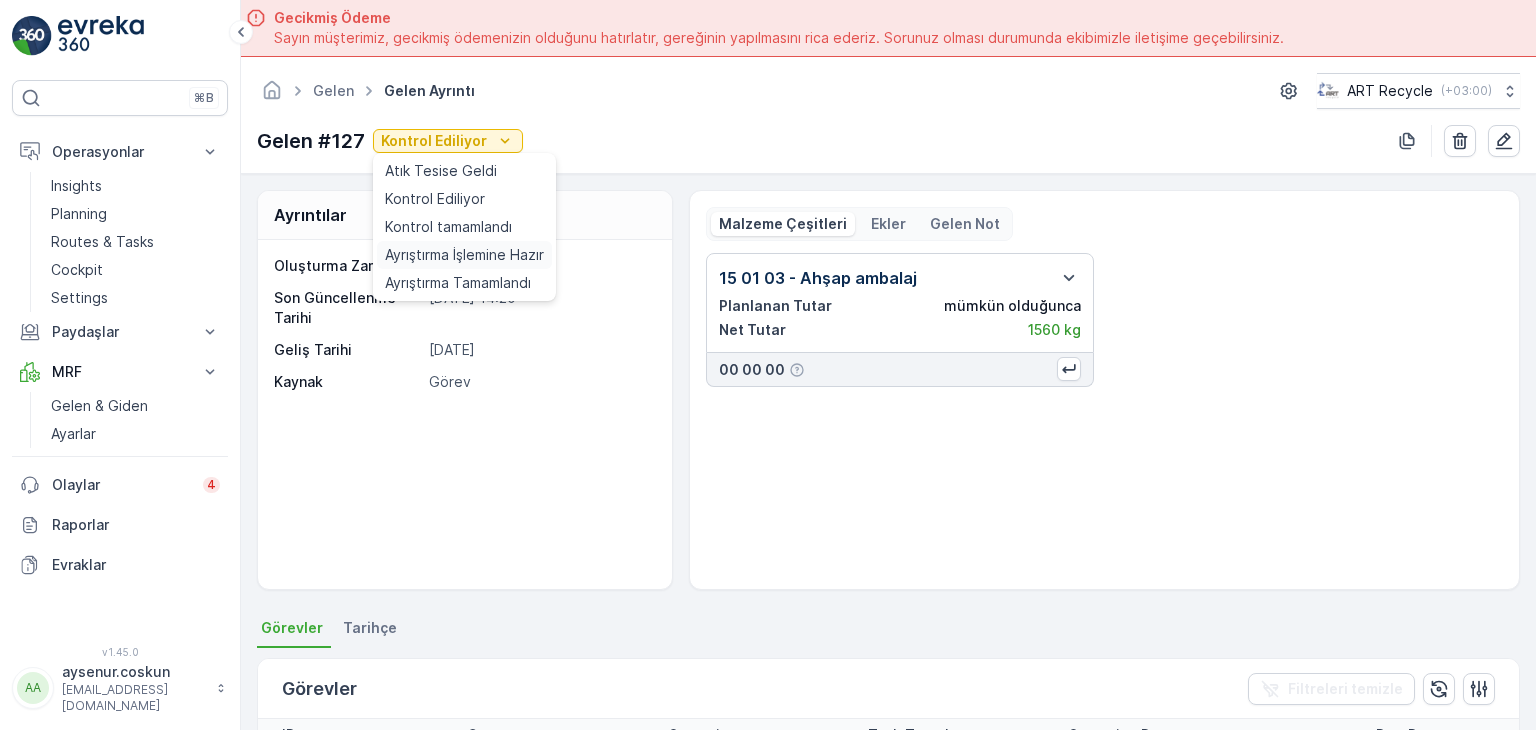 click on "Ayrıştırma İşlemine Hazır" at bounding box center (464, 255) 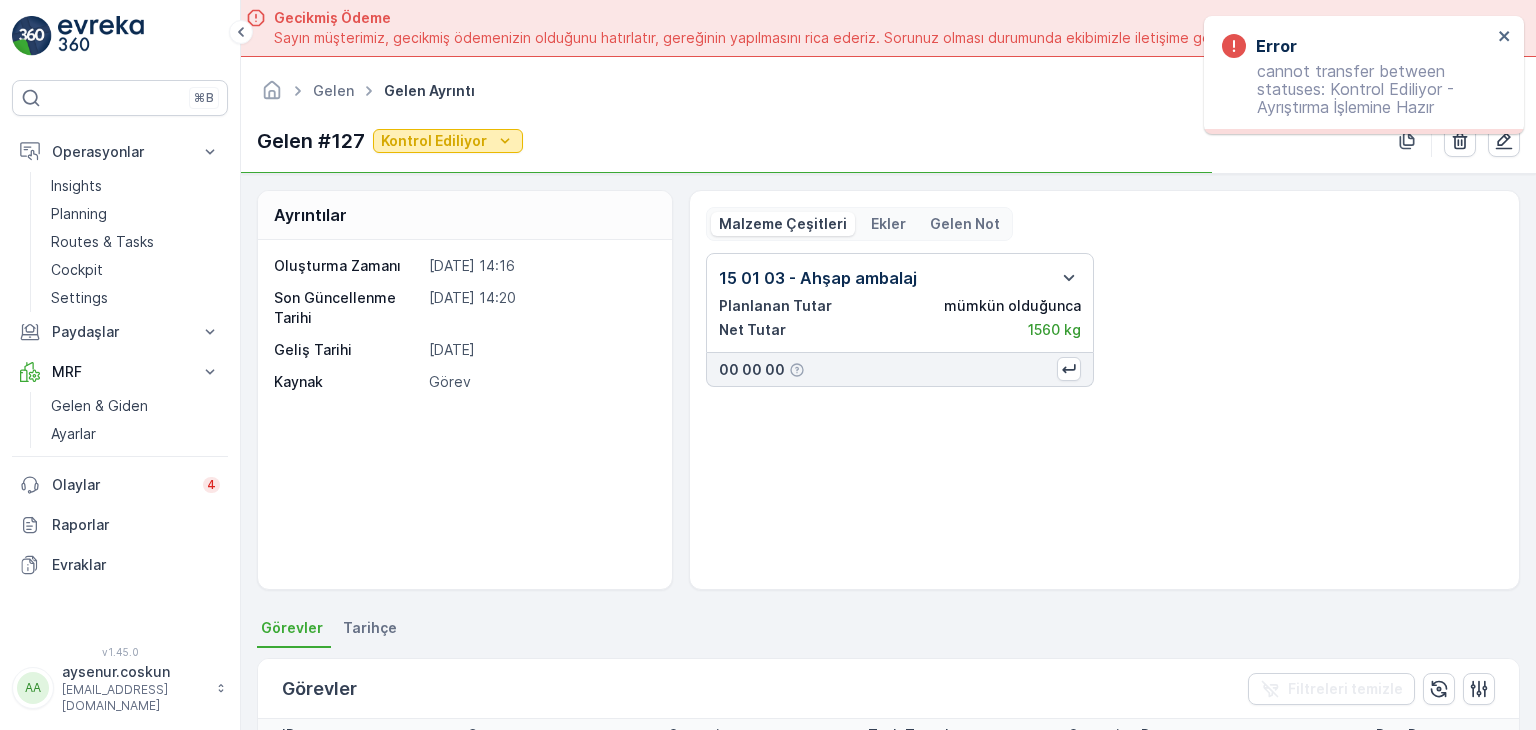 click on "Kontrol Ediliyor" at bounding box center [448, 141] 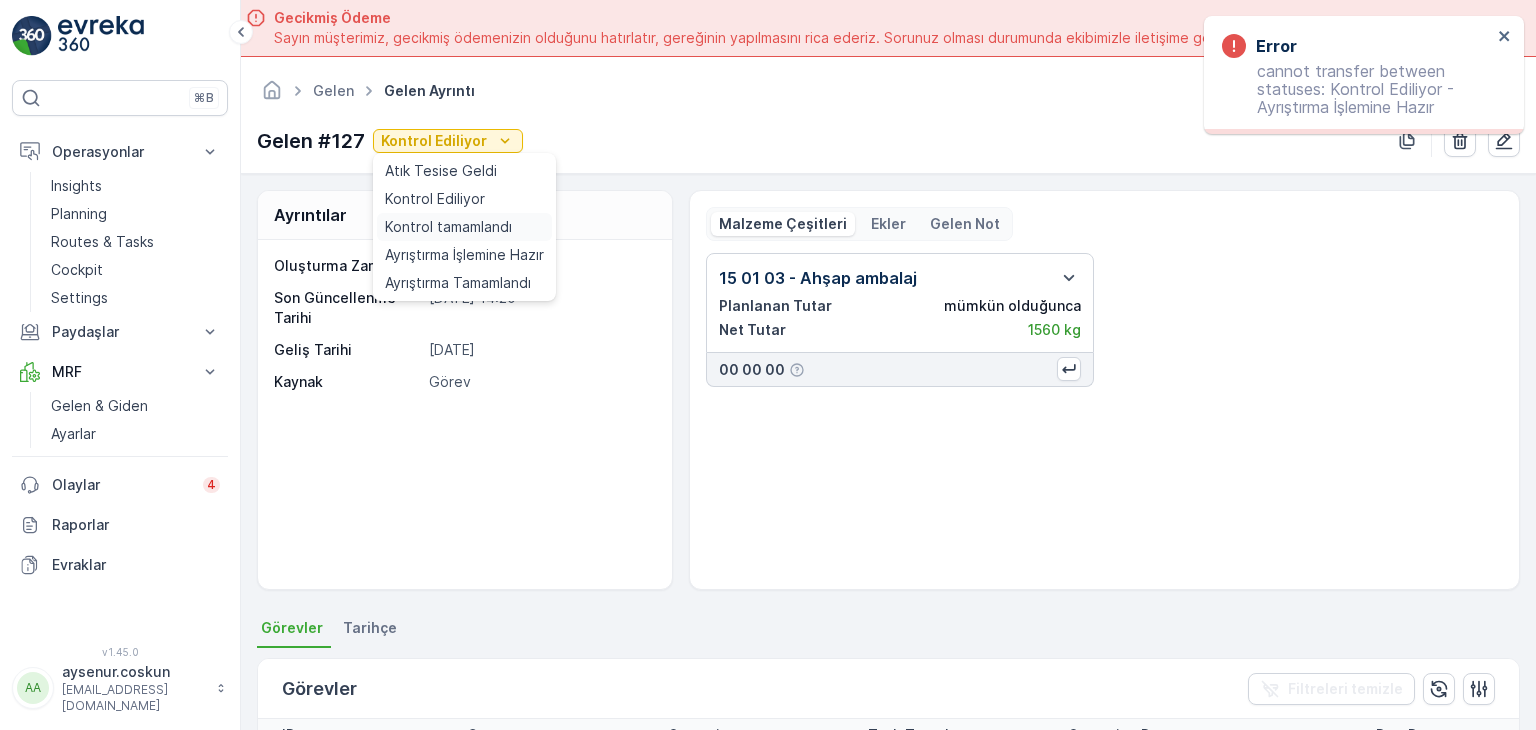 click on "Kontrol tamamlandı" at bounding box center [448, 227] 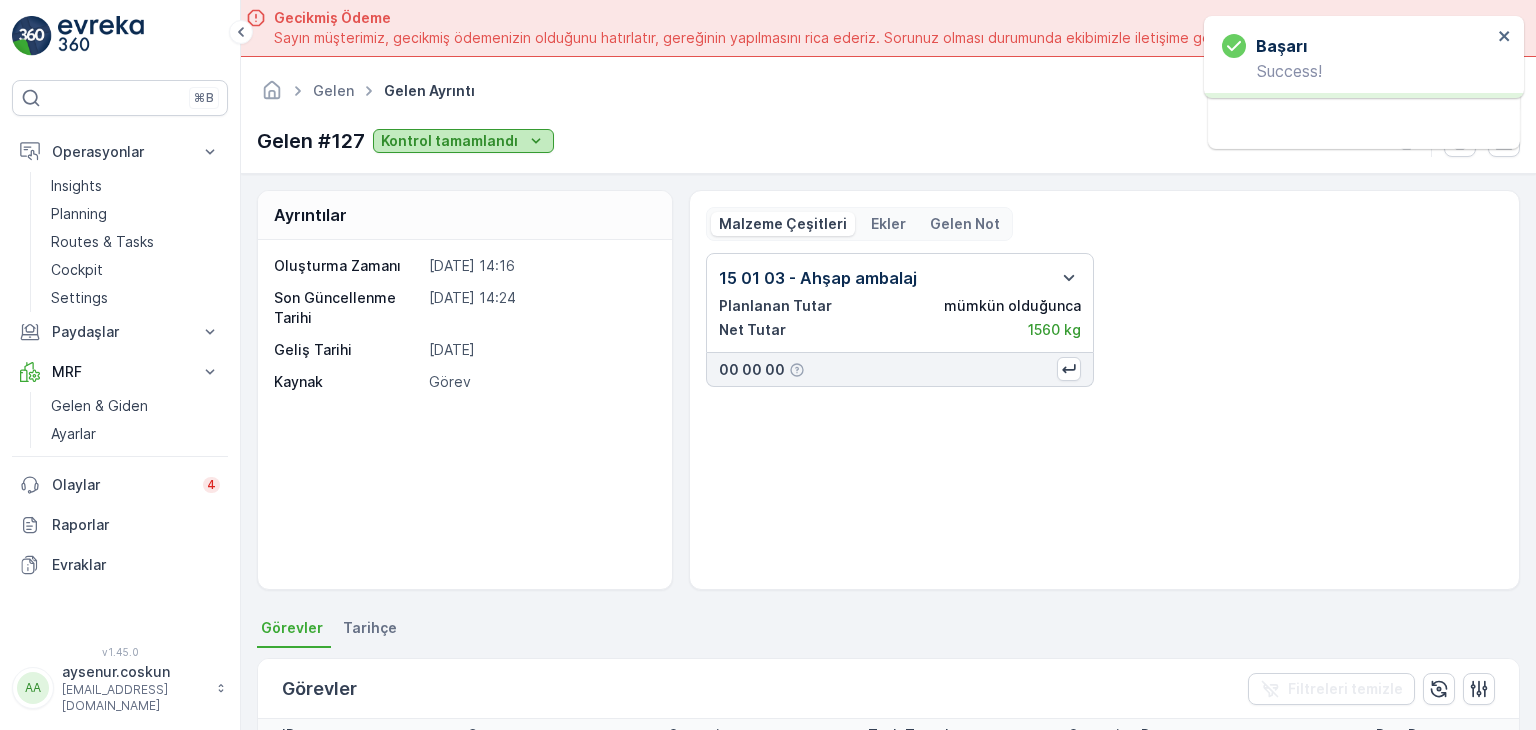 click on "Kontrol tamamlandı" at bounding box center (449, 141) 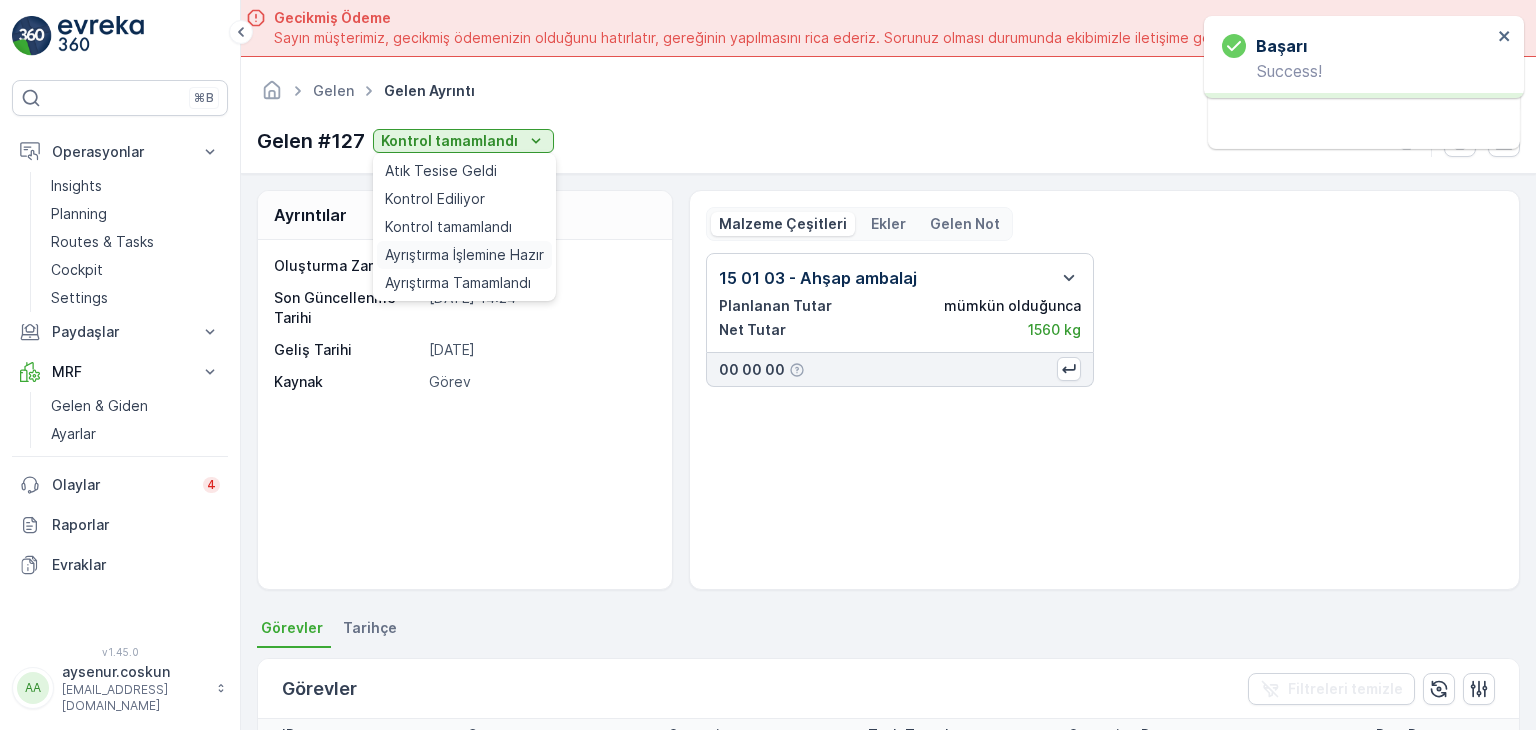 click on "Ayrıştırma İşlemine Hazır" at bounding box center (464, 255) 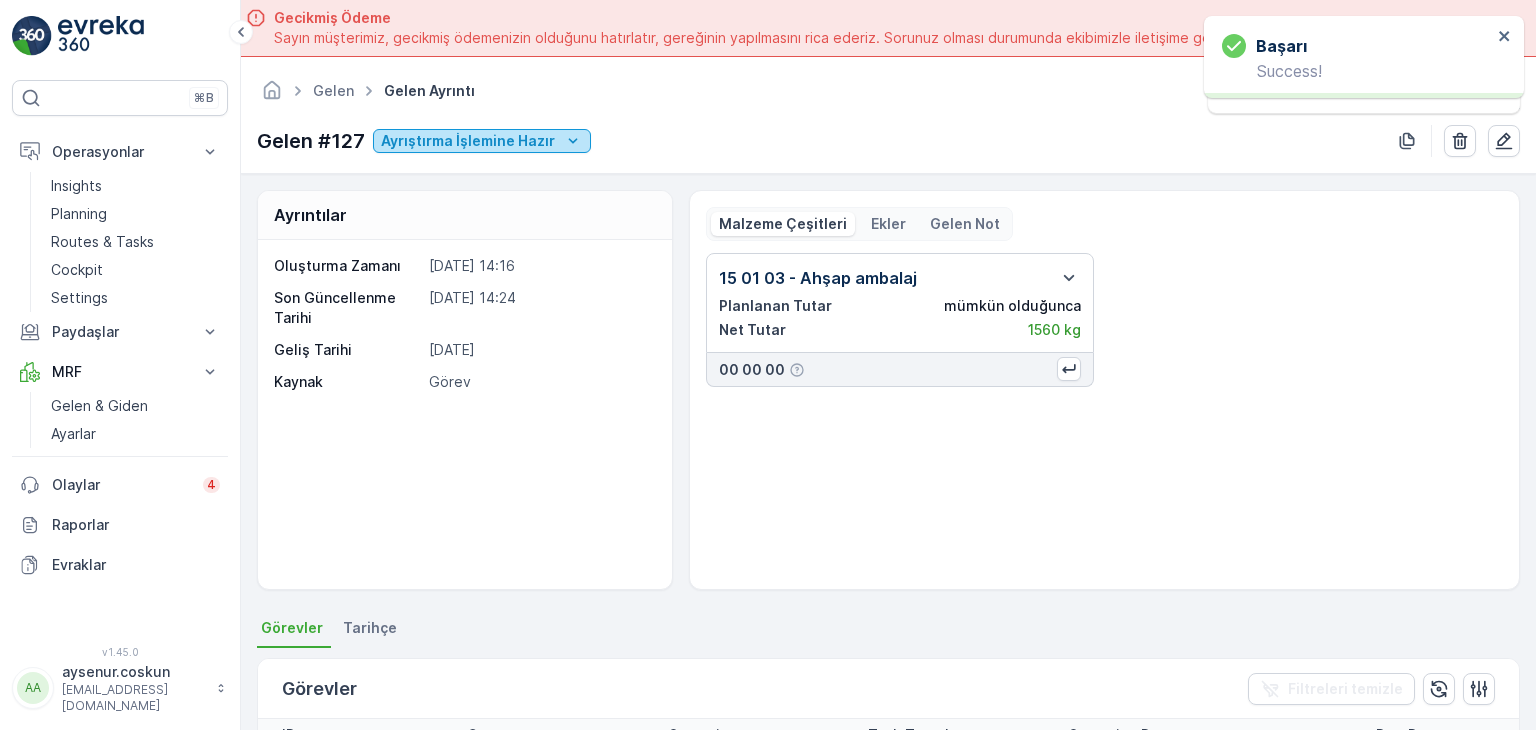 click on "Ayrıştırma İşlemine Hazır" at bounding box center (468, 141) 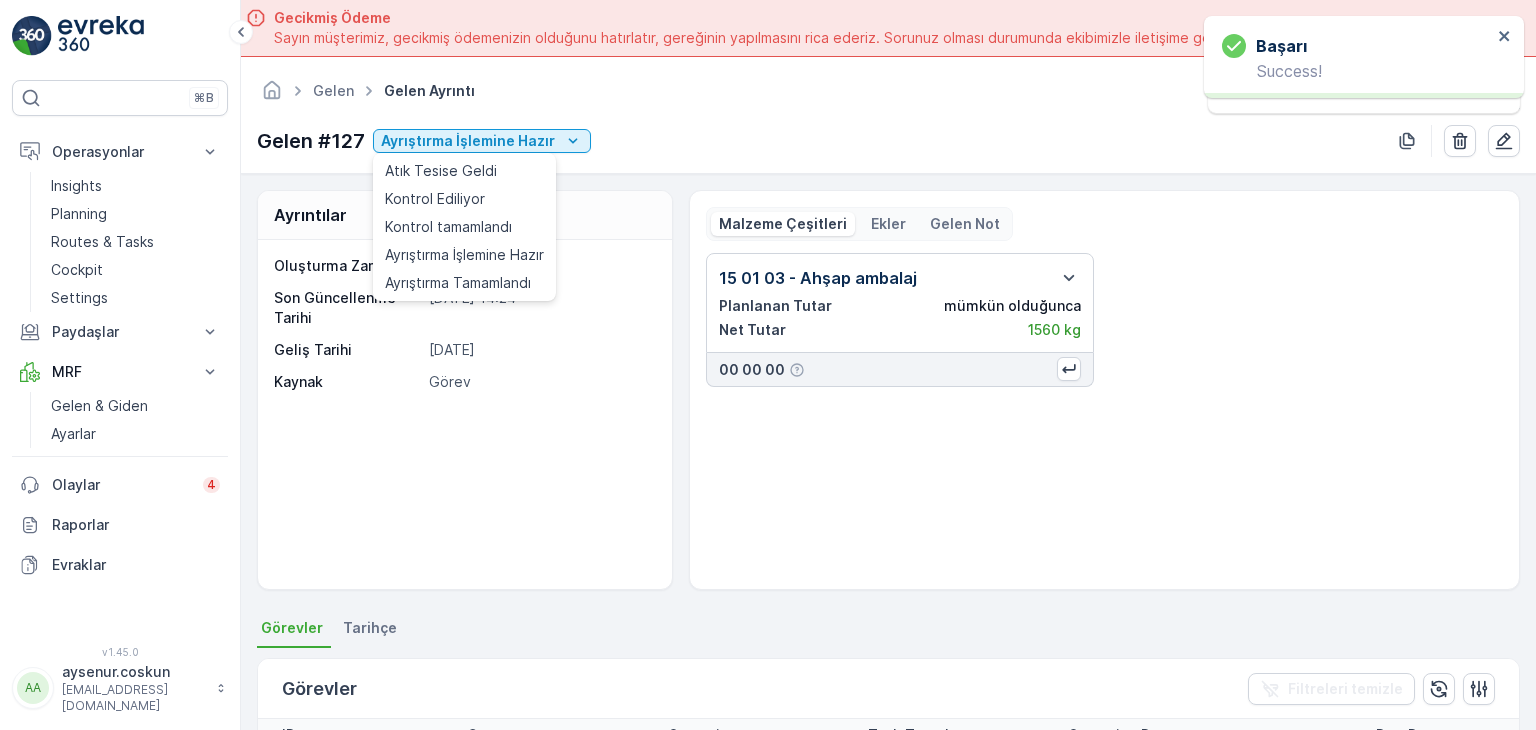 click on "Ayrıştırma Tamamlandı" at bounding box center [458, 283] 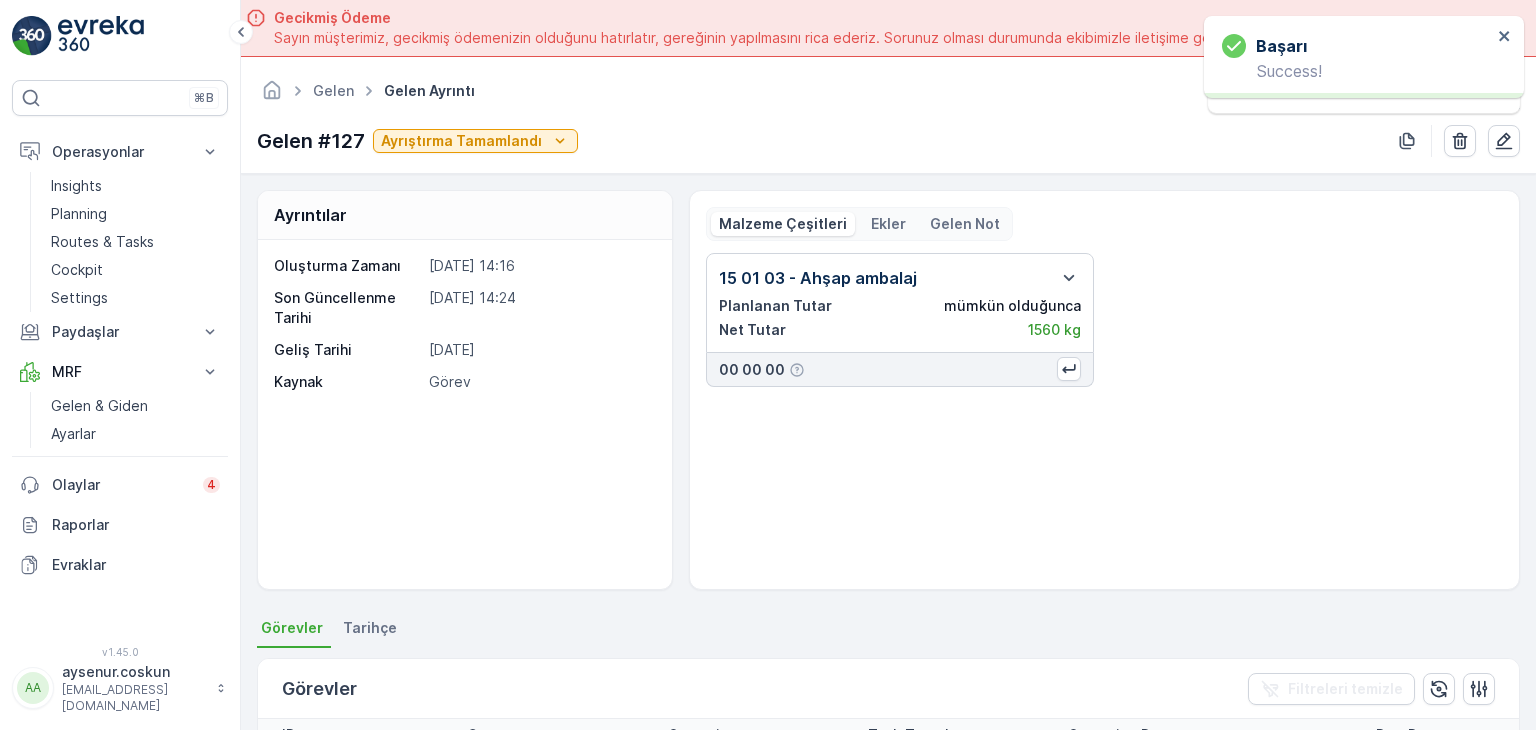click on "Ayrıntılar Oluşturma Zamanı [DATE] 14:16 Son Güncellenme Tarihi [DATE] 14:24 Geliş Tarihi [DATE] Kaynak Görev Malzeme Çeşitleri Ekler Gelen Not 15 01 03 - Ahşap ambalaj Planlanan Tutar mümkün olduğunca Net Tutar 1560 kg 00 00 00" at bounding box center [888, 390] 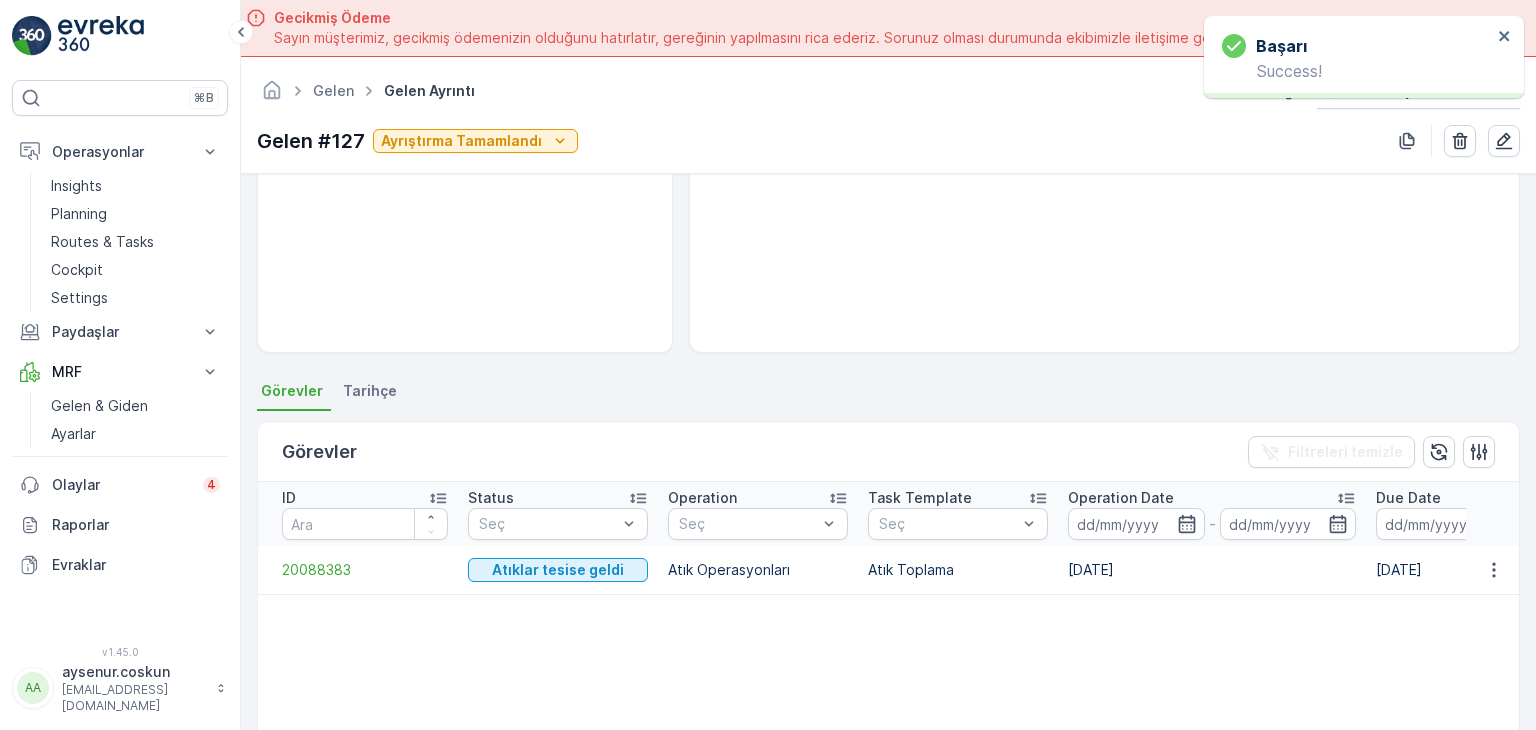 scroll, scrollTop: 115, scrollLeft: 0, axis: vertical 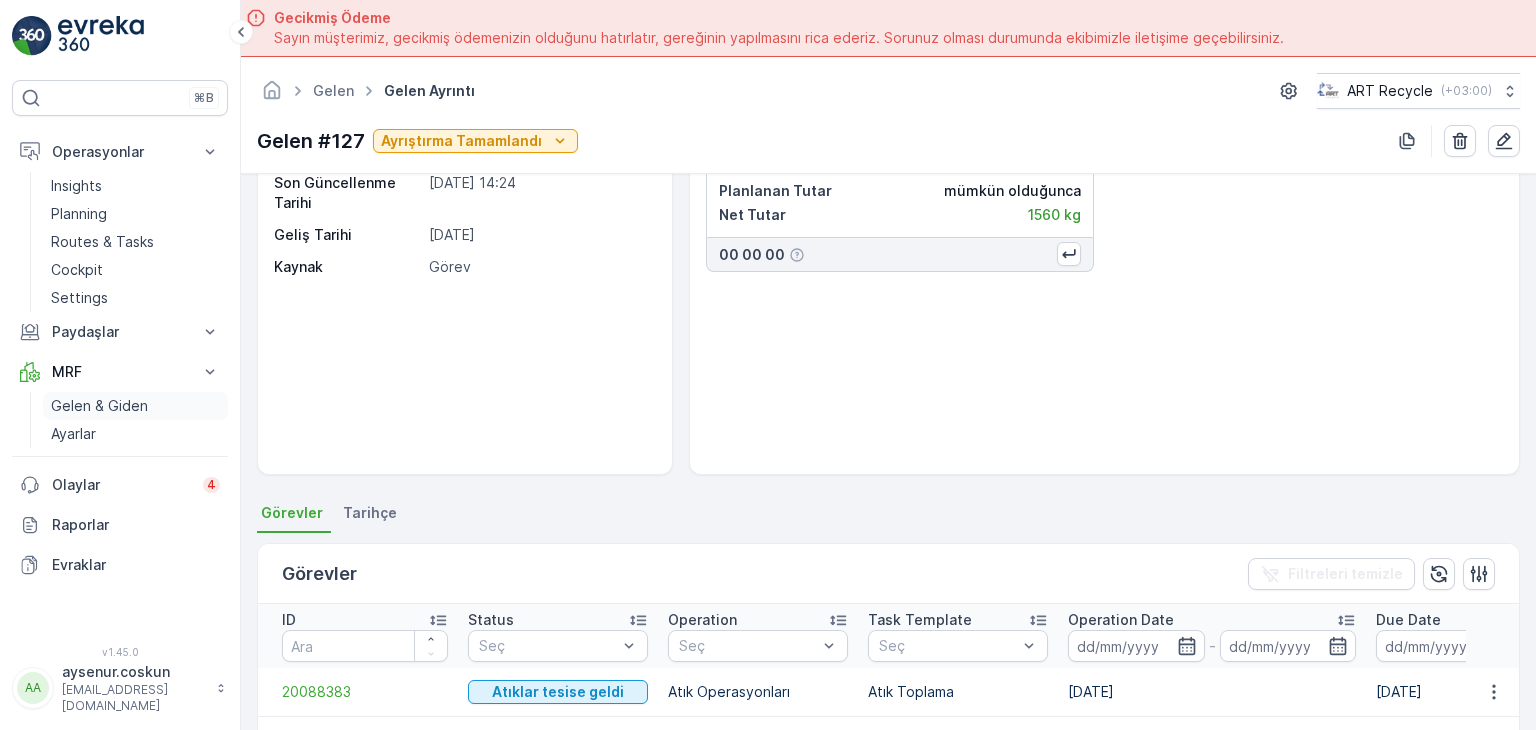 click on "Gelen & Giden" at bounding box center (99, 406) 